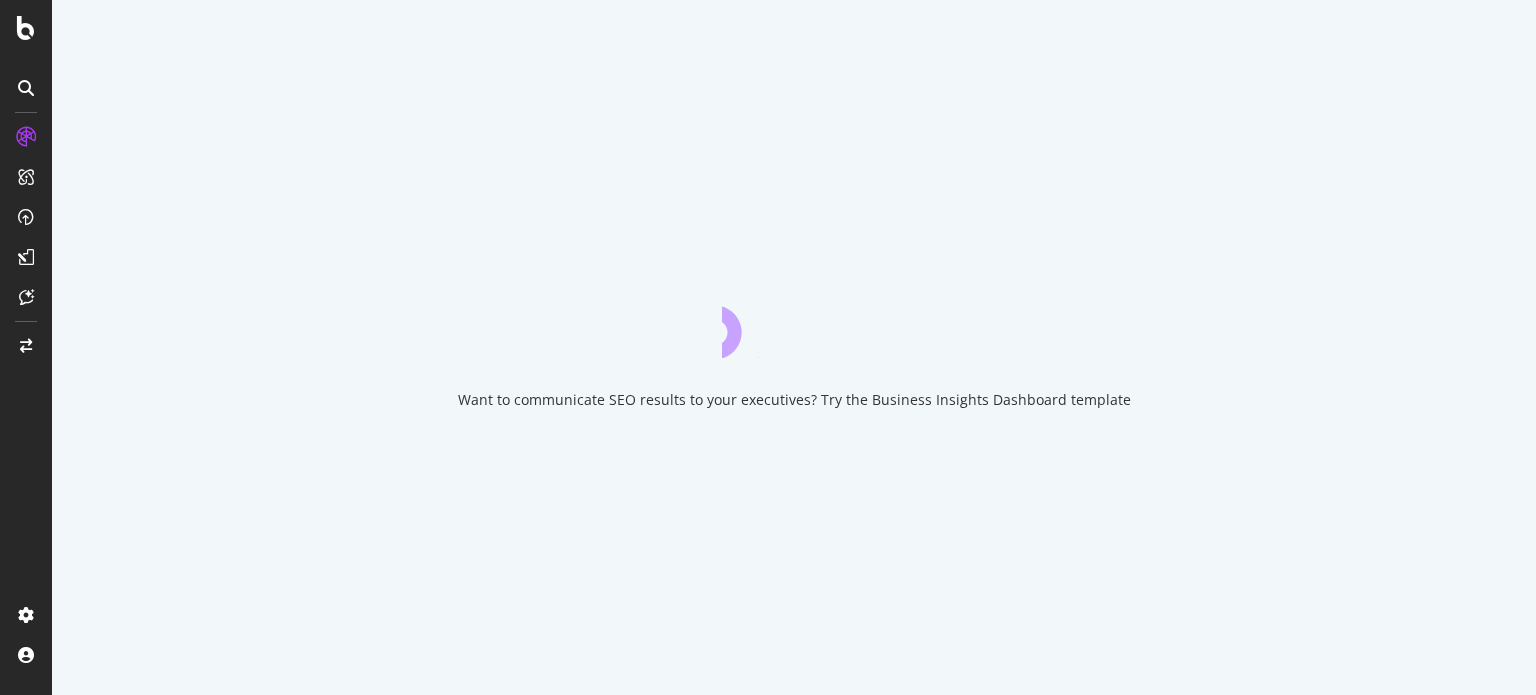 scroll, scrollTop: 0, scrollLeft: 0, axis: both 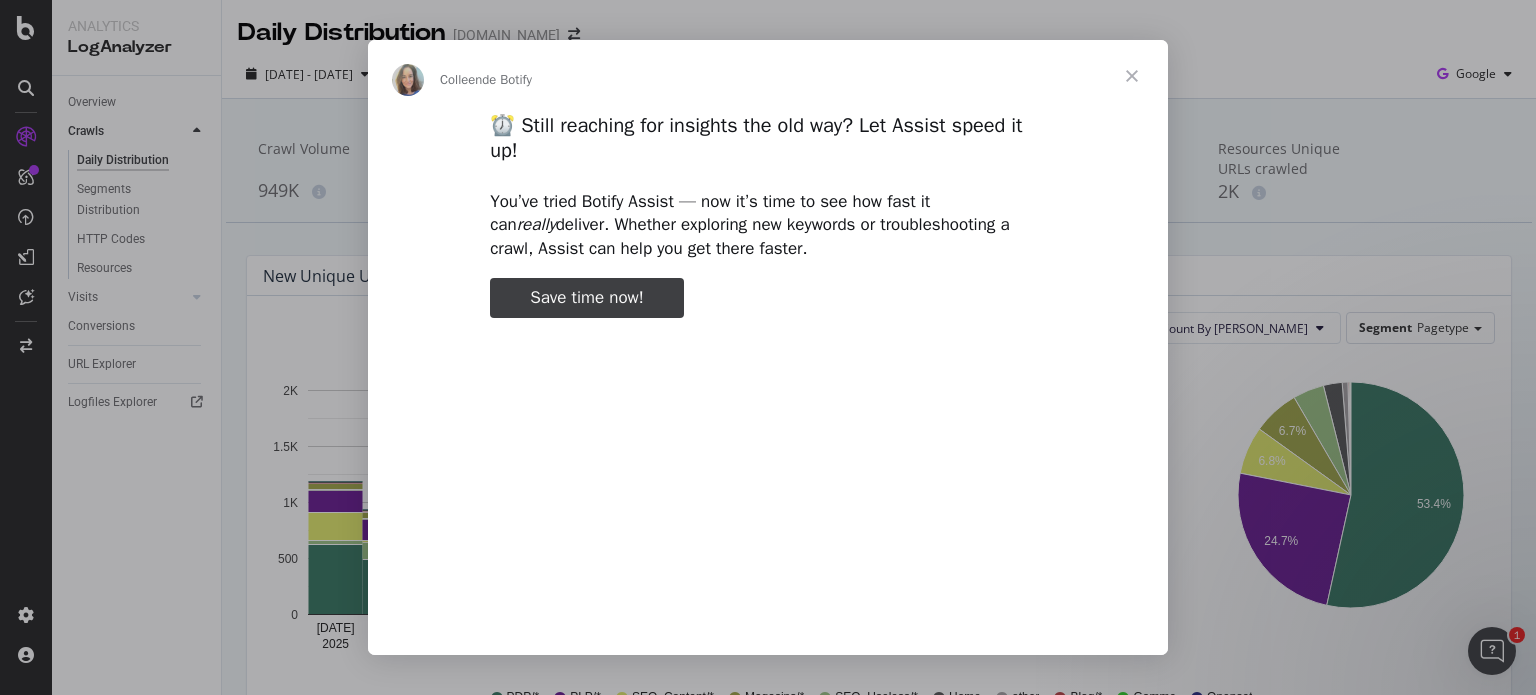 type on "3296666" 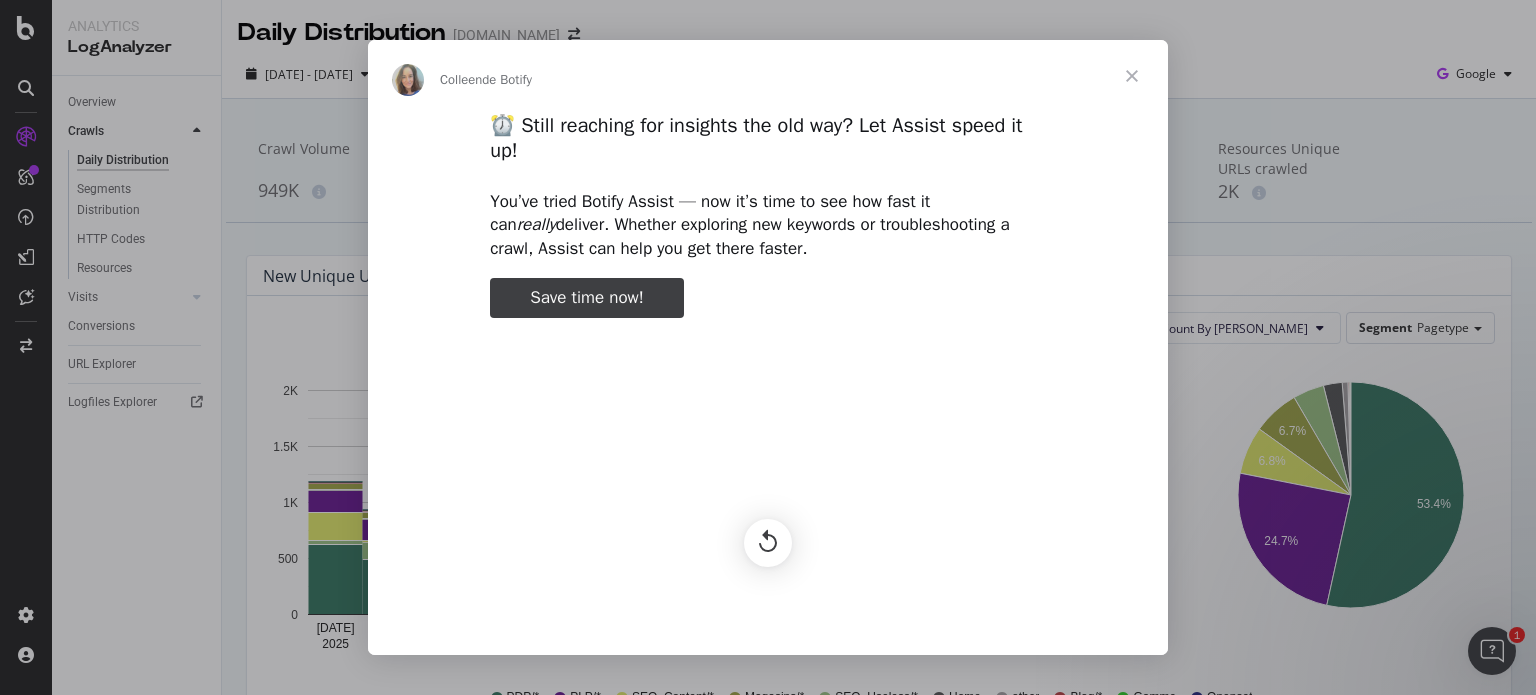 click at bounding box center [1132, 76] 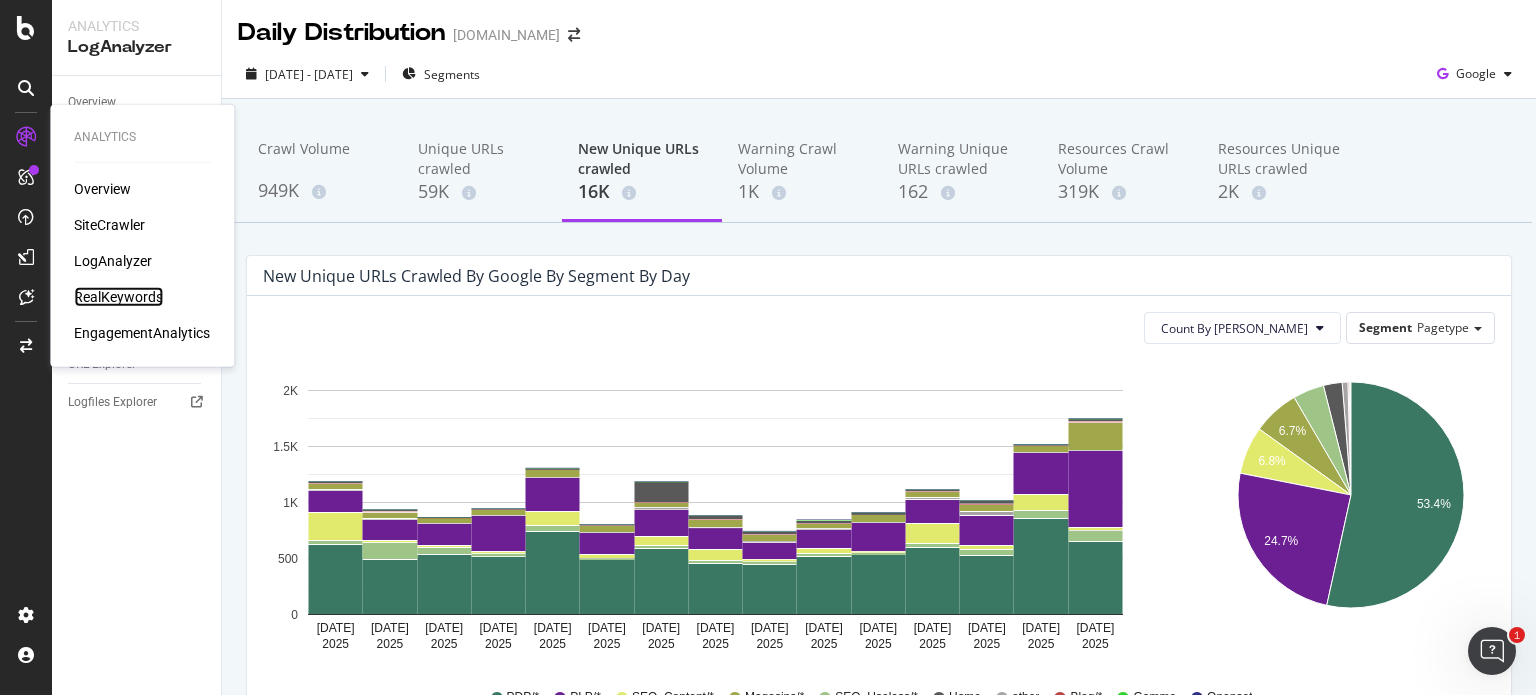 click on "RealKeywords" at bounding box center (118, 297) 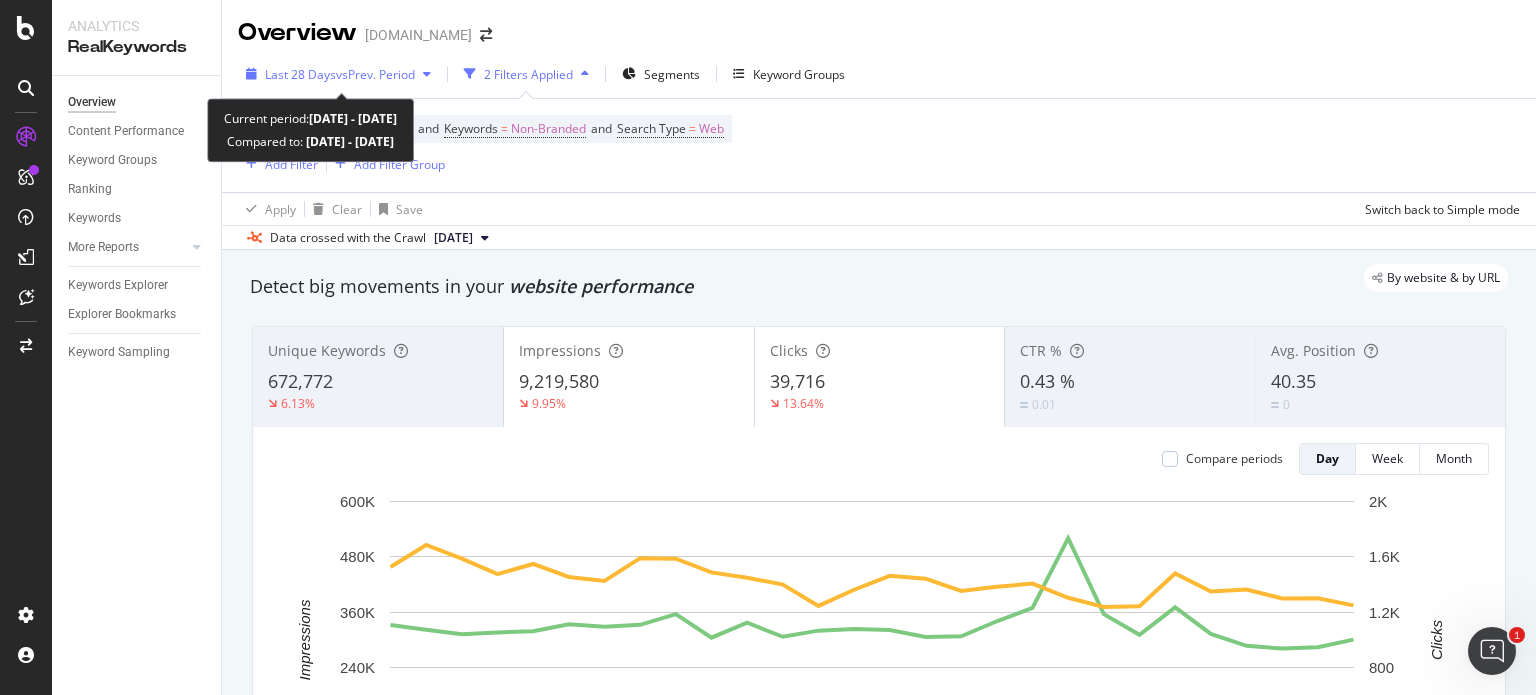 click on "vs  Prev. Period" at bounding box center (375, 74) 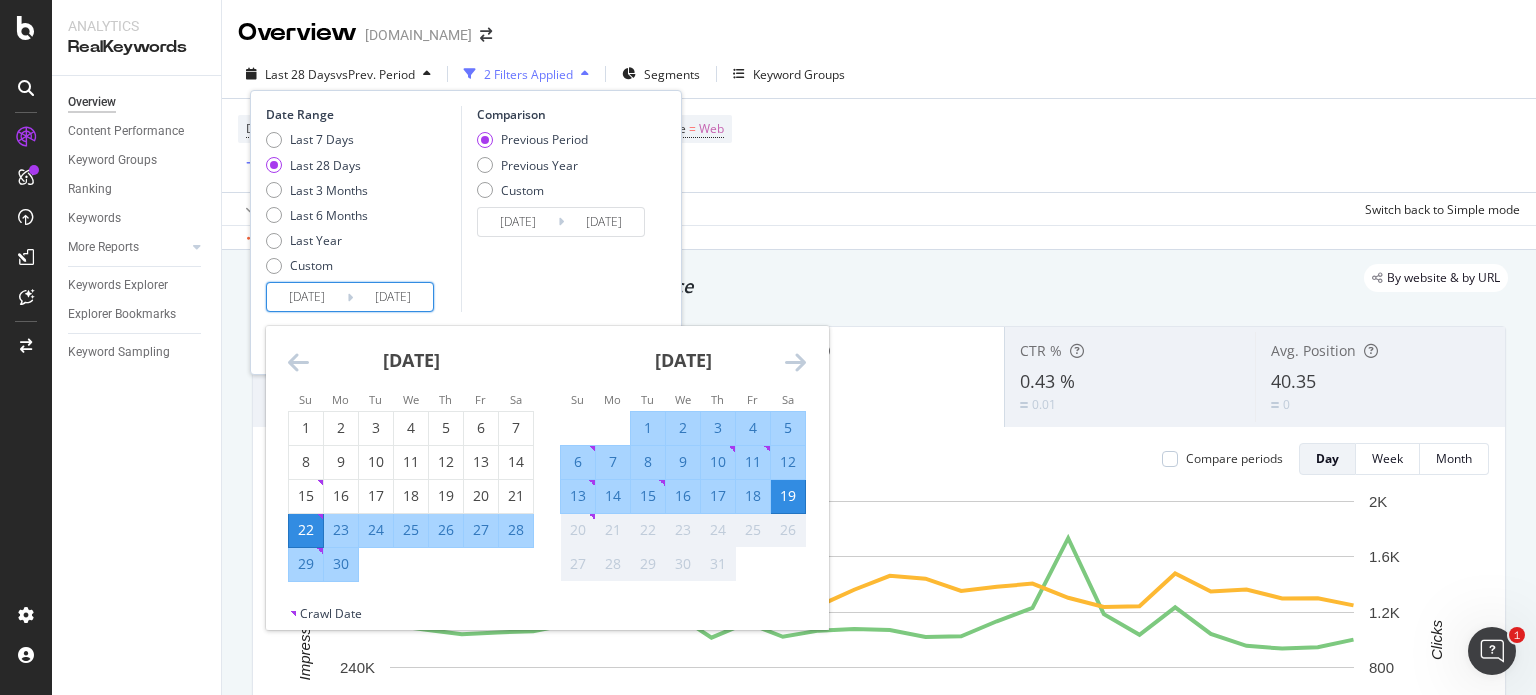 click on "2025/06/22" at bounding box center (307, 297) 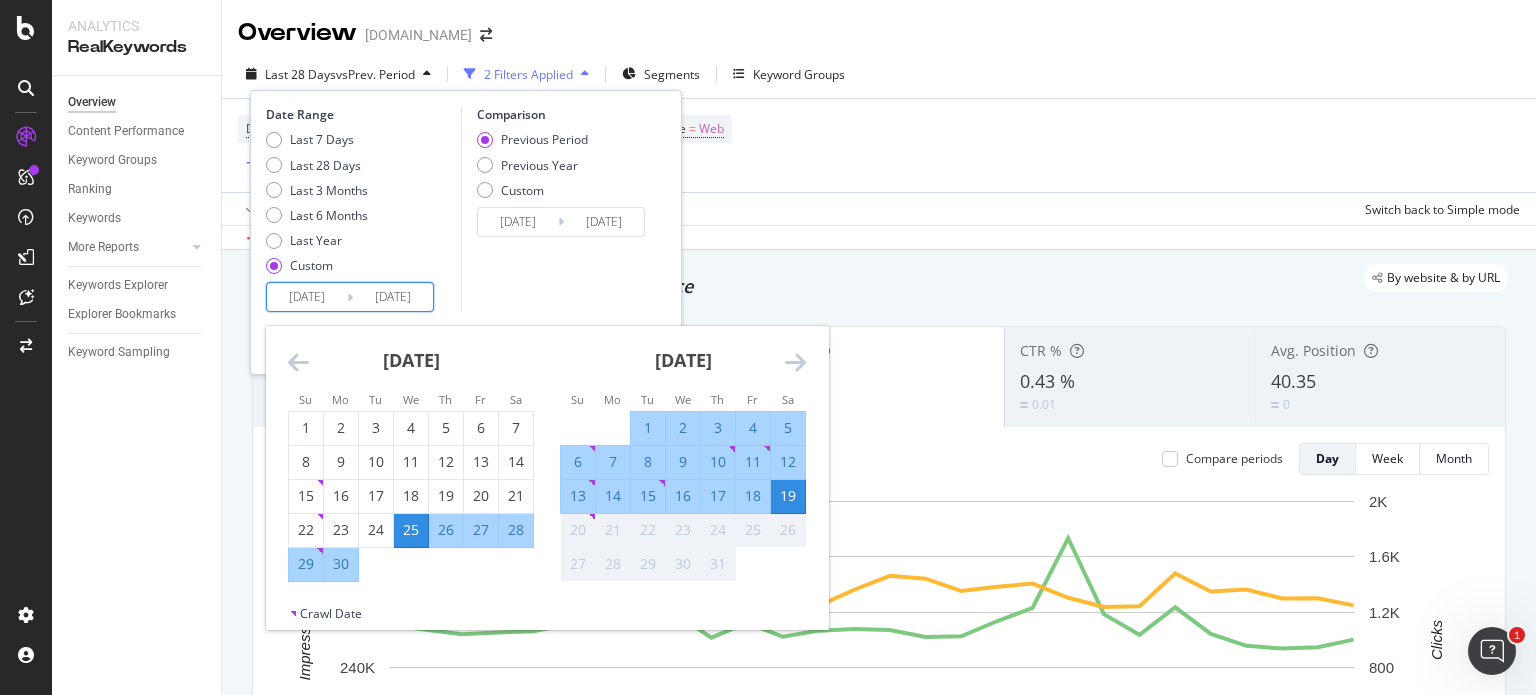 click on "19" at bounding box center (788, 496) 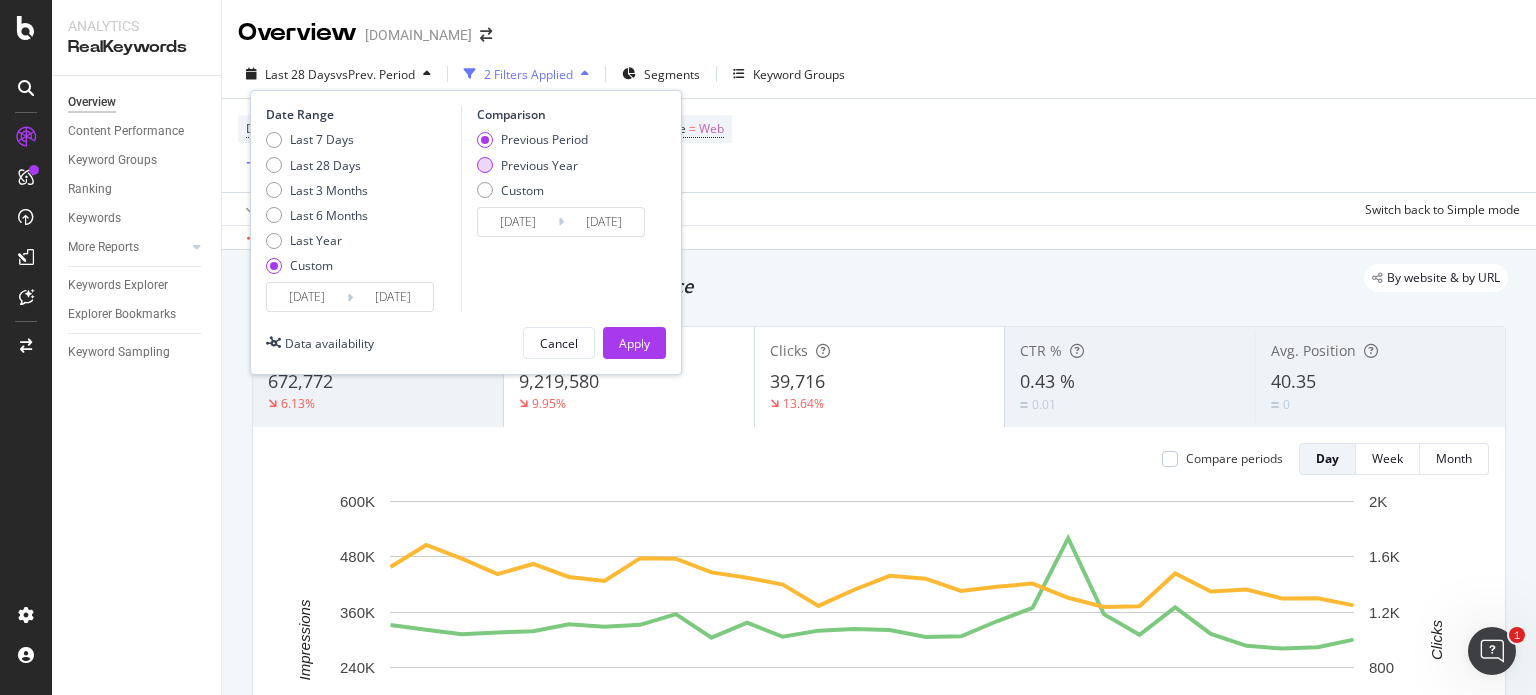 click at bounding box center (485, 165) 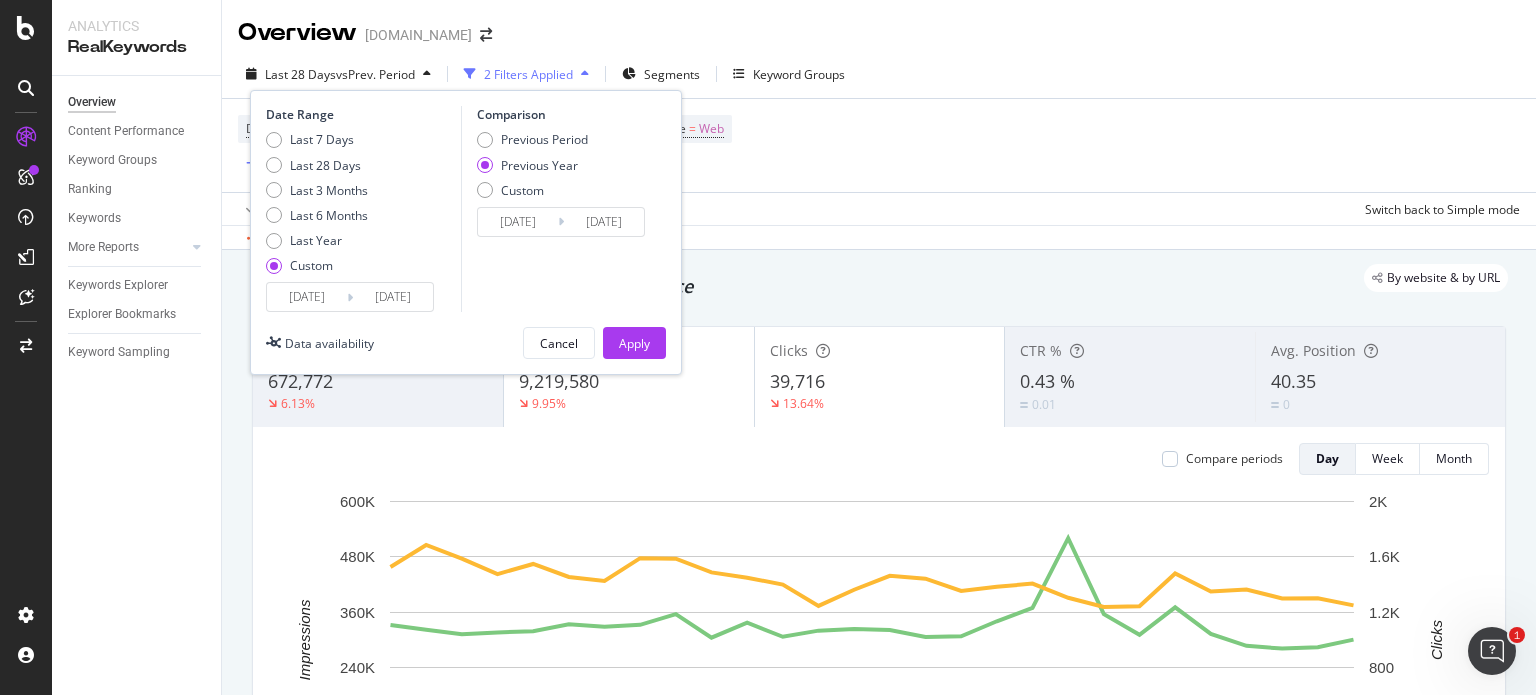 click on "2024/06/26" at bounding box center [518, 222] 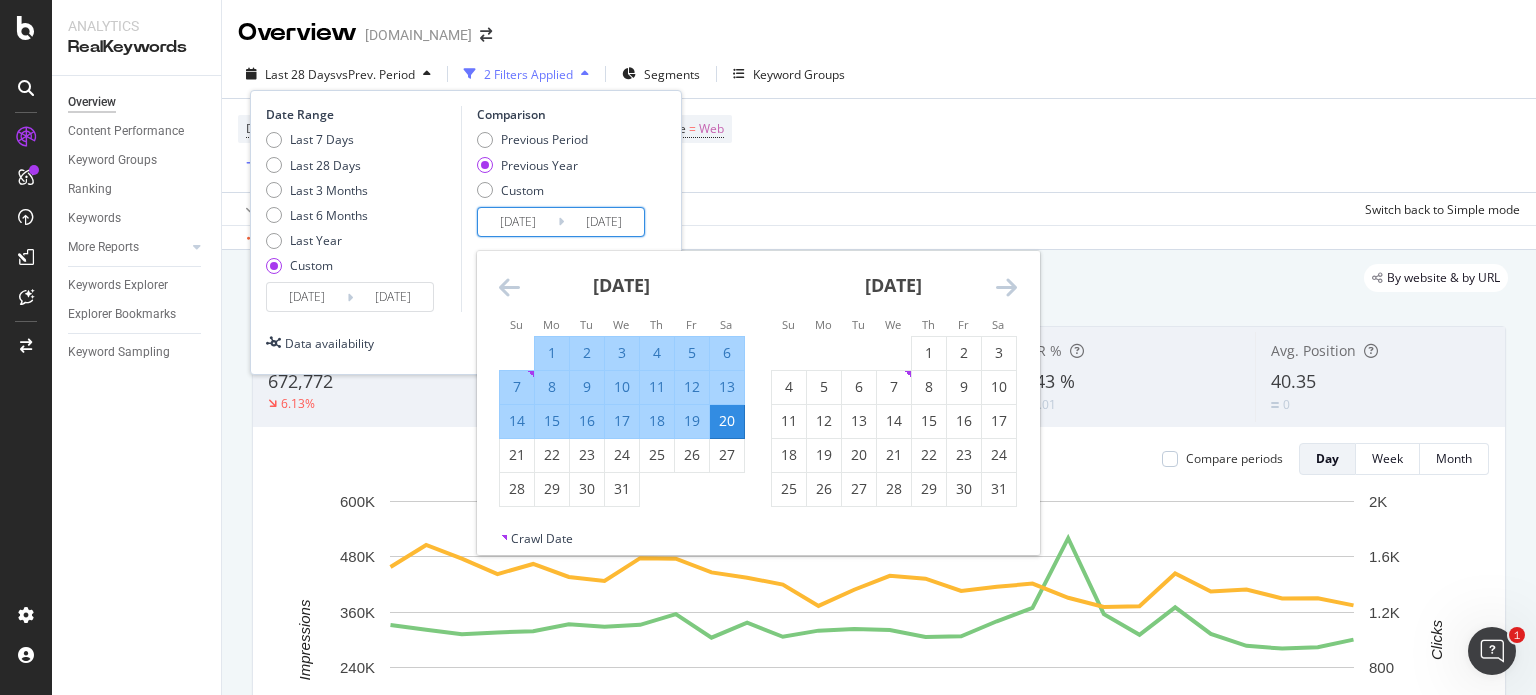 click at bounding box center (509, 287) 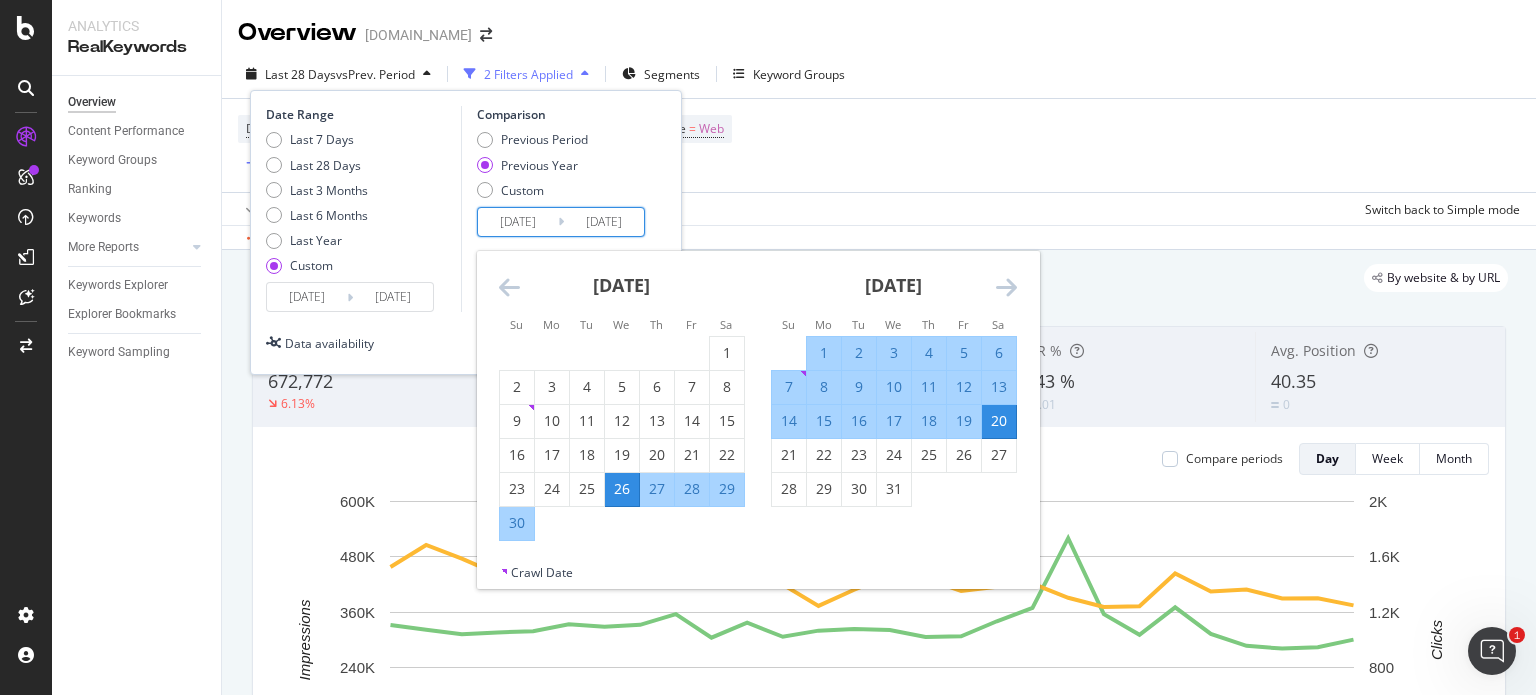 click on "Date Range Last 7 Days Last 28 Days Last 3 Months Last 6 Months Last Year Custom 2025/06/25 Navigate forward to interact with the calendar and select a date. Press the question mark key to get the keyboard shortcuts for changing dates. 2025/07/19 Navigate backward to interact with the calendar and select a date. Press the question mark key to get the keyboard shortcuts for changing dates. Comparison Previous Period Previous Year Custom 2024/06/26 Navigate forward to interact with the calendar and select a date. Press the question mark key to get the keyboard shortcuts for changing dates. Su Mo Tu We Th Fr Sa Su Mo Tu We Th Fr Sa May 2024 1 2 3 4 5 6 7 8 9 10 11 12 13 14 15 16 17 18 19 20 21 22 23 24 25 26 27 28 29 30 31 June 2024 1 2 3 4 5 6 7 8 9 10 11 12 13 14 15 16 17 18 19 20 21 22 23 24 25 26 27 28 29 30 July 2024 1 2 3 4 5 6 7 8 9 10 11 12 13 14 15 16 17 18 19 20 21 22 23 24 25 26 27 28 29 30 31 August 2024 1 2 3 4 5 6 7 8 9 10 11 12 13 14 15 16 17 18 19 20 21 22 23 24 25 26 27 28 29 30 31 Crawl Date" at bounding box center [466, 209] 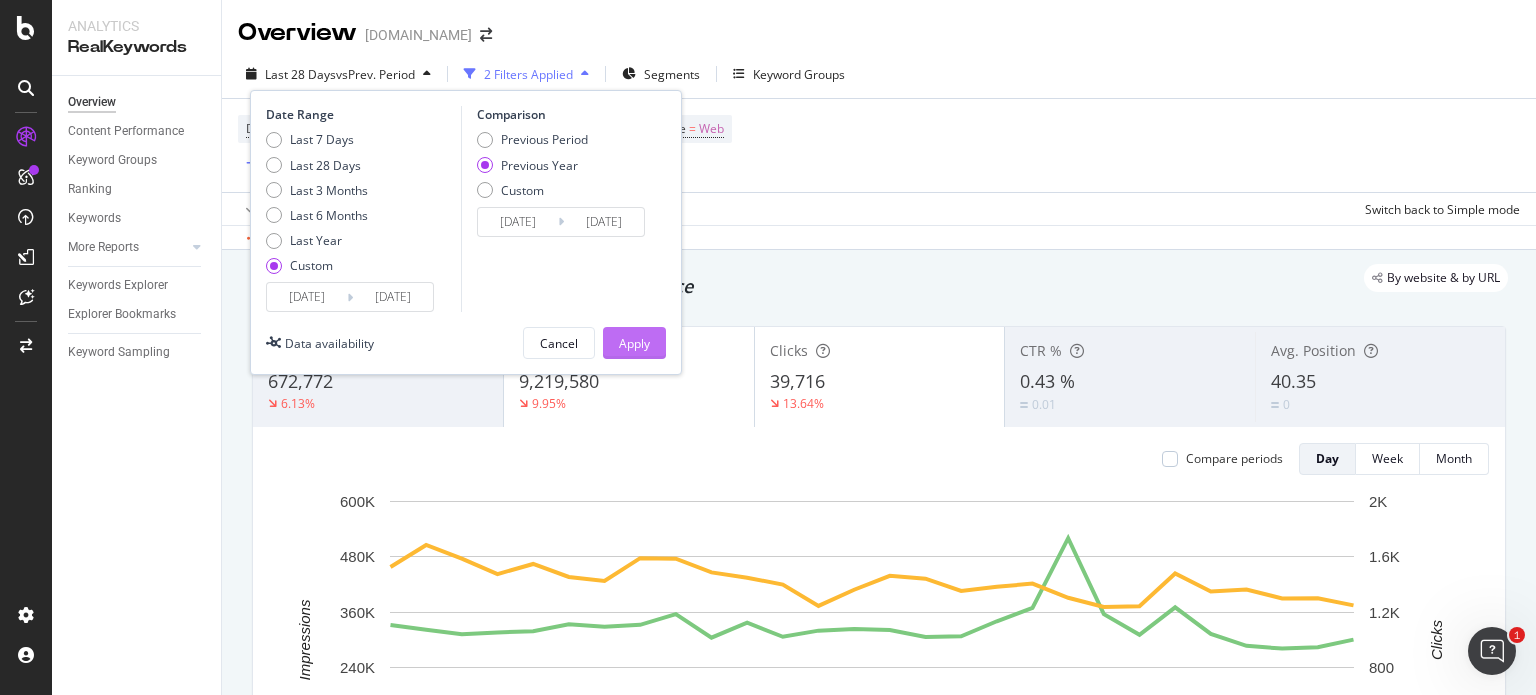 click on "Apply" at bounding box center [634, 343] 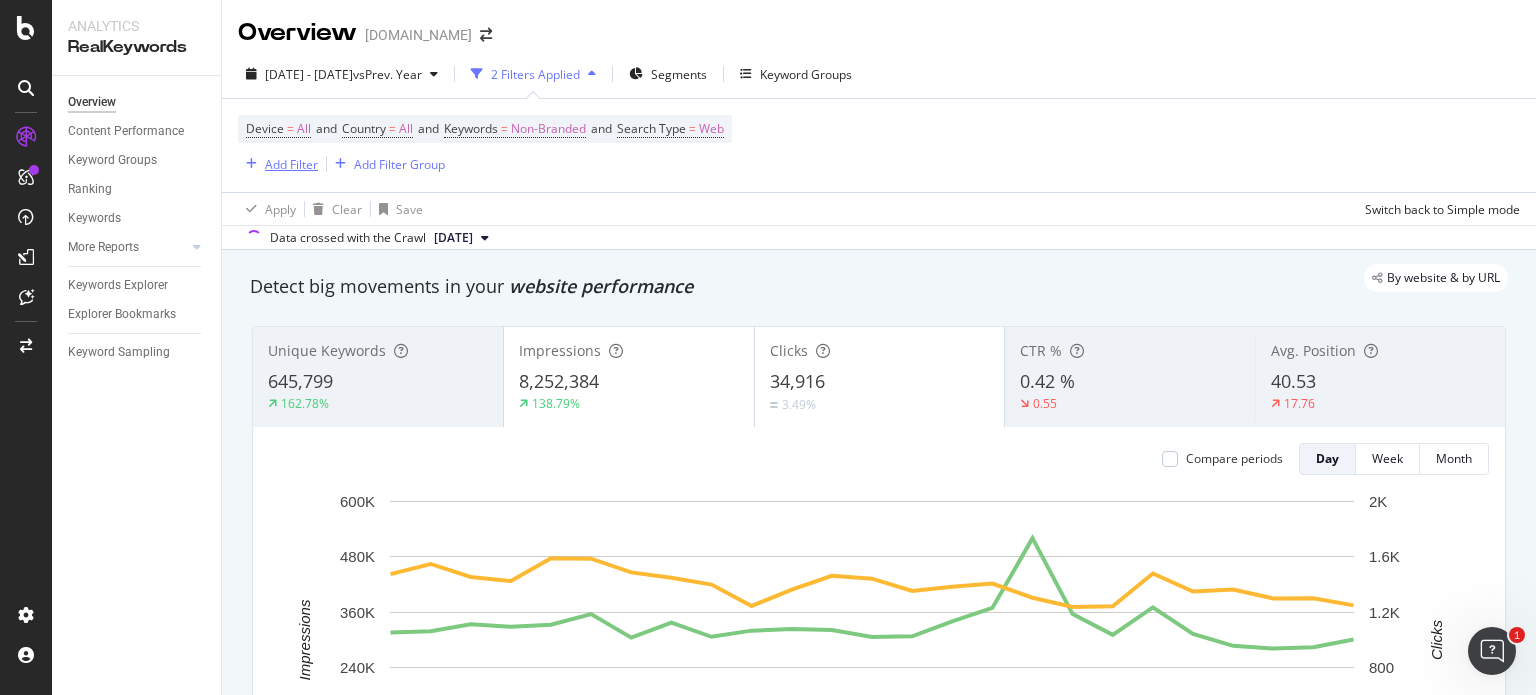 click on "Add Filter" at bounding box center [291, 164] 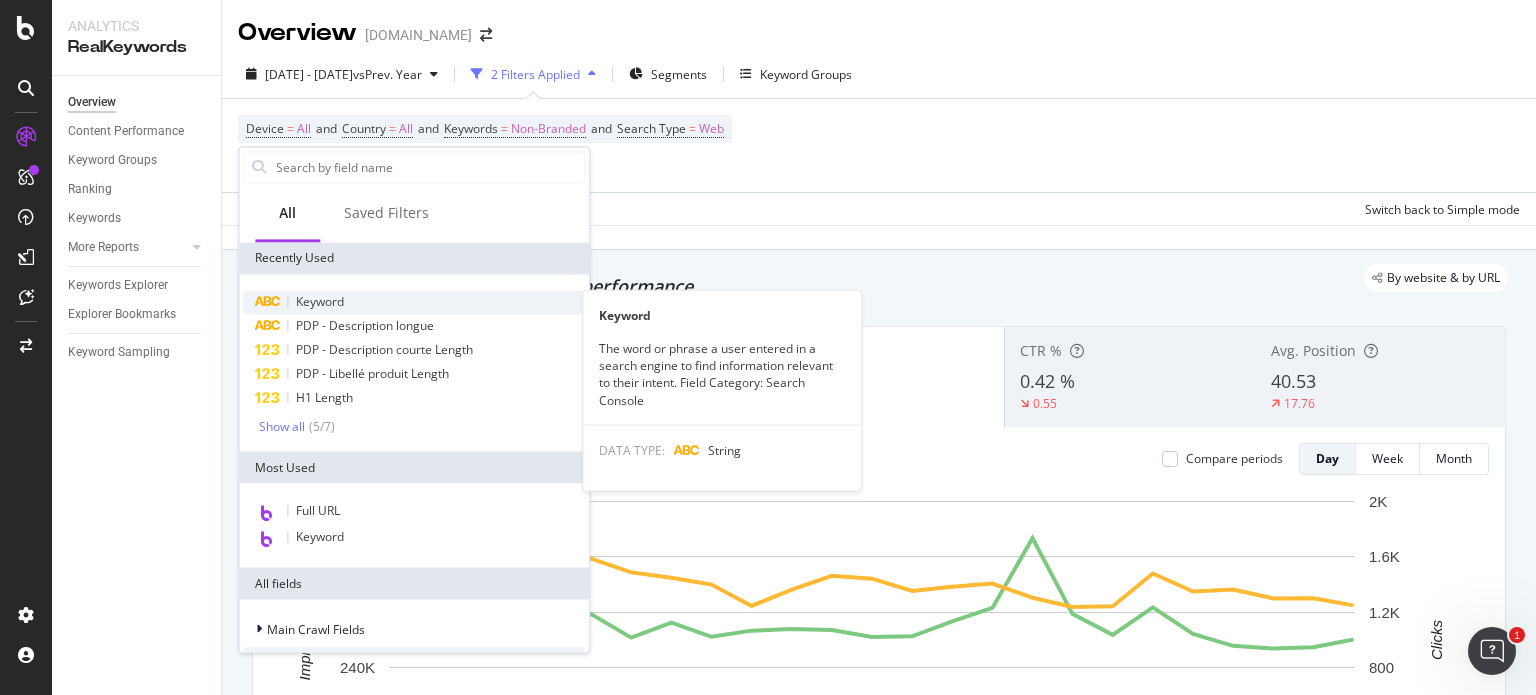 click on "Keyword" at bounding box center [320, 301] 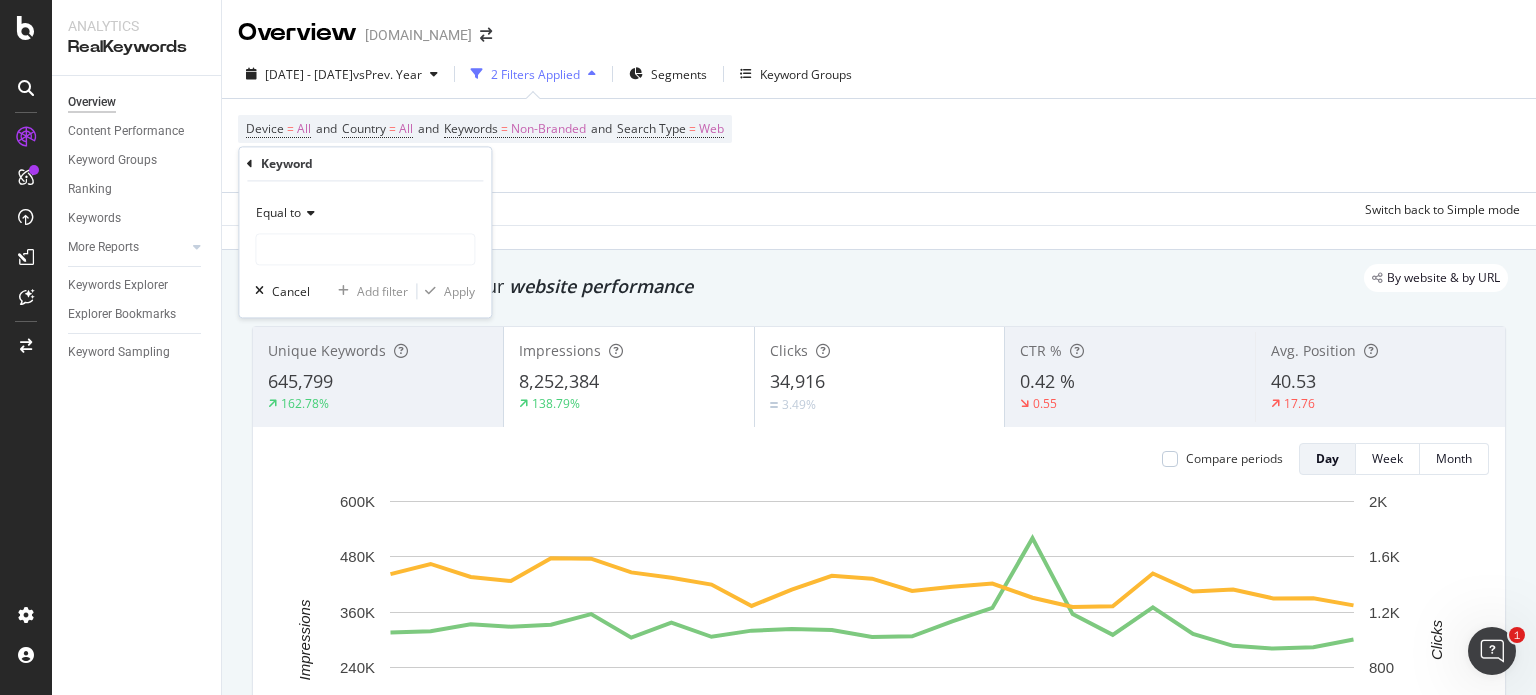 click on "Equal to" at bounding box center (278, 213) 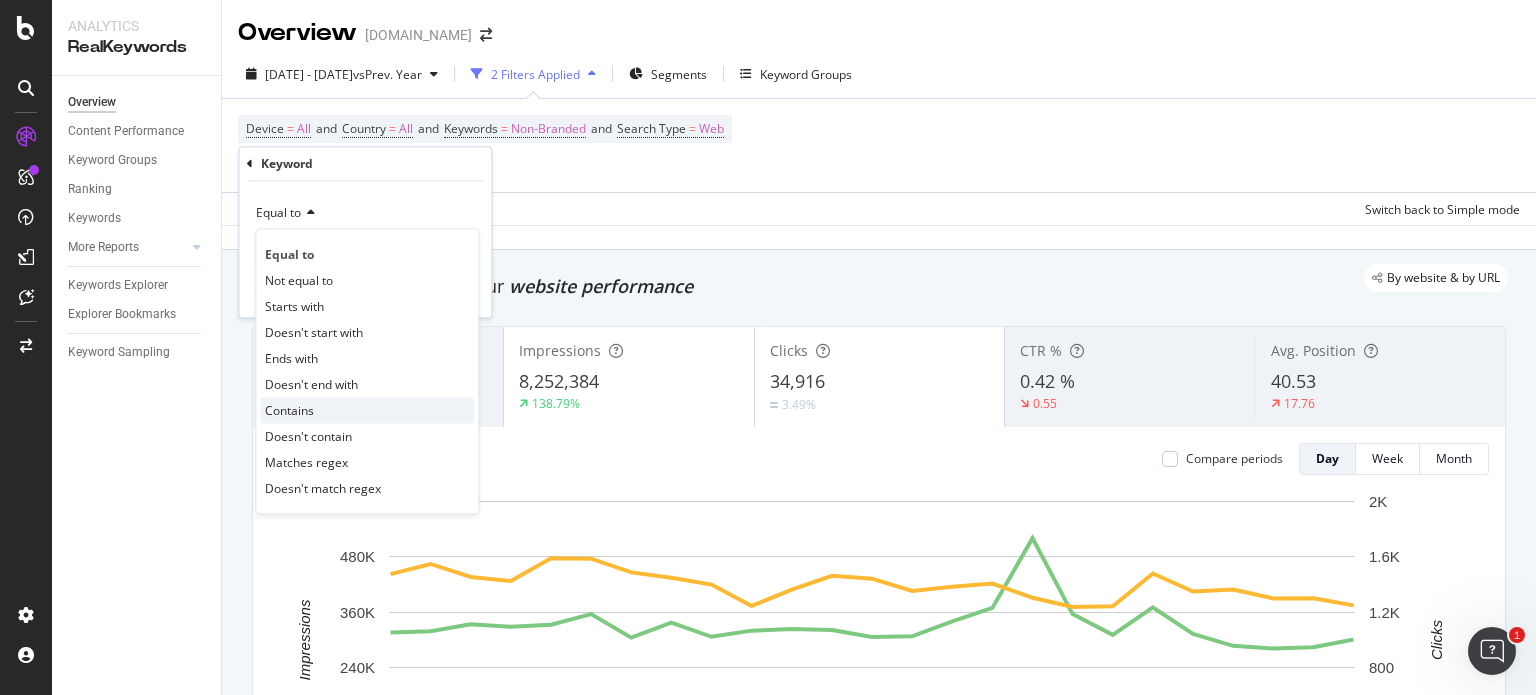 click on "Contains" at bounding box center [289, 410] 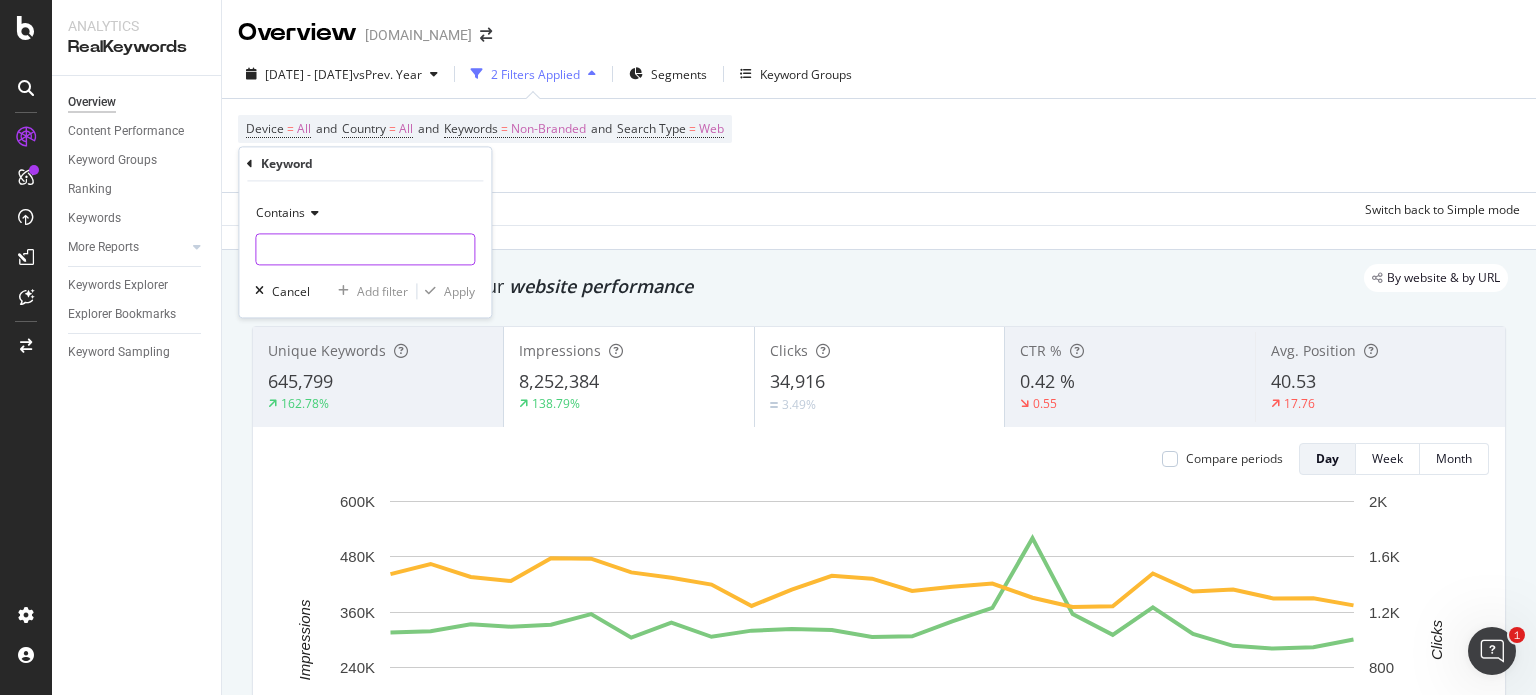click at bounding box center (365, 250) 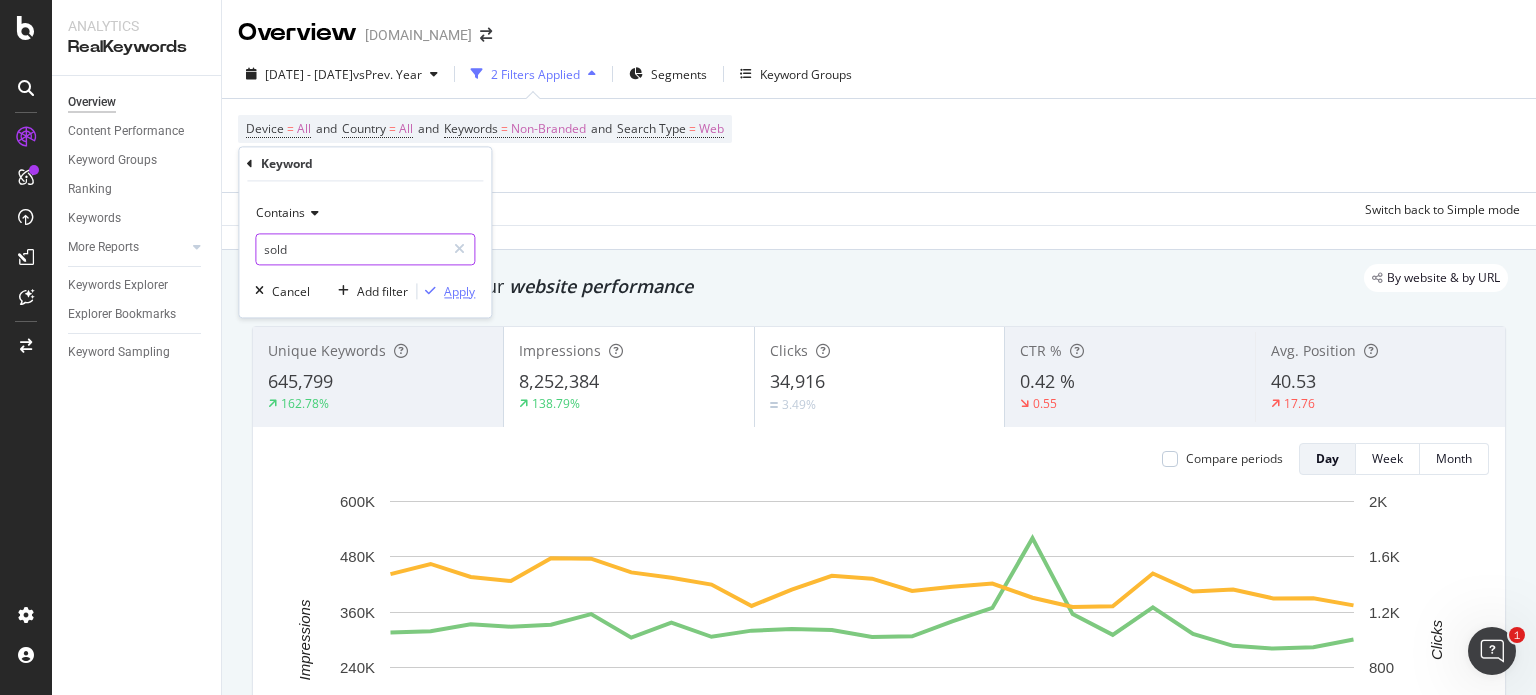 type on "sold" 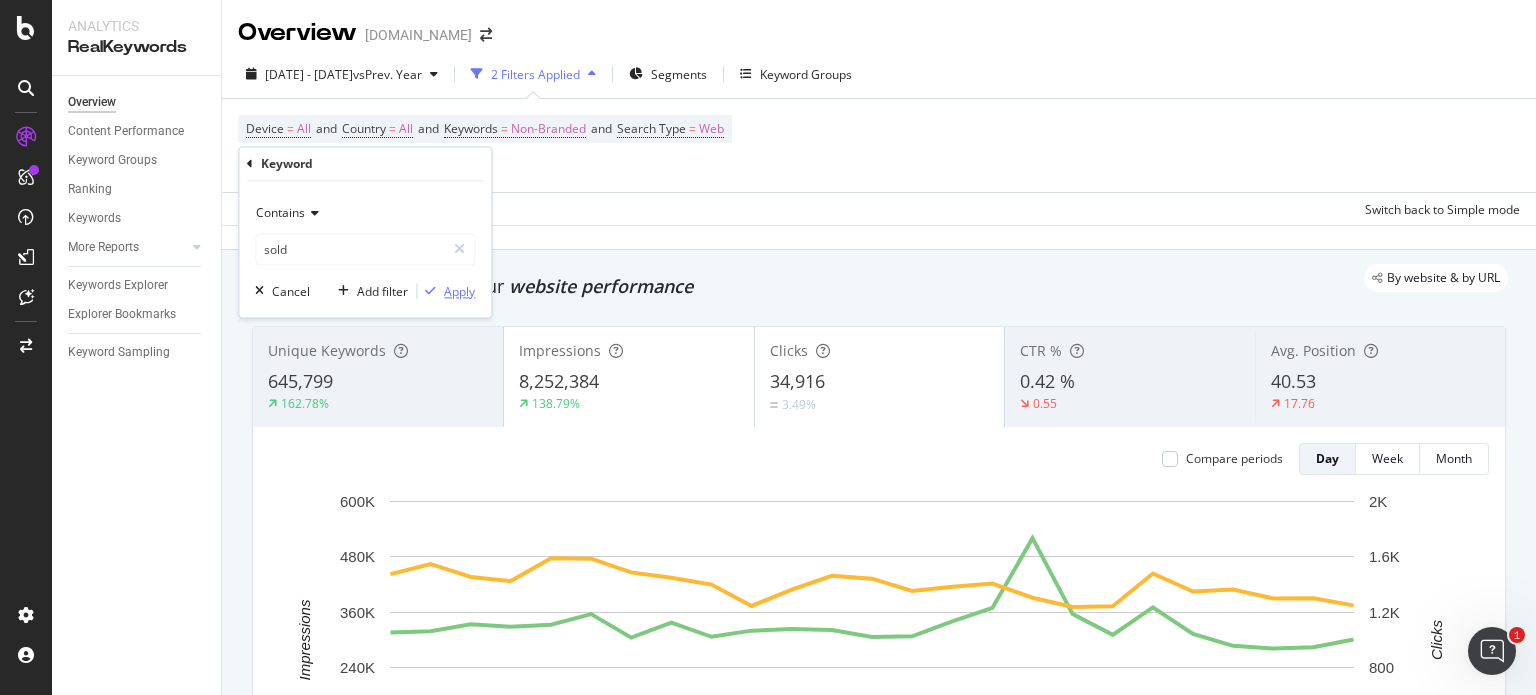 click on "Apply" at bounding box center (459, 291) 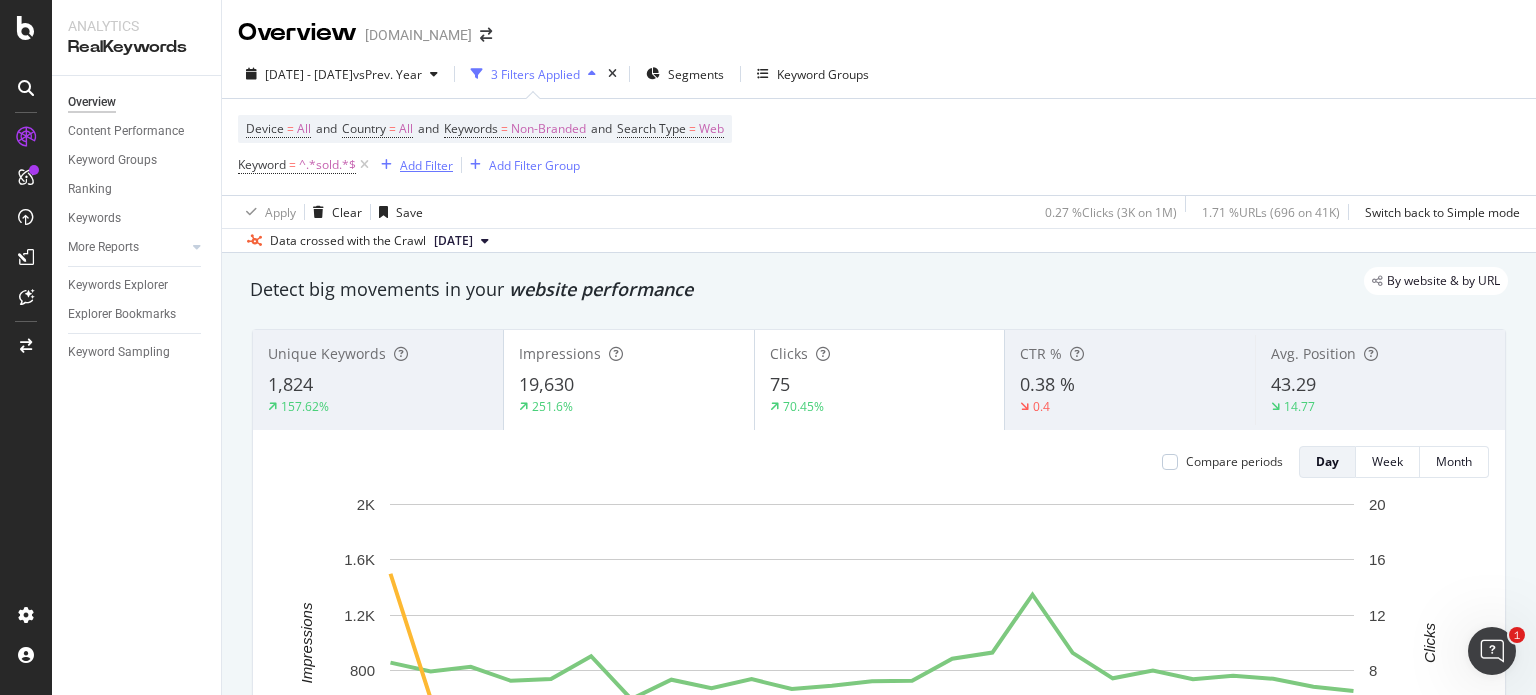 click on "Add Filter" at bounding box center (426, 165) 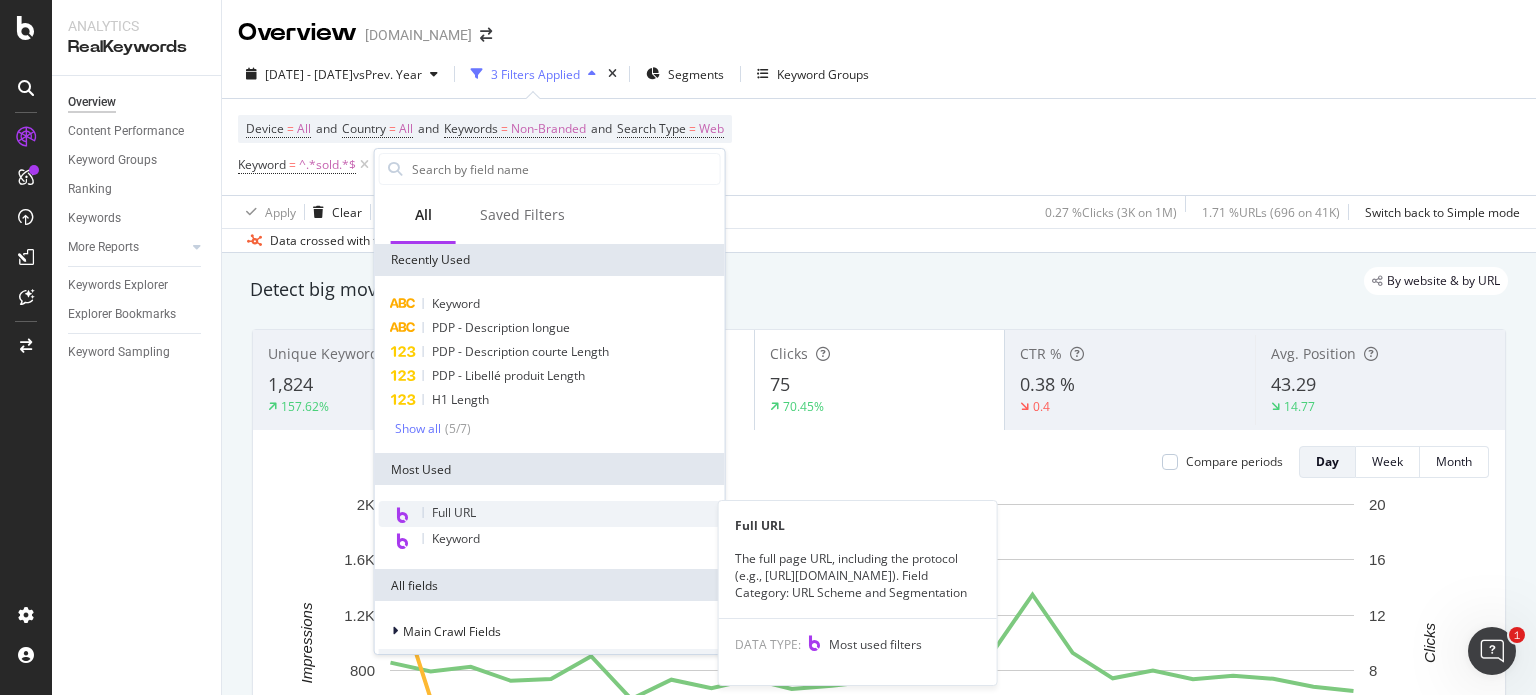 click on "Full URL" at bounding box center [550, 514] 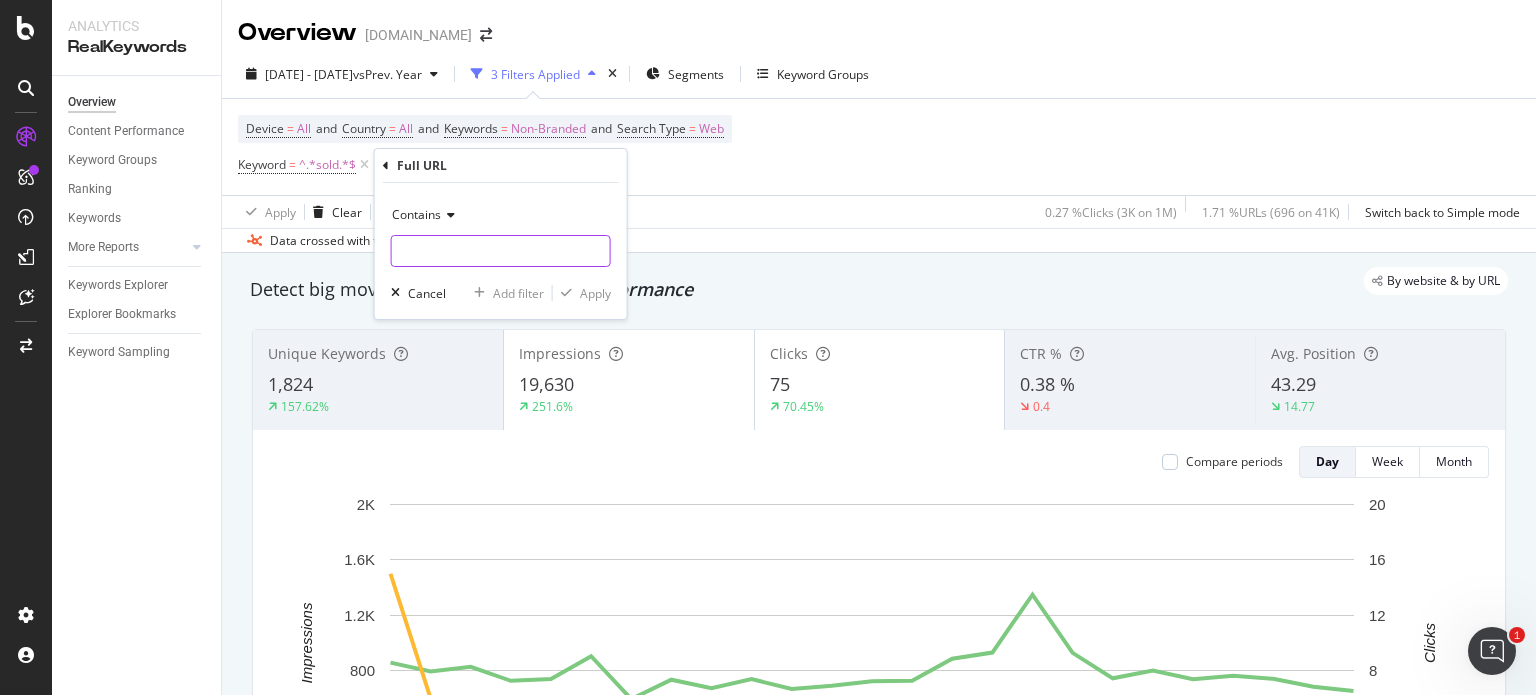 click at bounding box center [501, 251] 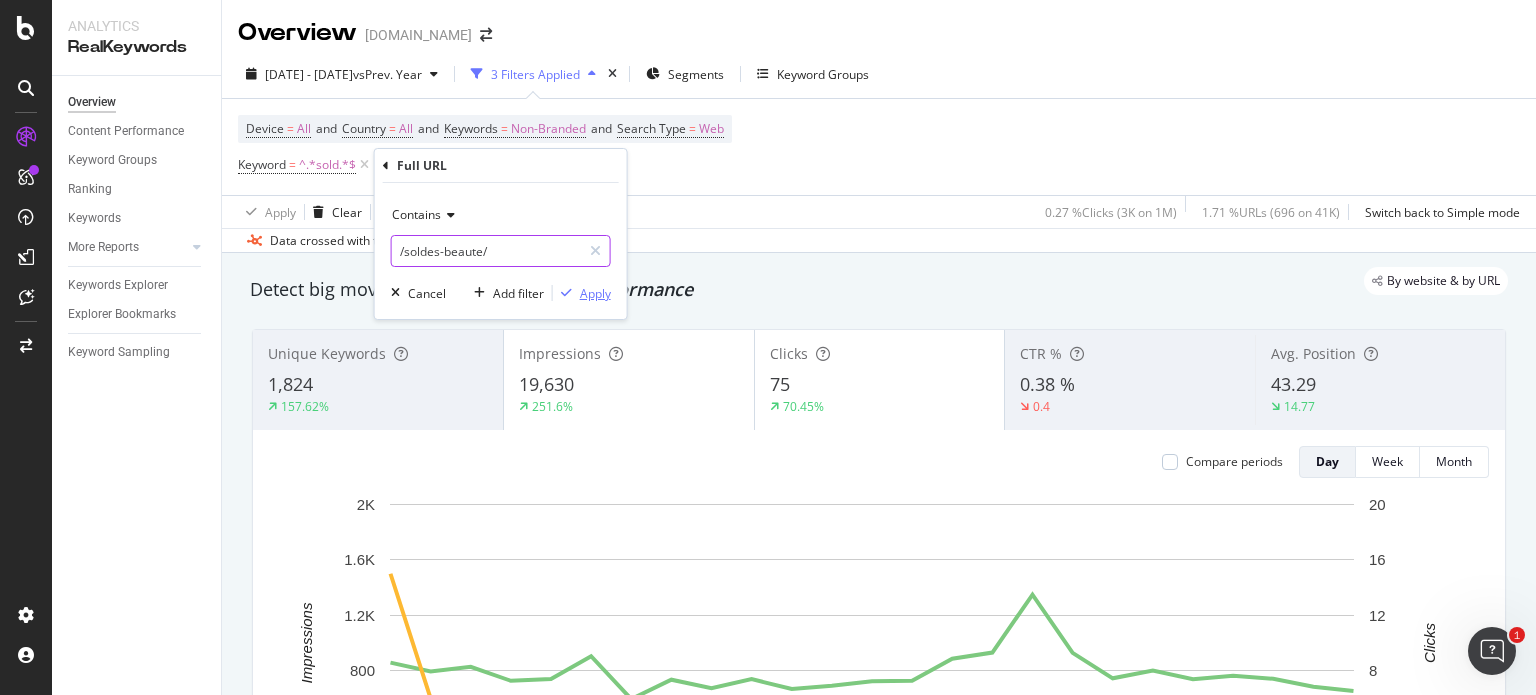 type on "/soldes-beaute/" 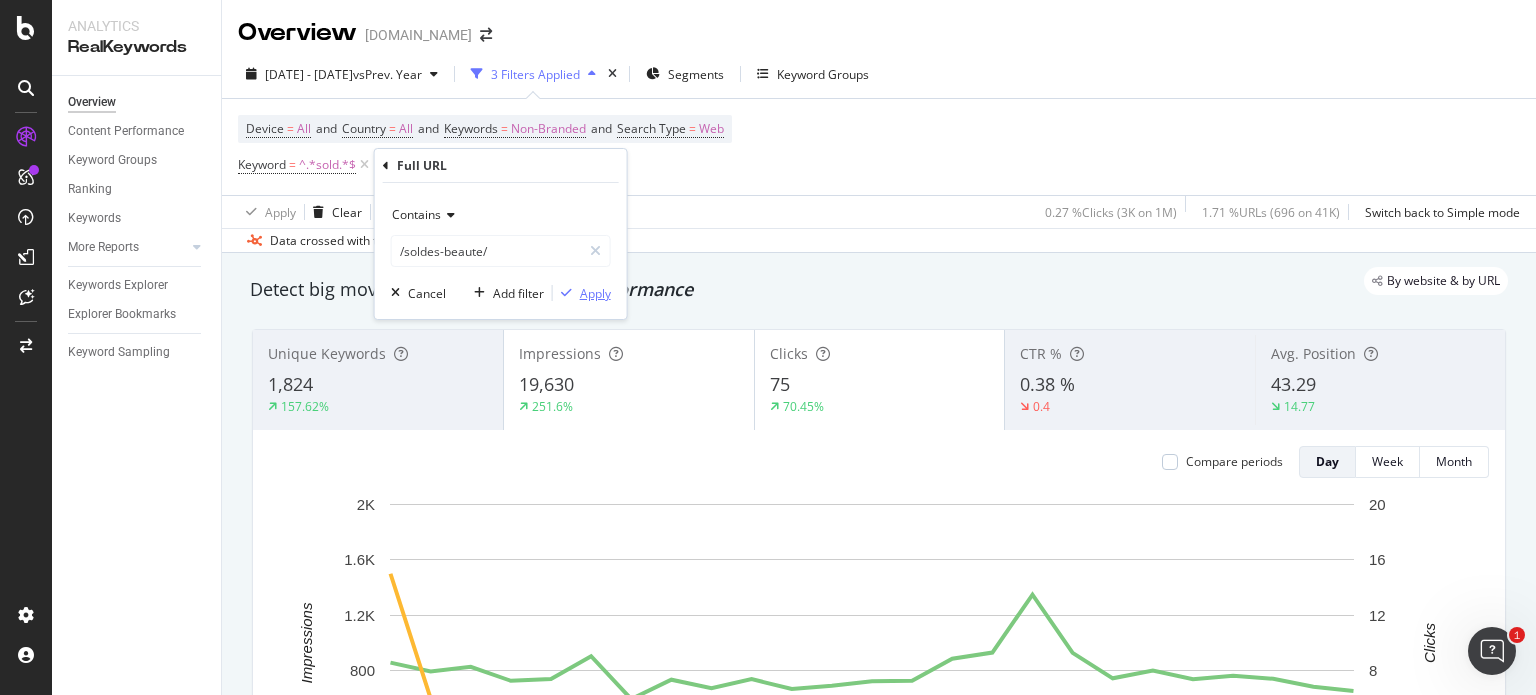 click on "Apply" at bounding box center [595, 293] 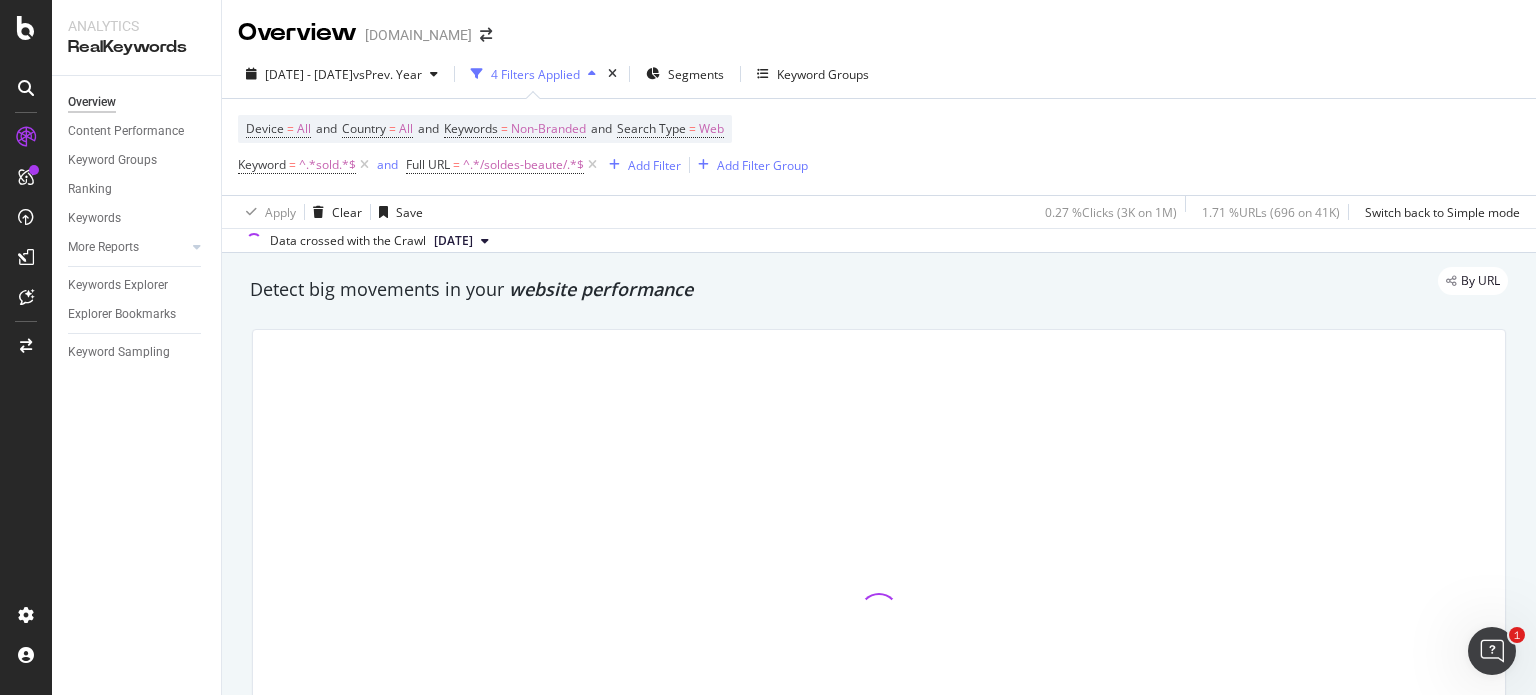 click at bounding box center [364, 165] 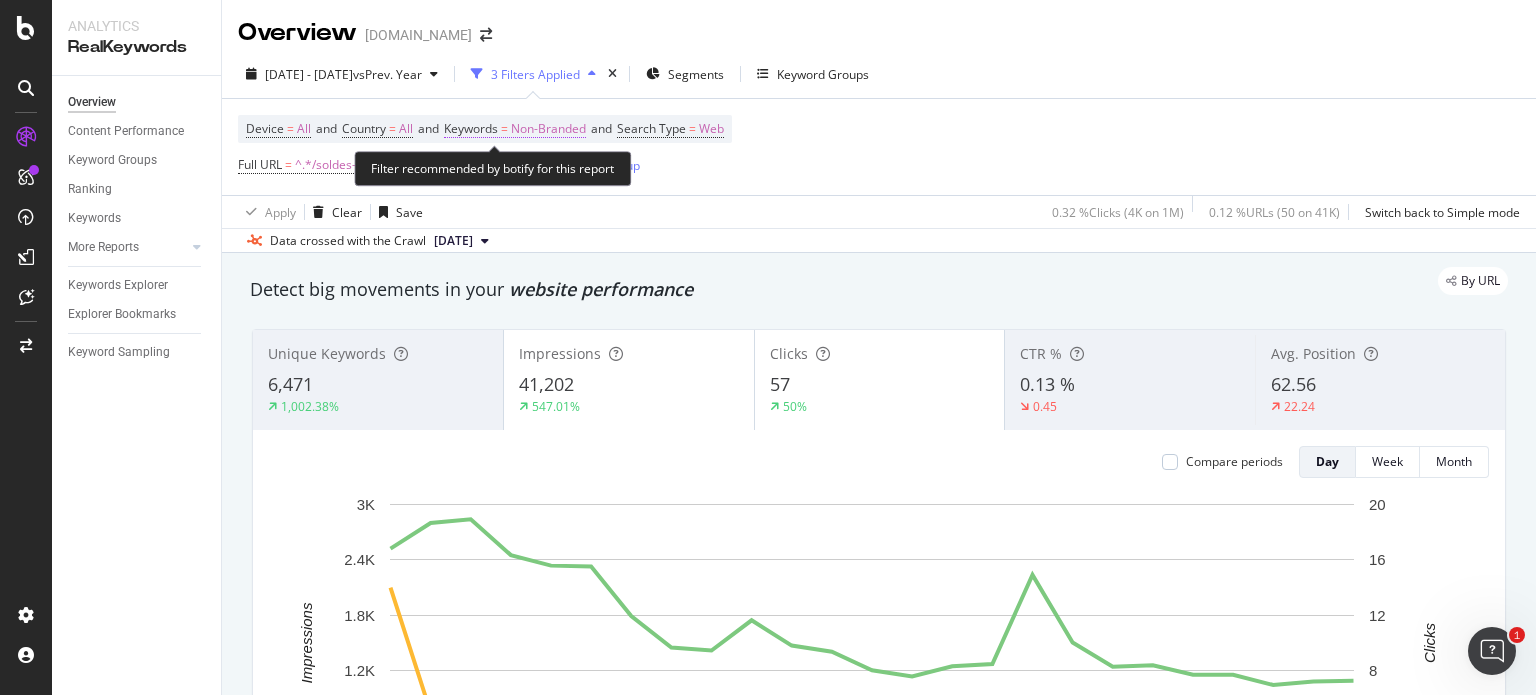 click on "Non-Branded" at bounding box center (548, 129) 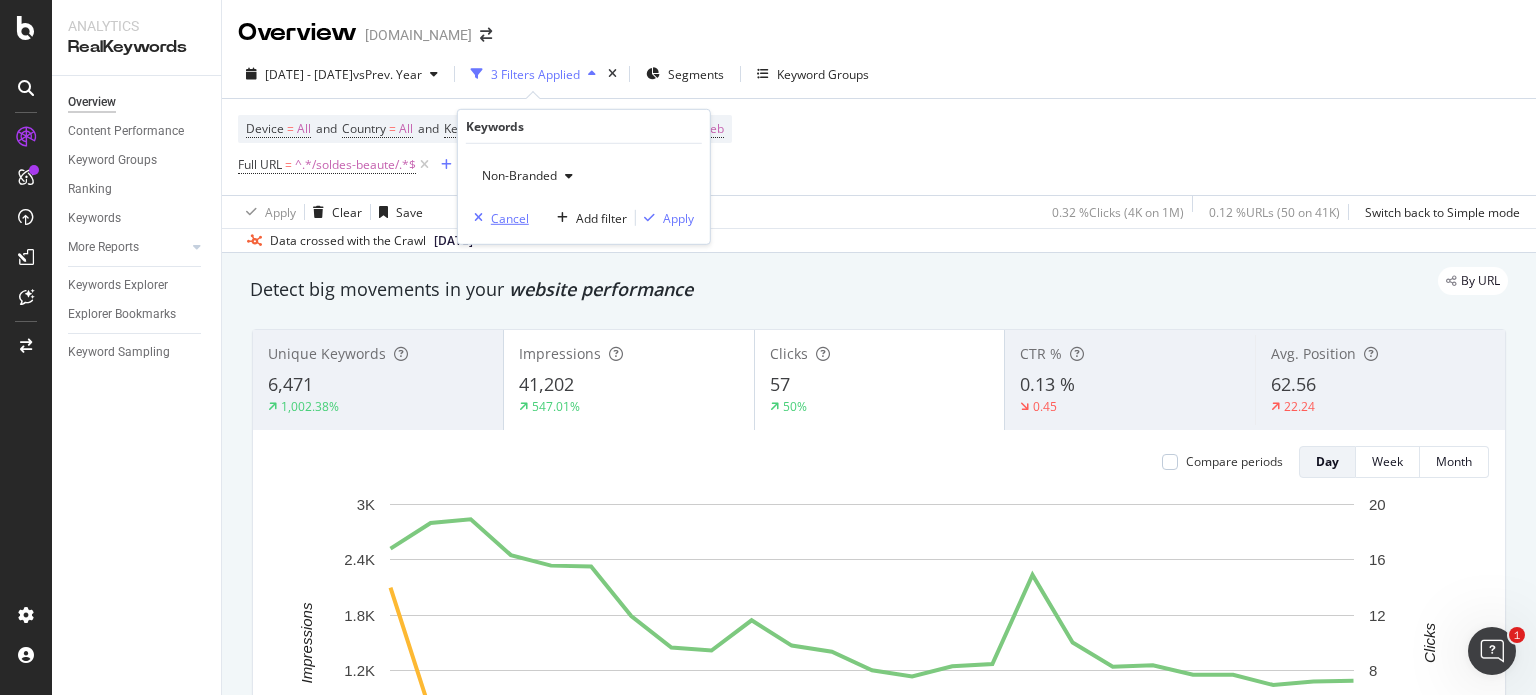 click on "Cancel" at bounding box center (510, 217) 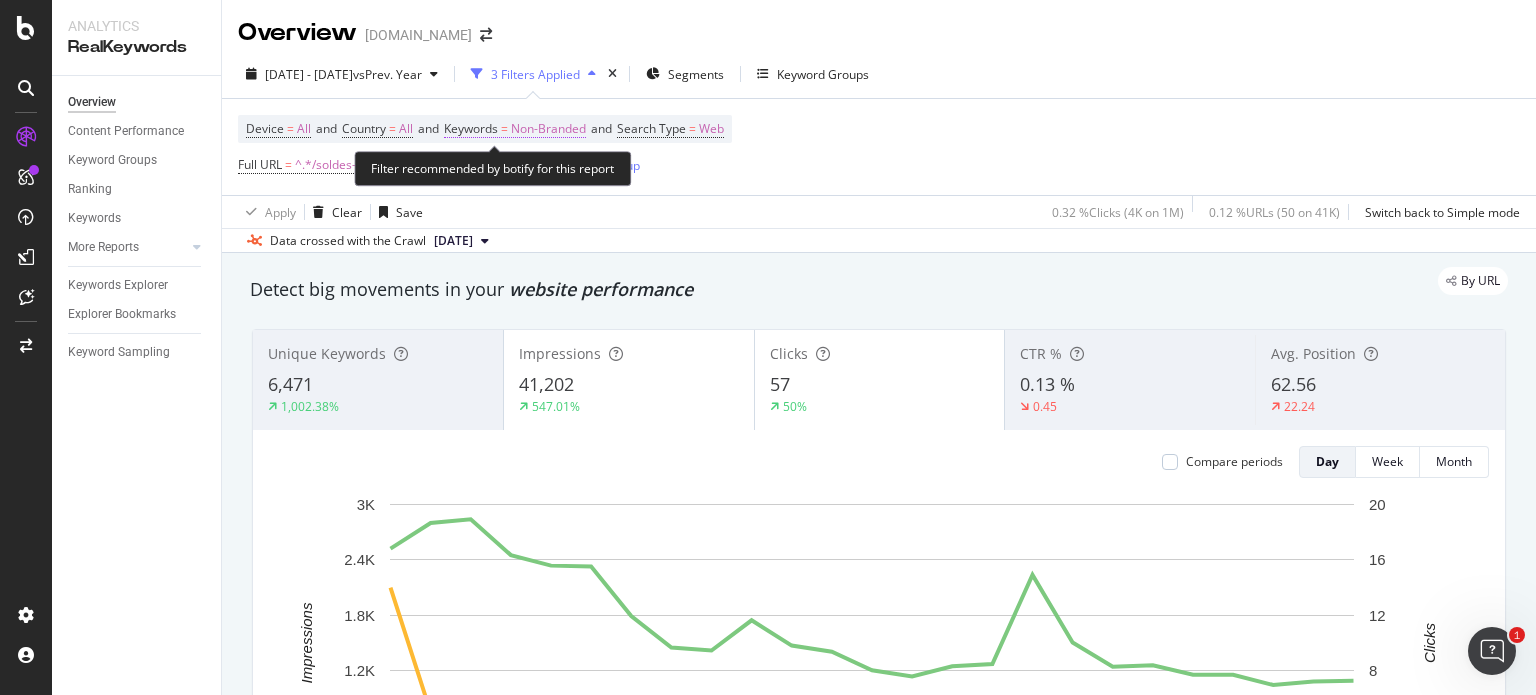 click on "Non-Branded" at bounding box center (548, 129) 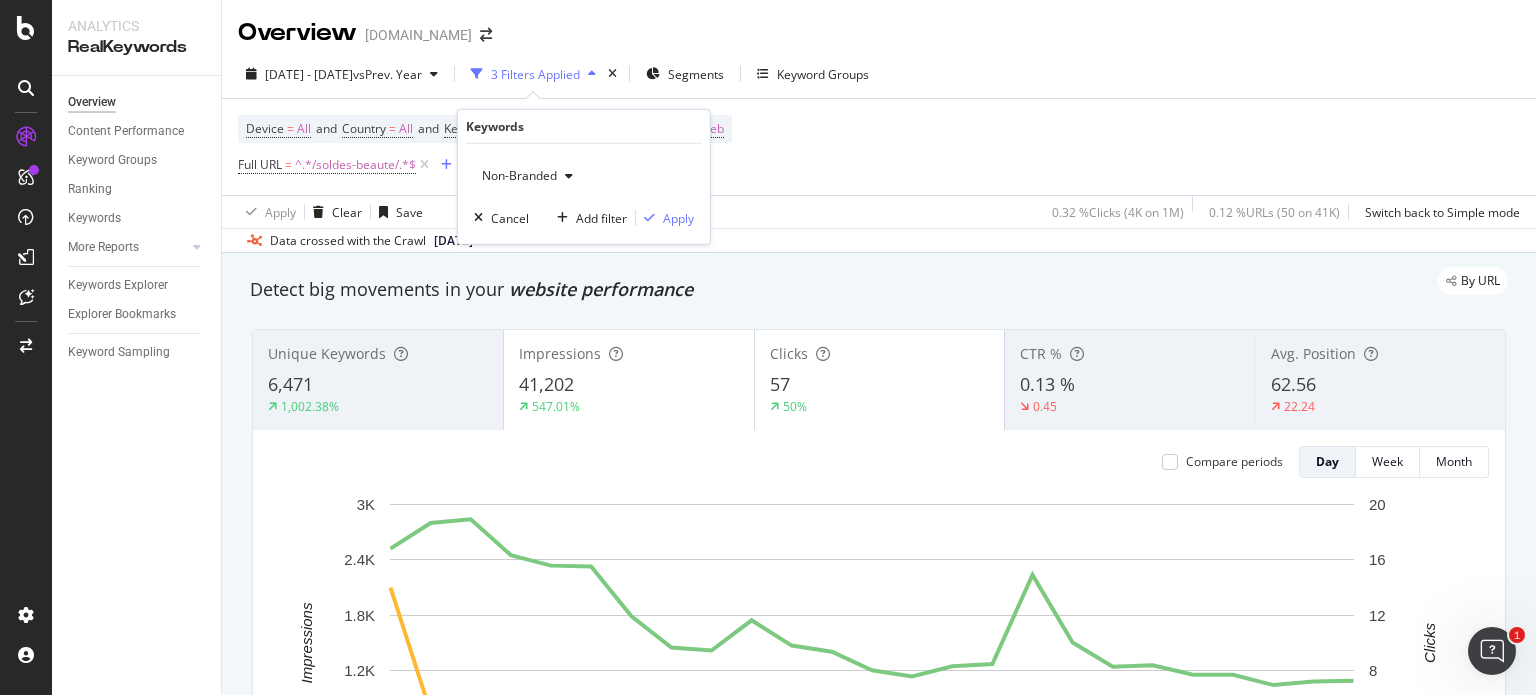 click on "Non-Branded" at bounding box center (515, 175) 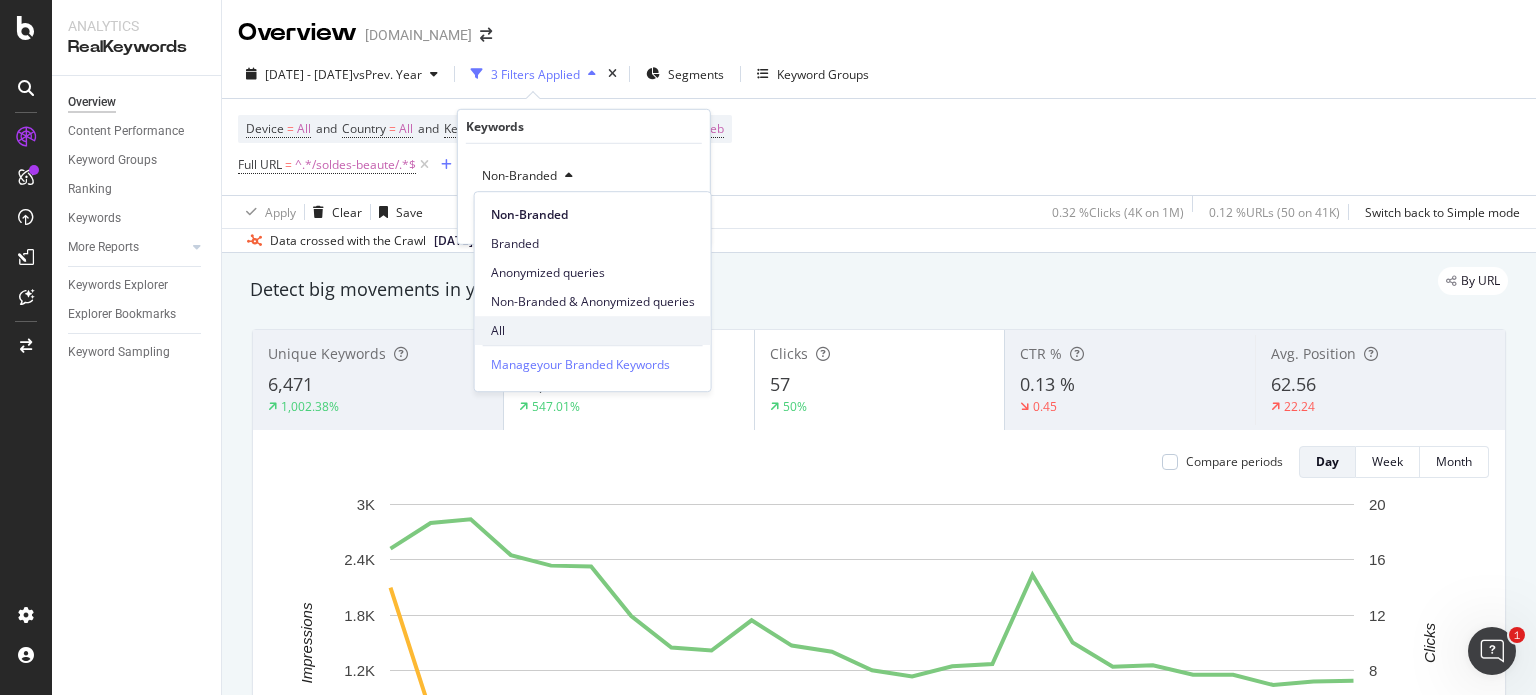 click on "All" at bounding box center (593, 331) 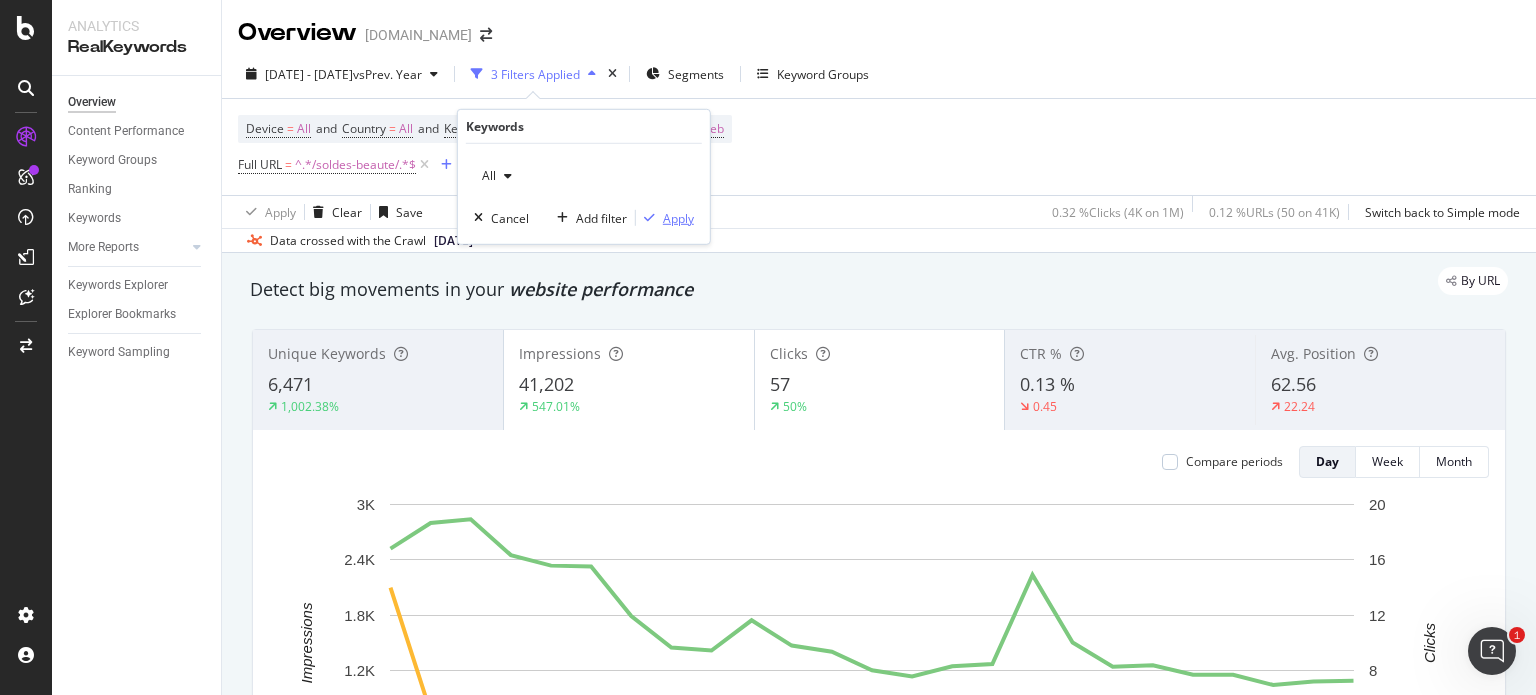 click on "Apply" at bounding box center (678, 217) 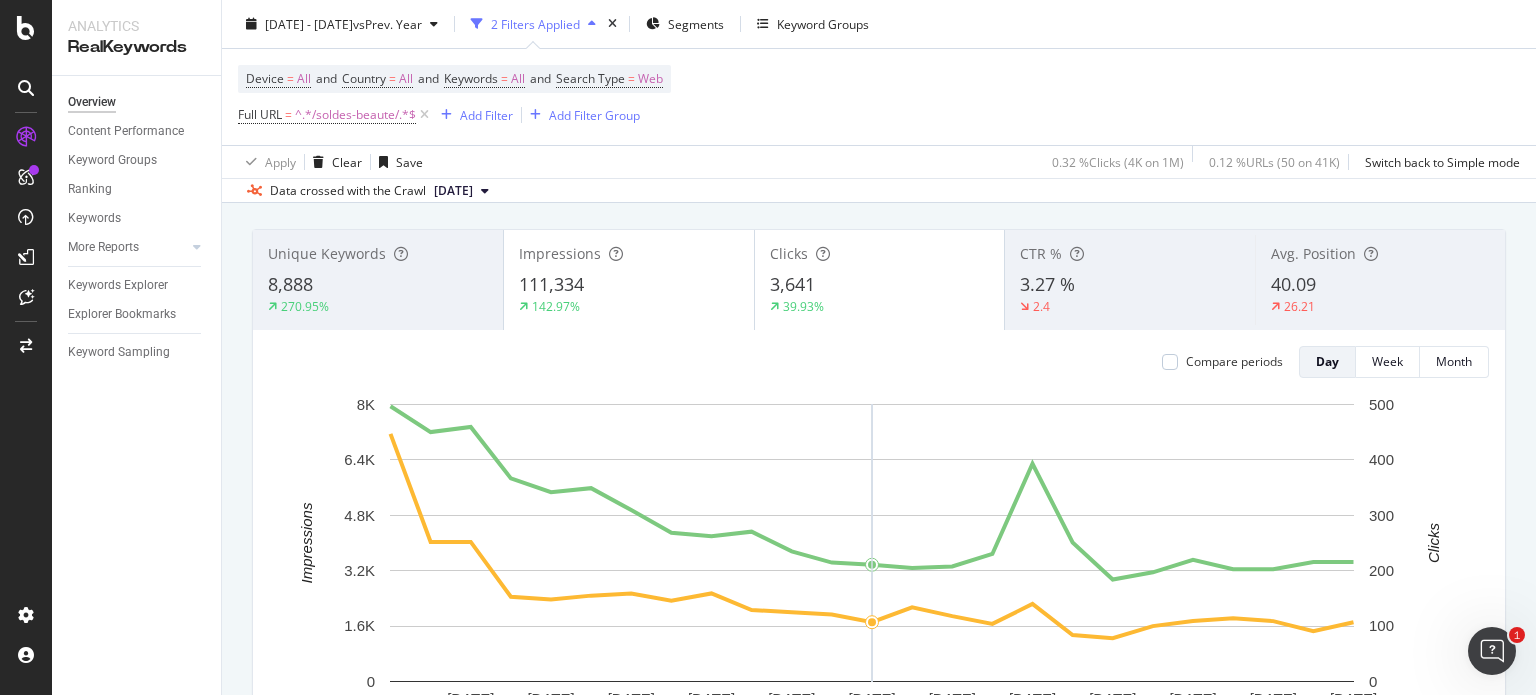 scroll, scrollTop: 0, scrollLeft: 0, axis: both 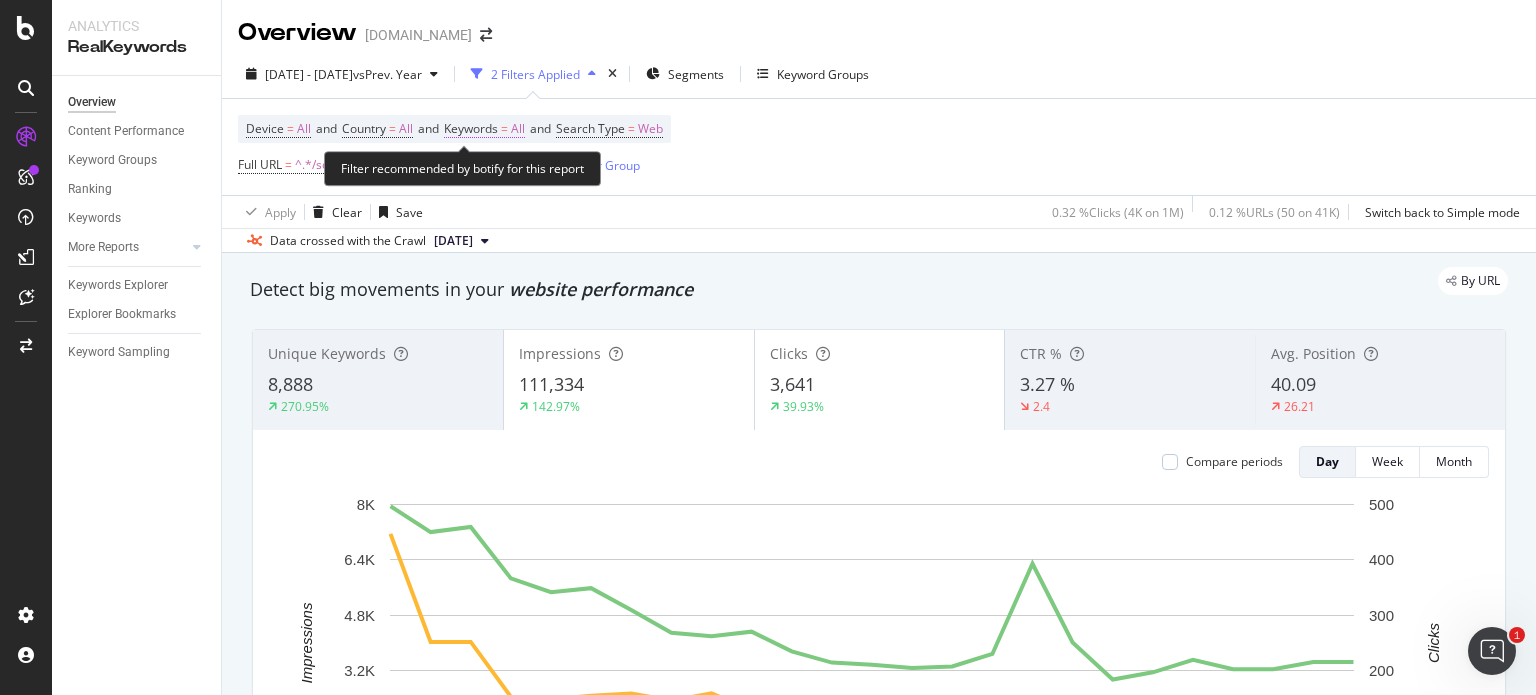 click on "Keywords" at bounding box center [471, 128] 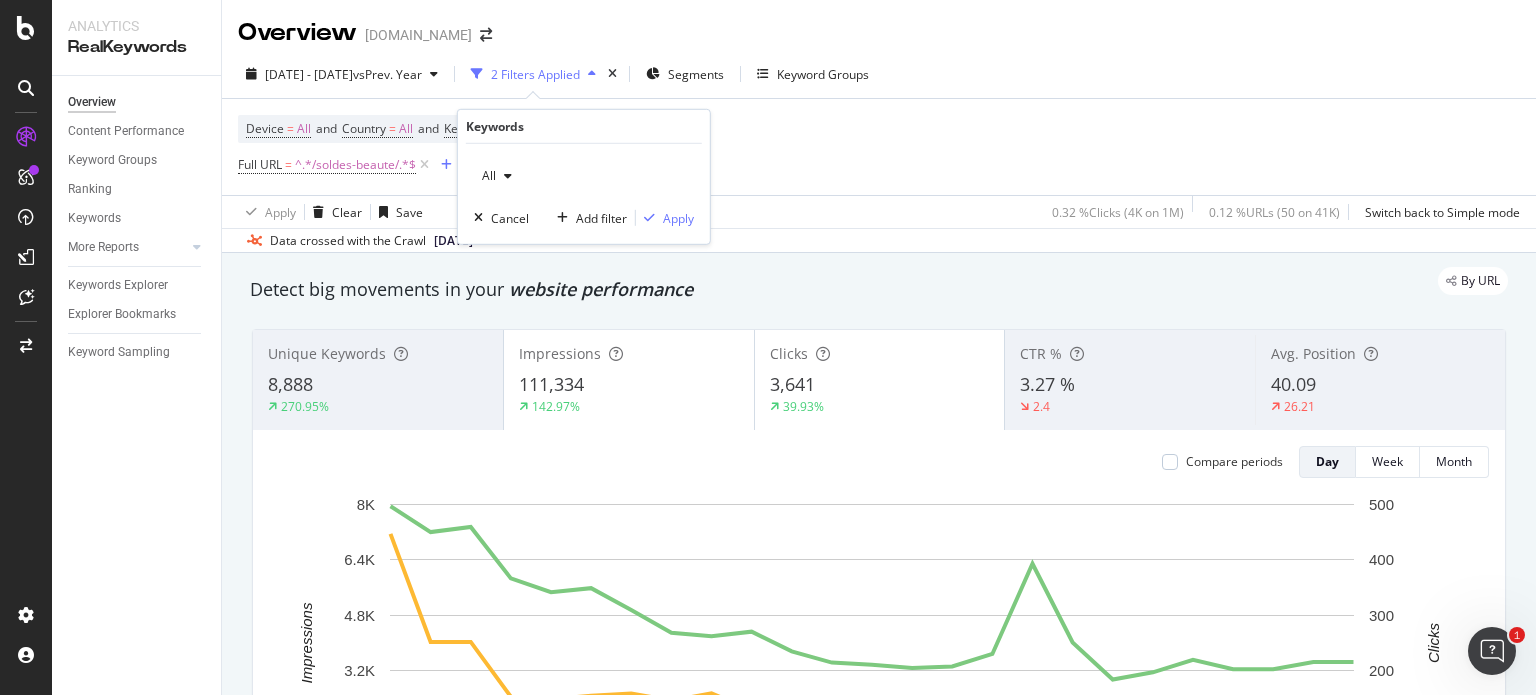click at bounding box center (508, 176) 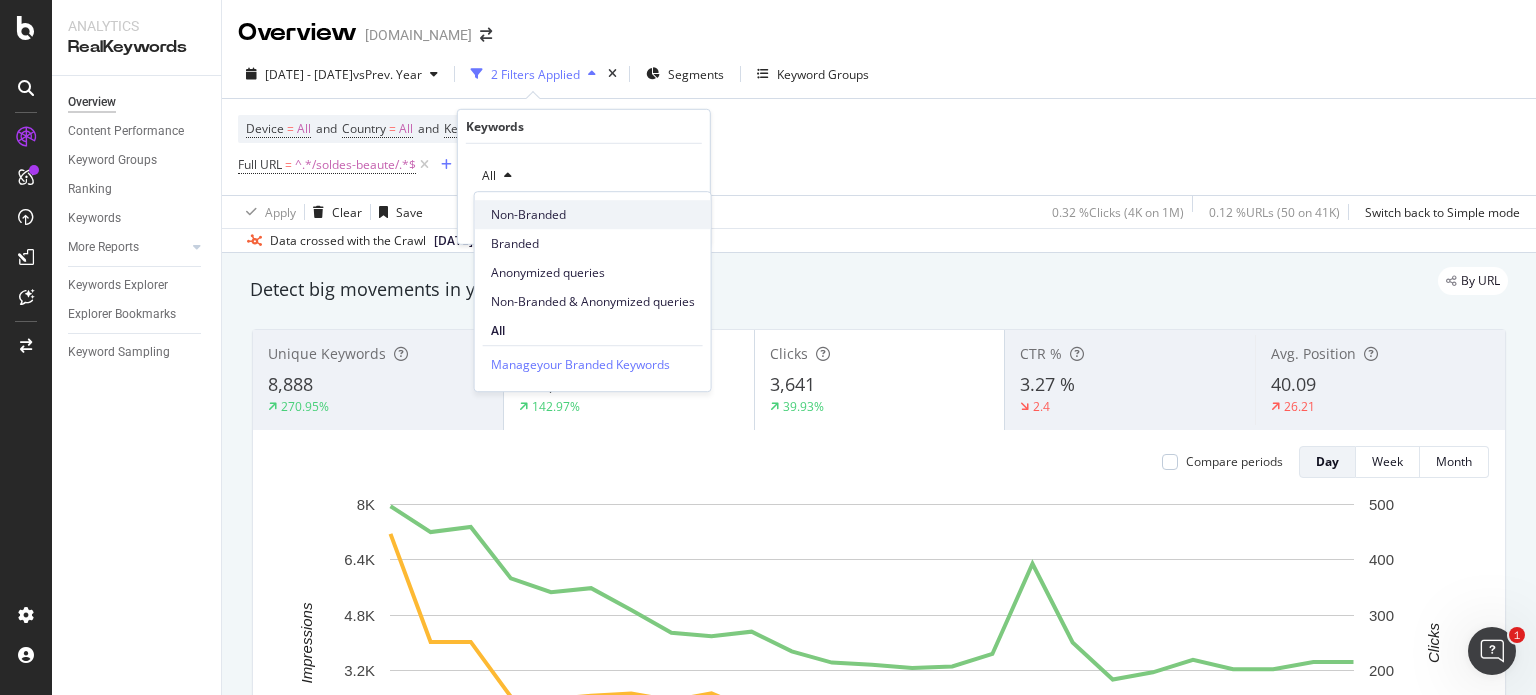 click on "Non-Branded" at bounding box center [593, 215] 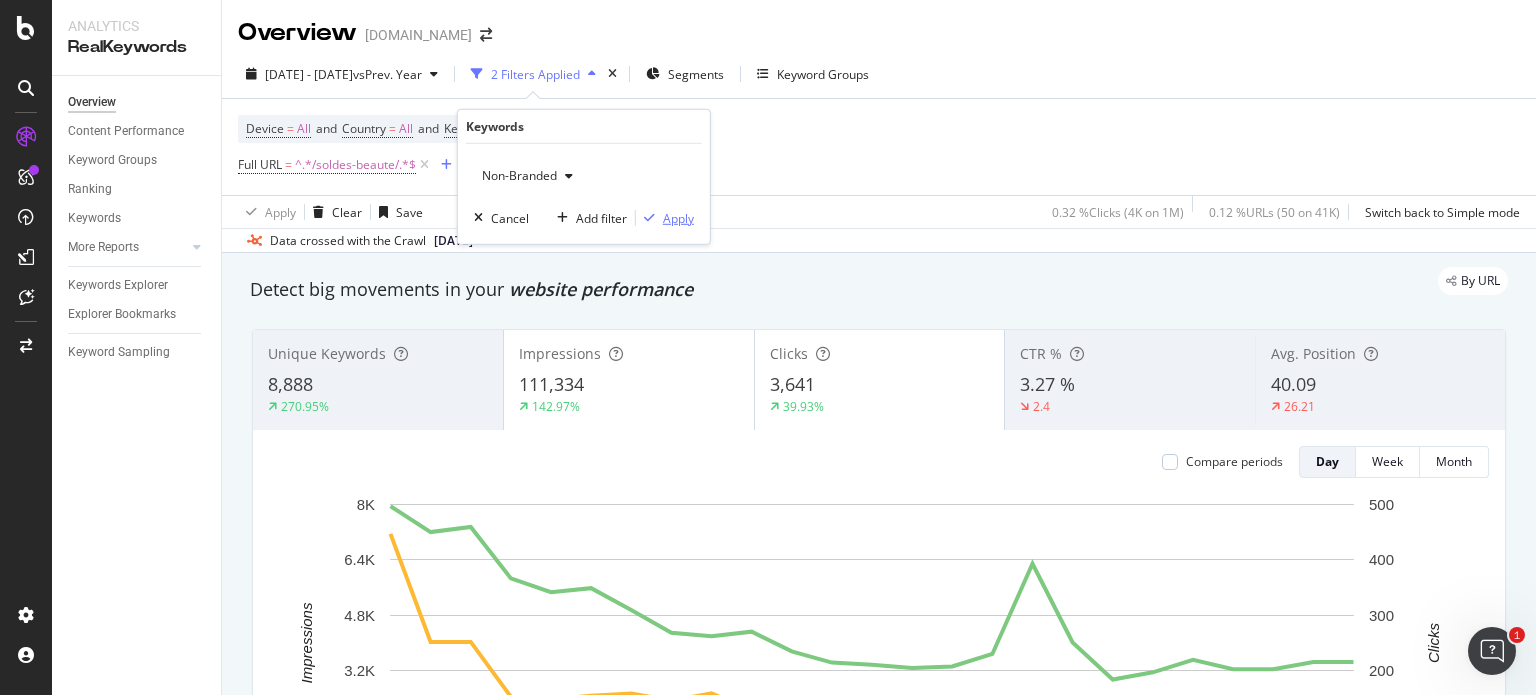 click on "Apply" at bounding box center [678, 217] 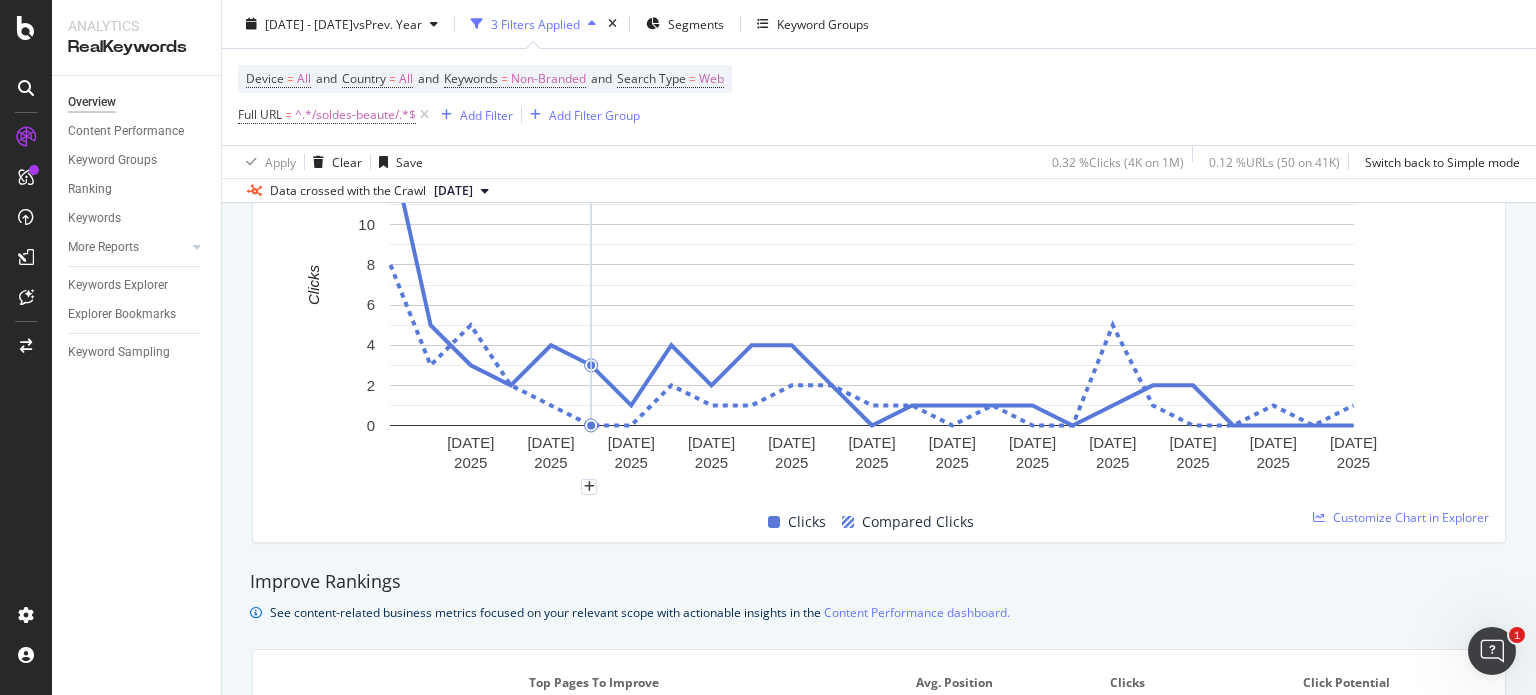 scroll, scrollTop: 800, scrollLeft: 0, axis: vertical 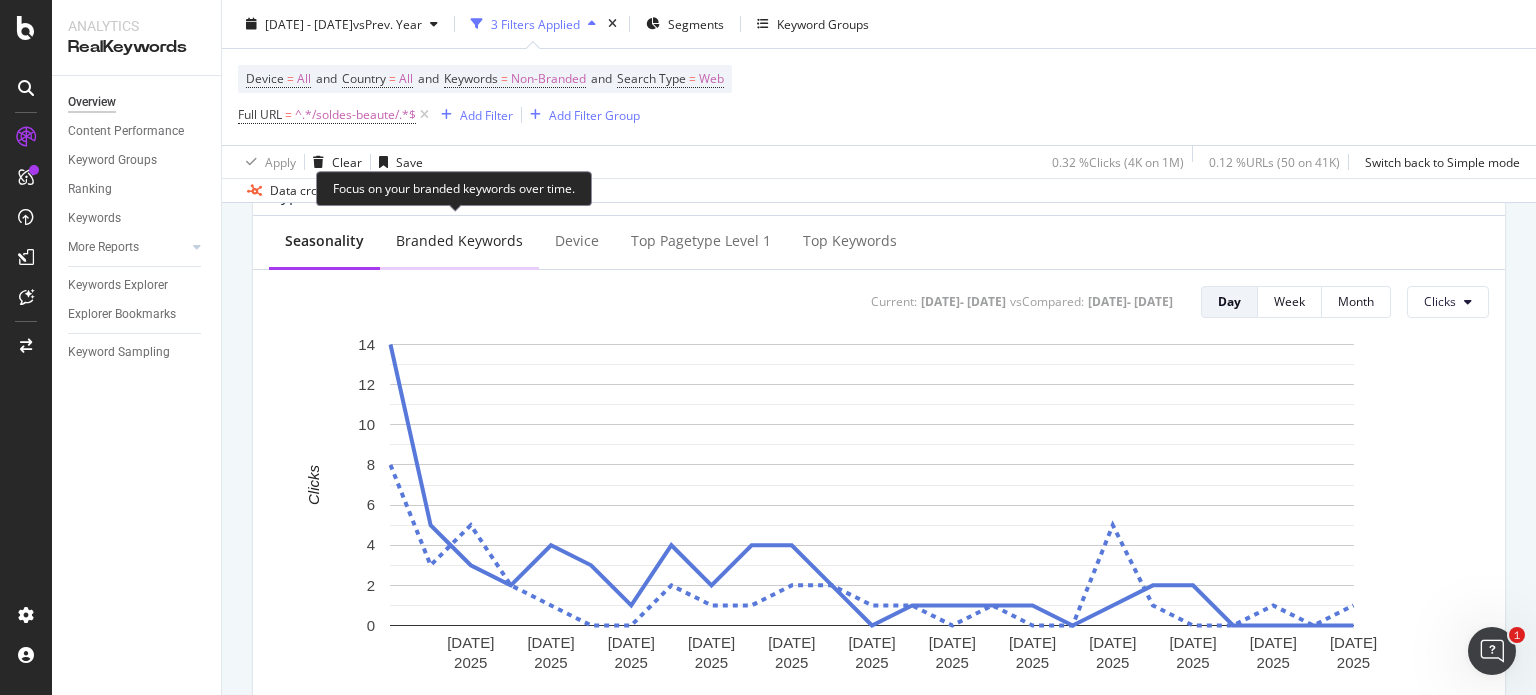 click on "Branded Keywords" at bounding box center (459, 241) 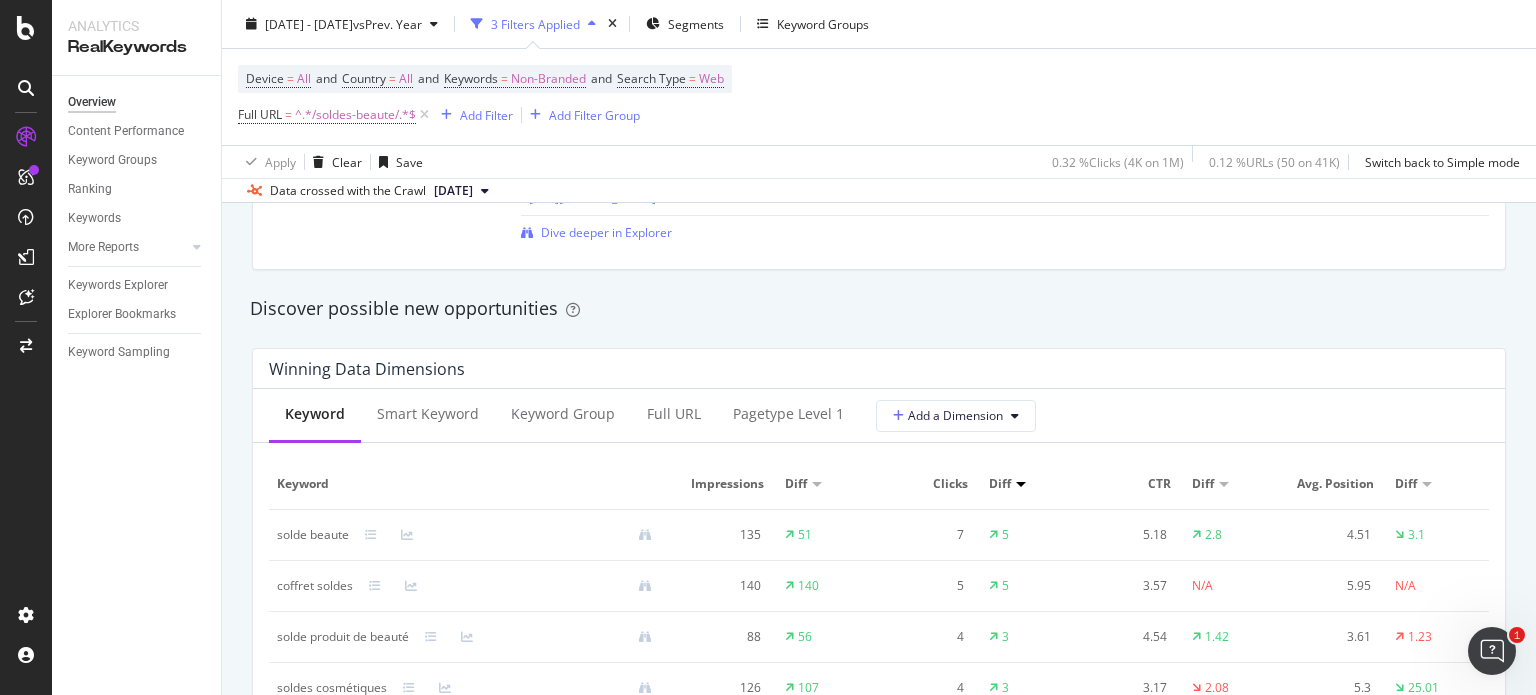 scroll, scrollTop: 1700, scrollLeft: 0, axis: vertical 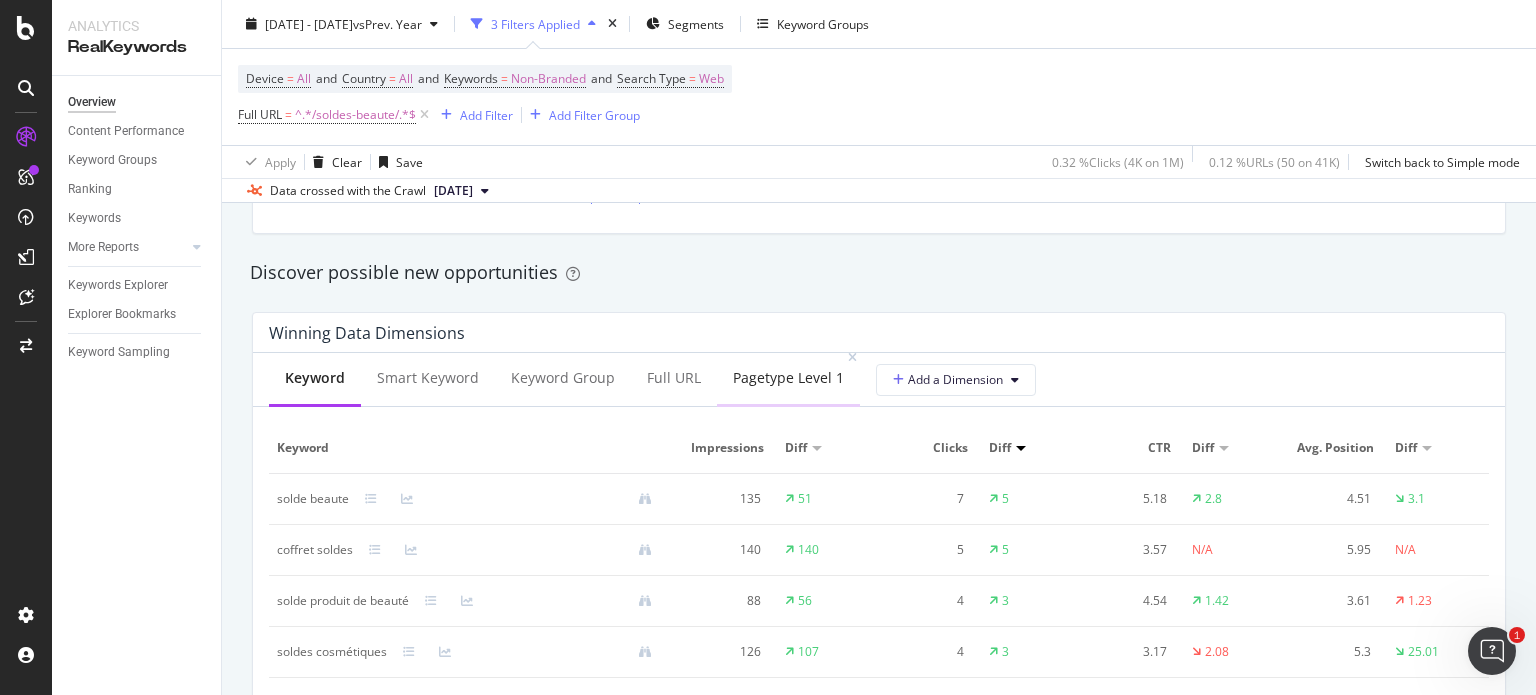 click on "Pagetype Level 1" at bounding box center (788, 378) 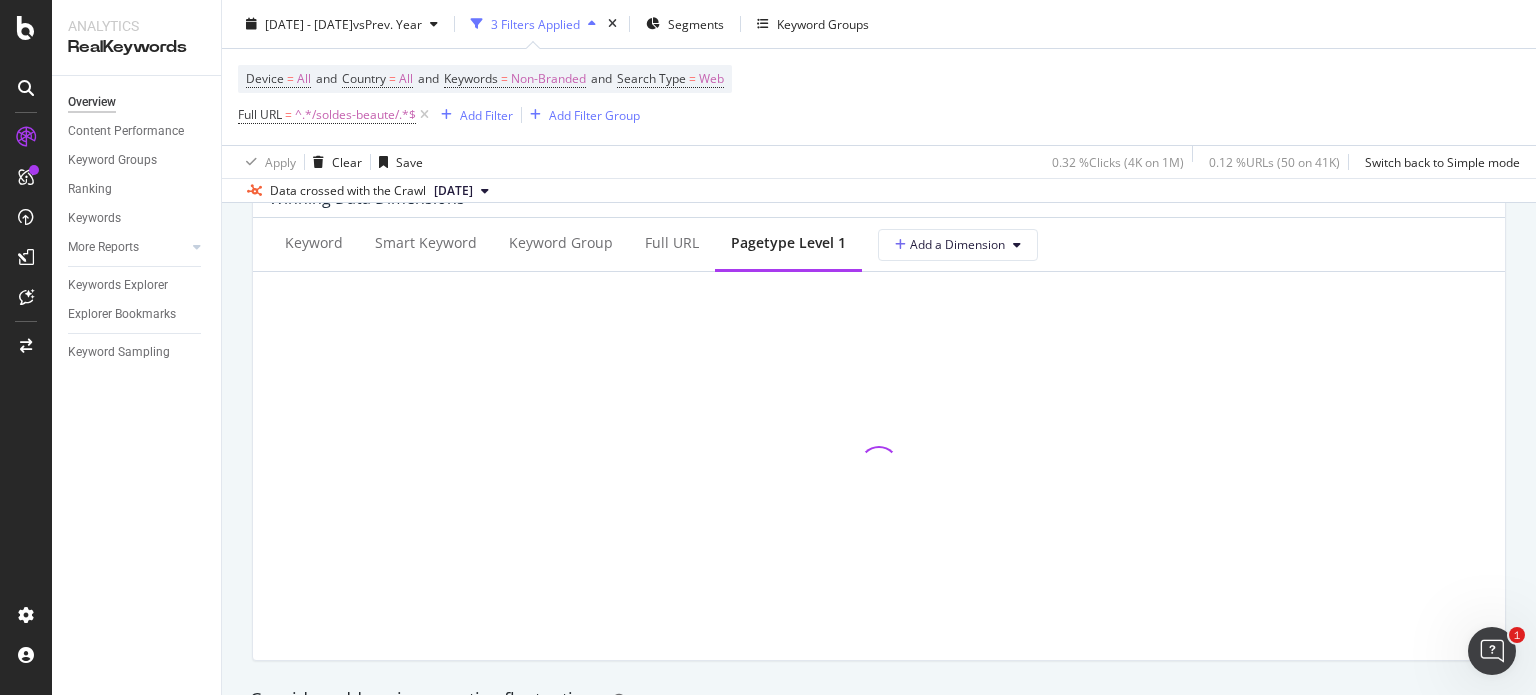 scroll, scrollTop: 1800, scrollLeft: 0, axis: vertical 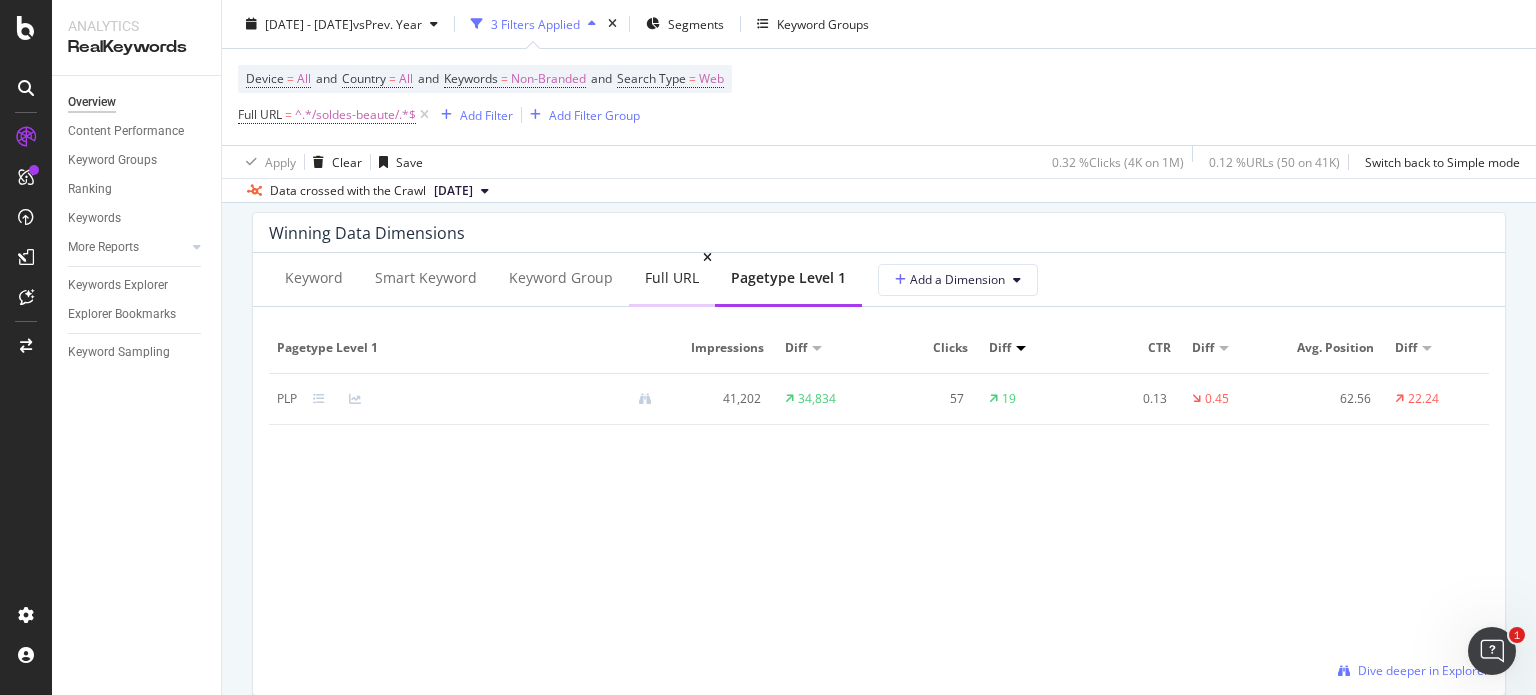 click on "Full URL" at bounding box center [672, 278] 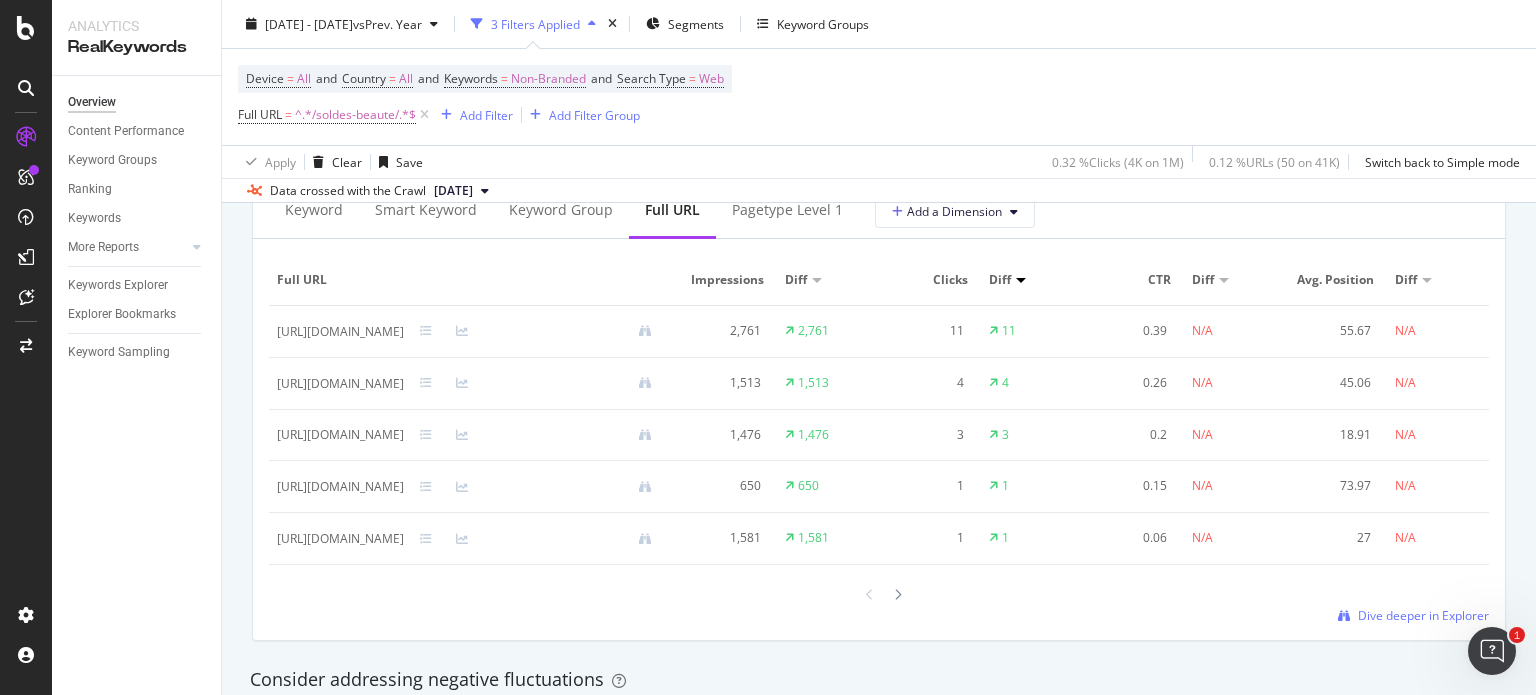 scroll, scrollTop: 1900, scrollLeft: 0, axis: vertical 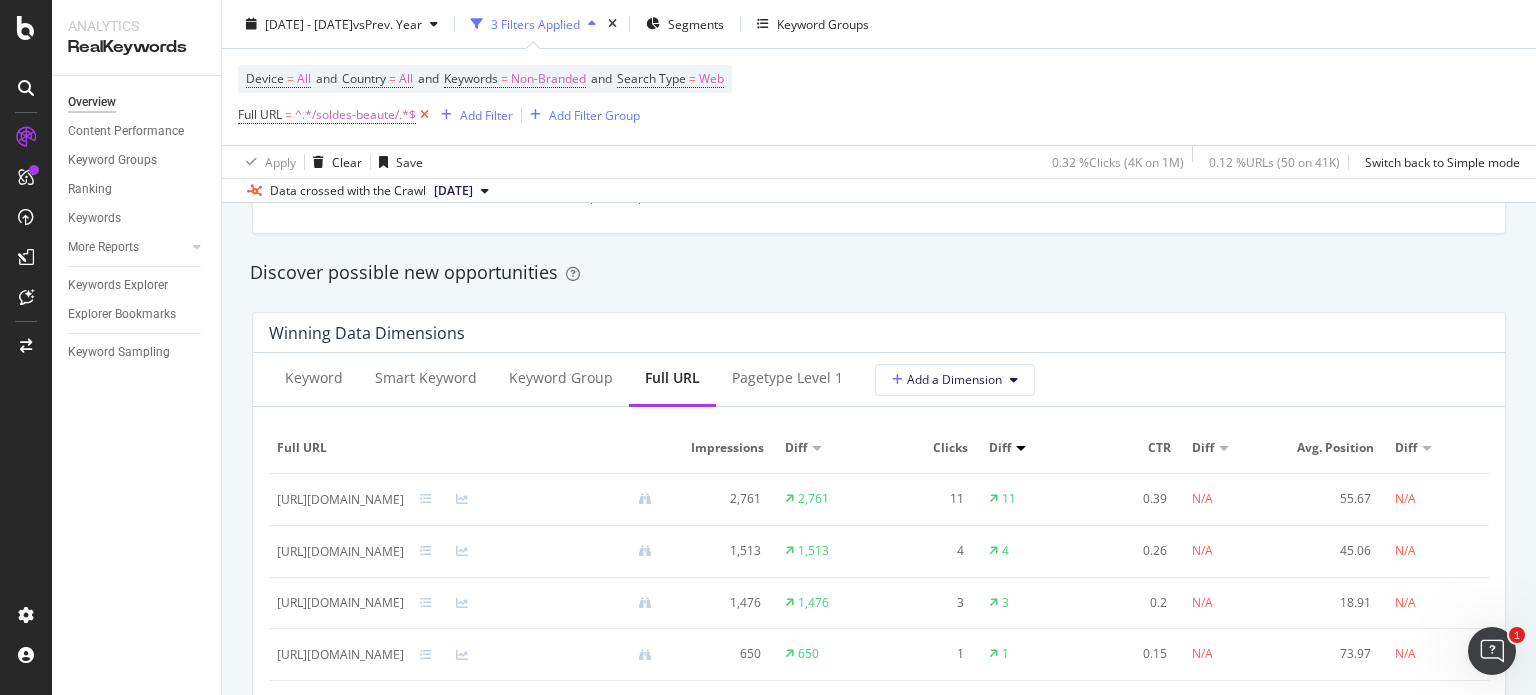 click at bounding box center (424, 115) 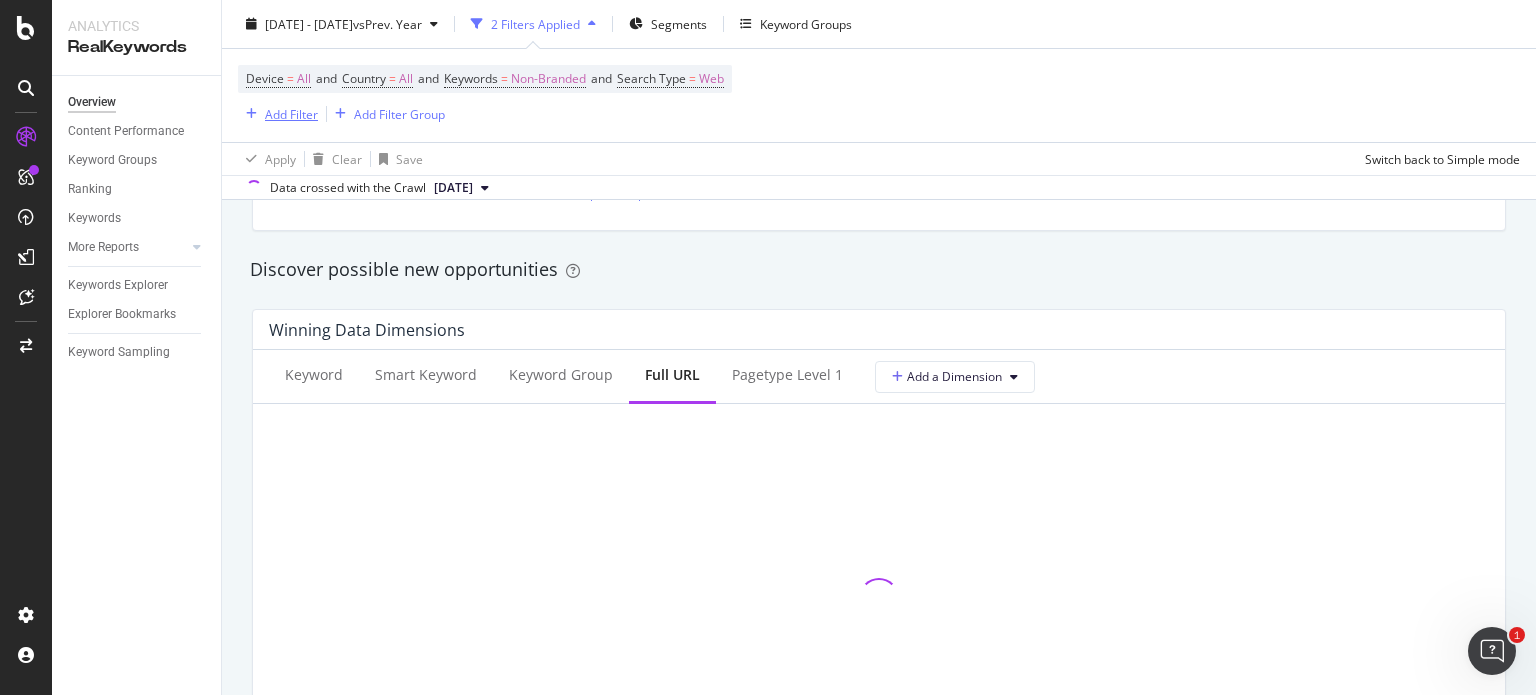 scroll, scrollTop: 1696, scrollLeft: 0, axis: vertical 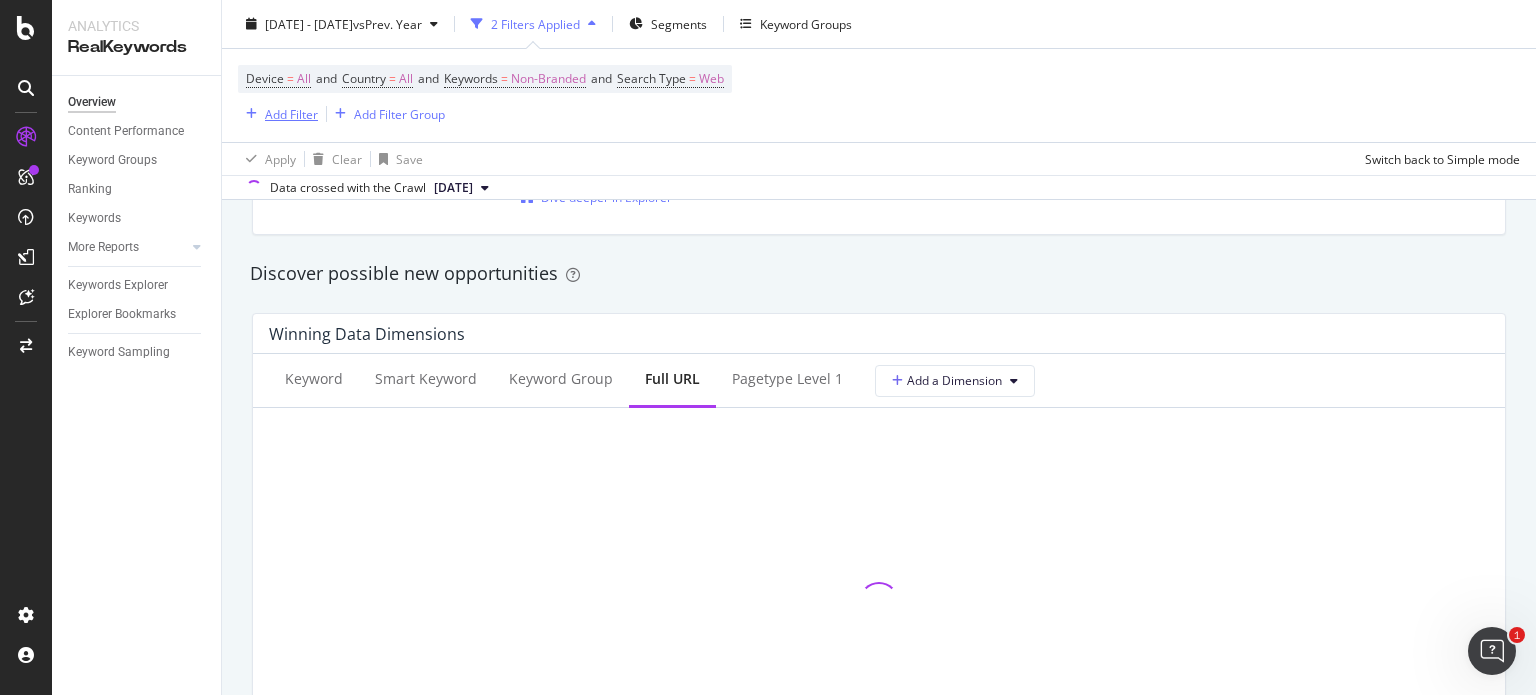 click on "Add Filter" at bounding box center (291, 113) 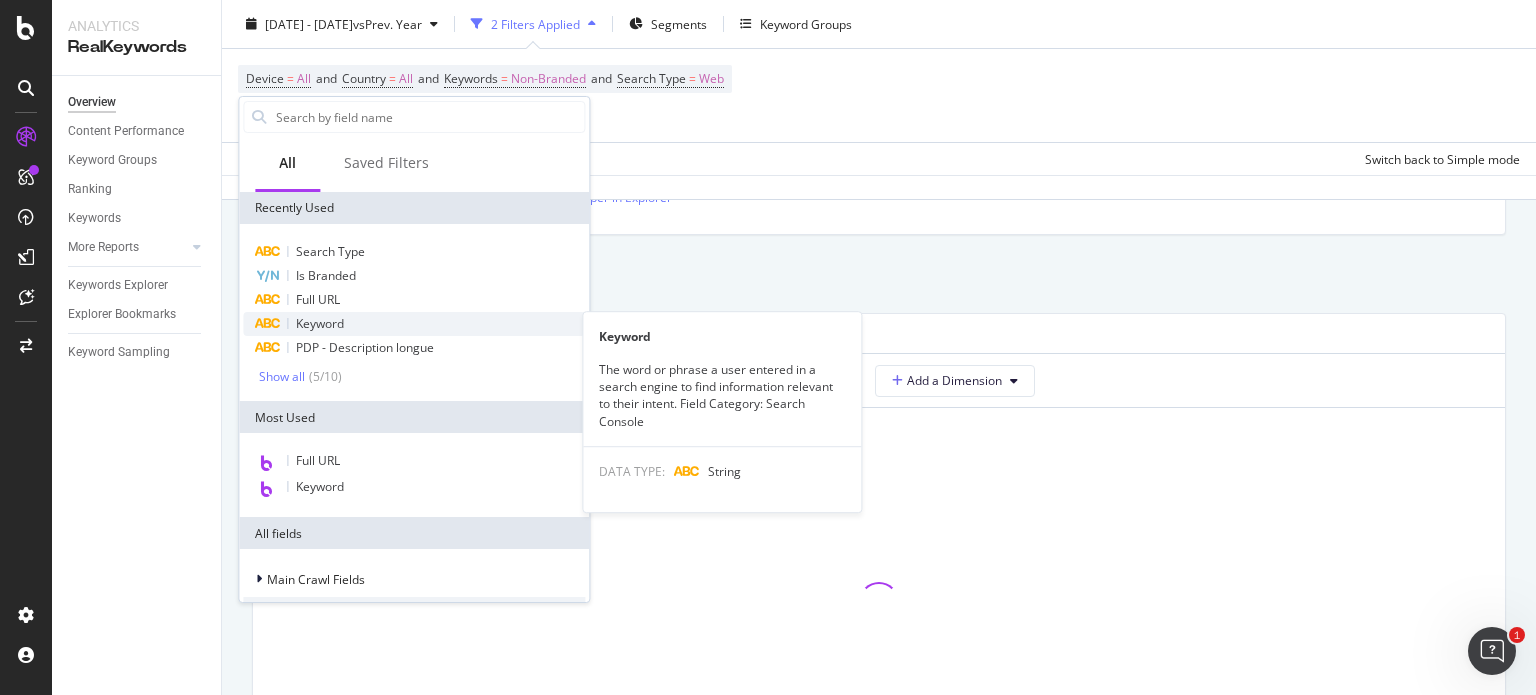 click on "Keyword" at bounding box center (320, 323) 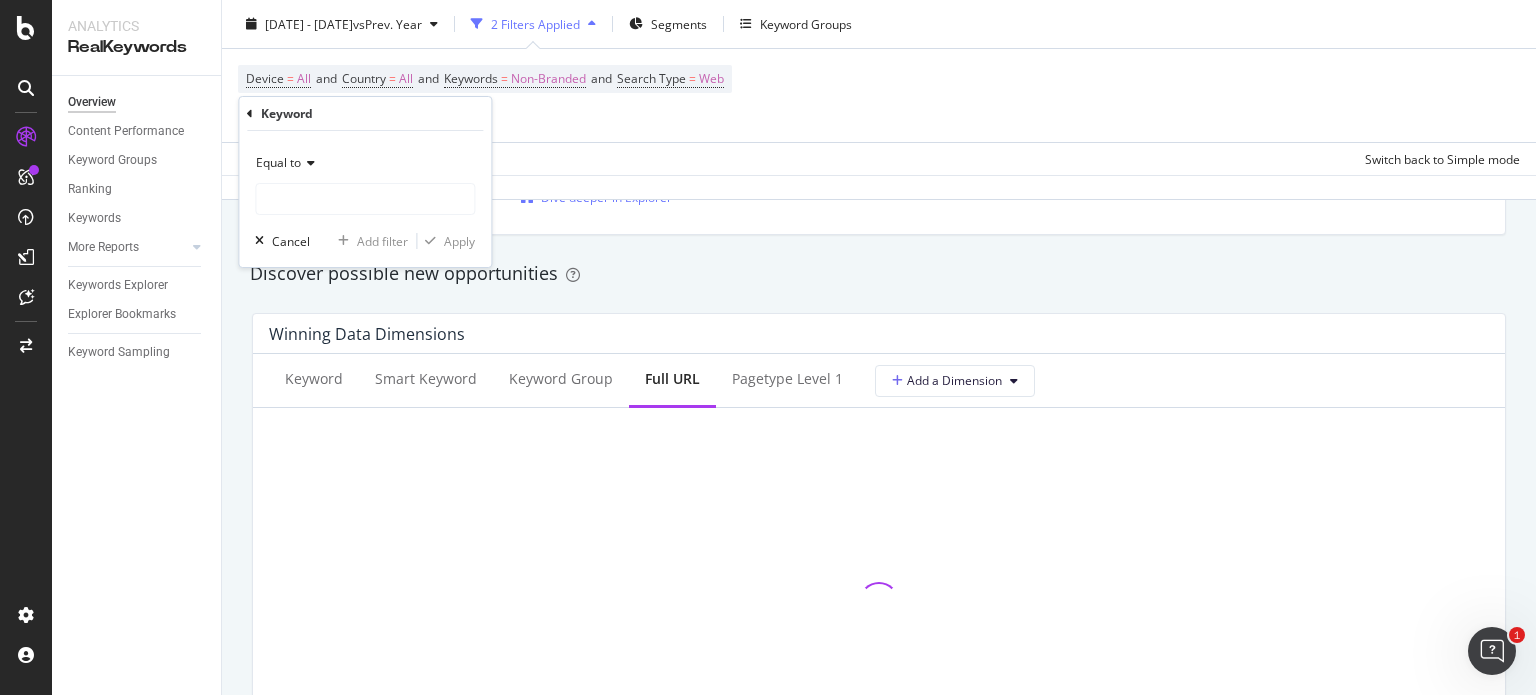 click on "Equal to" at bounding box center [278, 162] 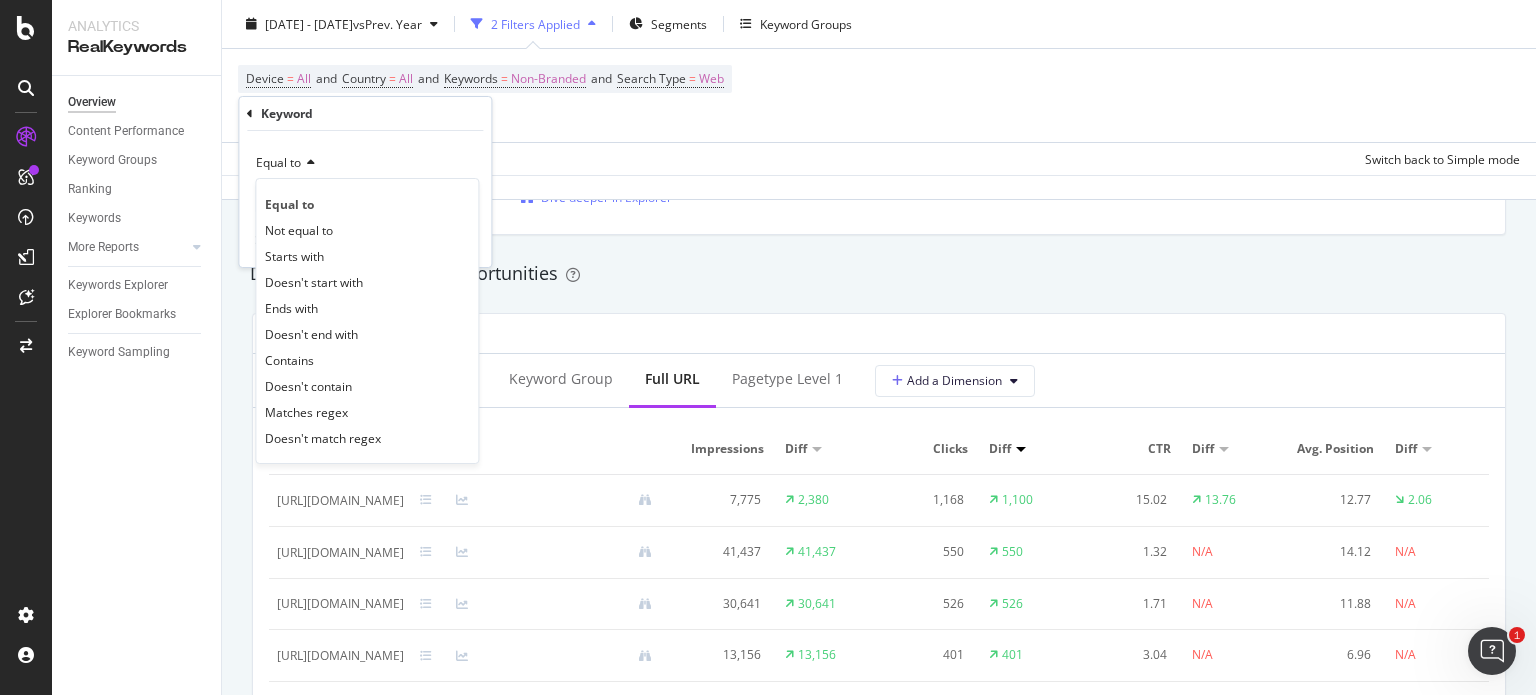 click on "Contains" at bounding box center [289, 360] 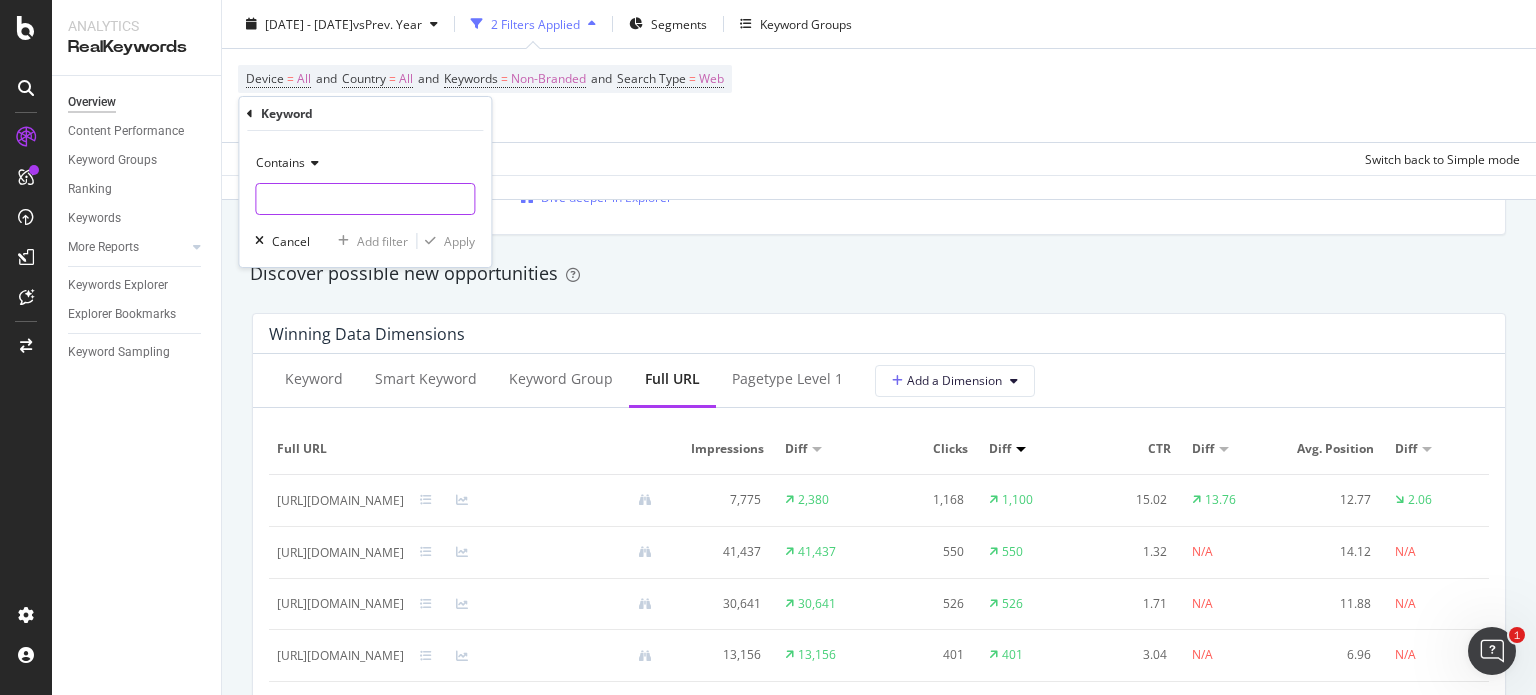click at bounding box center (365, 199) 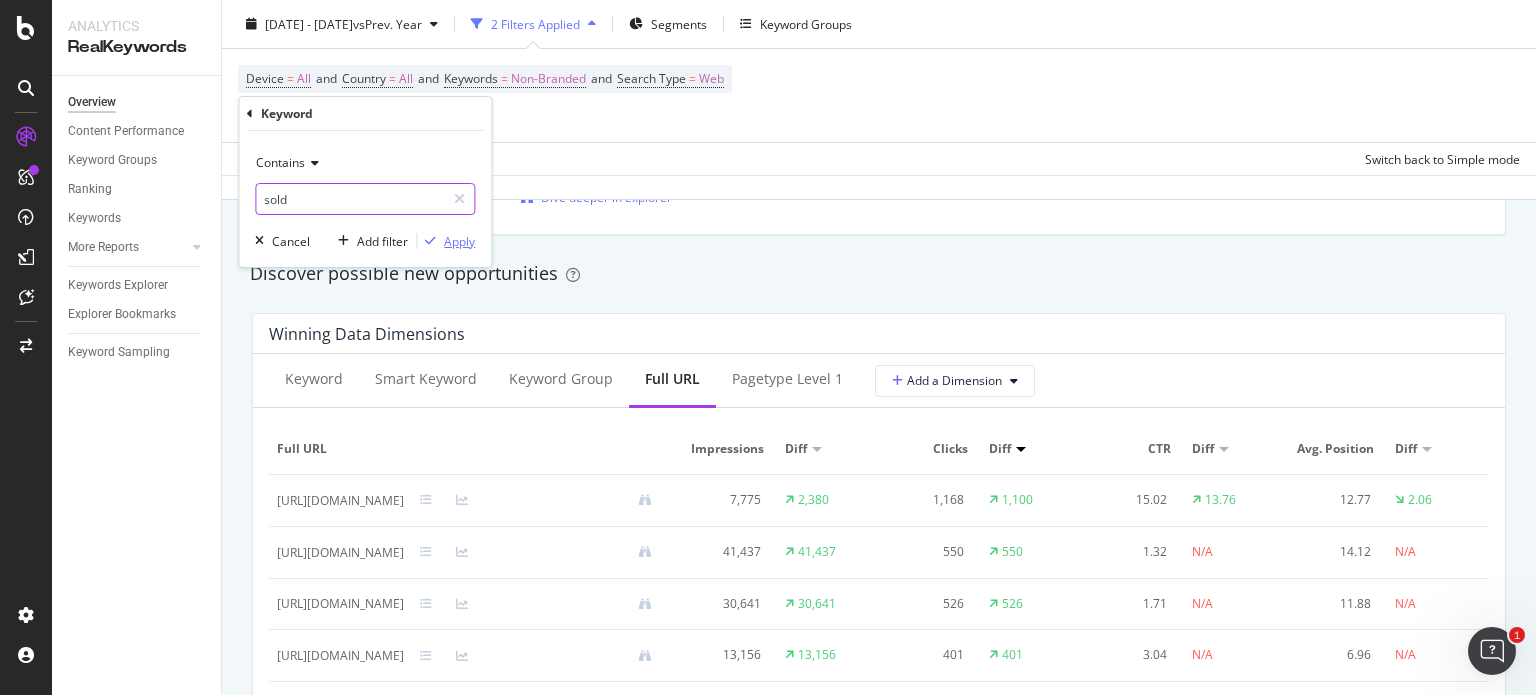 type on "sold" 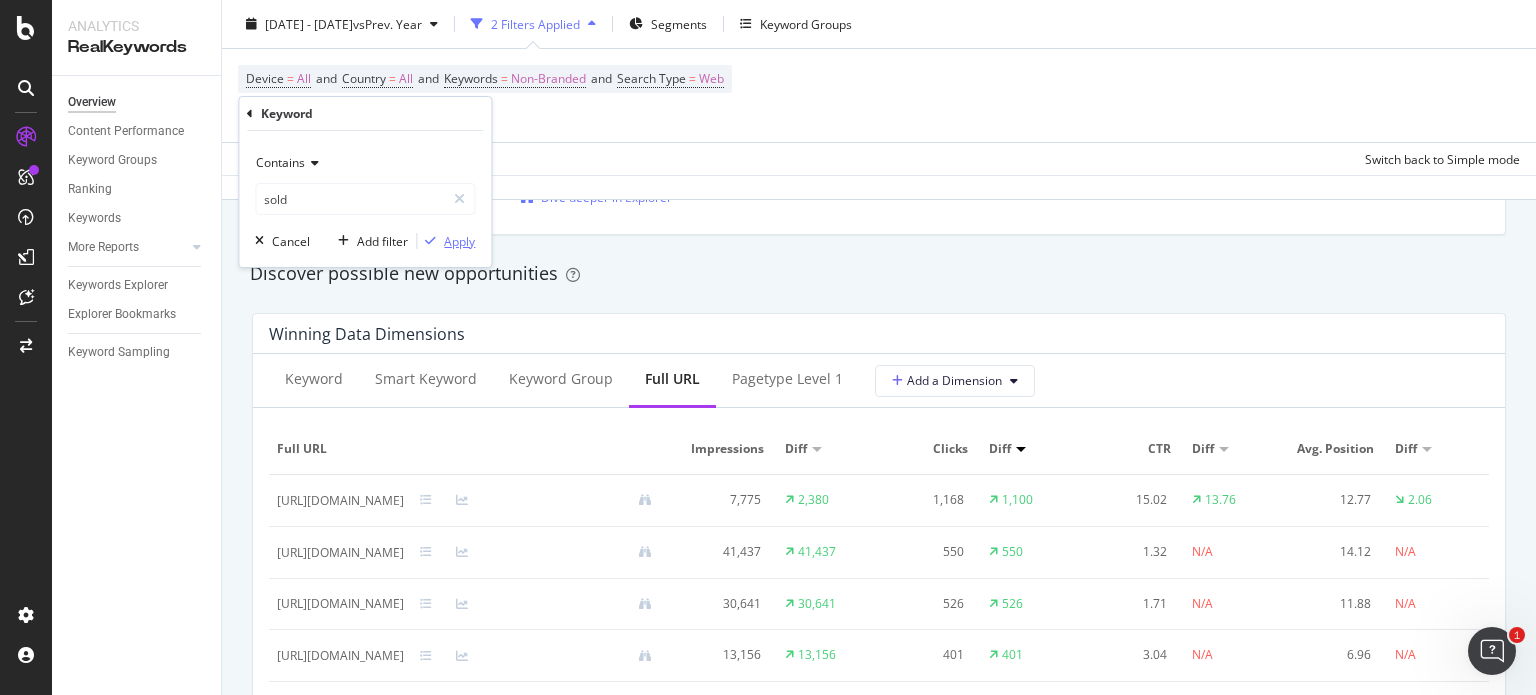 click on "Apply" at bounding box center [459, 241] 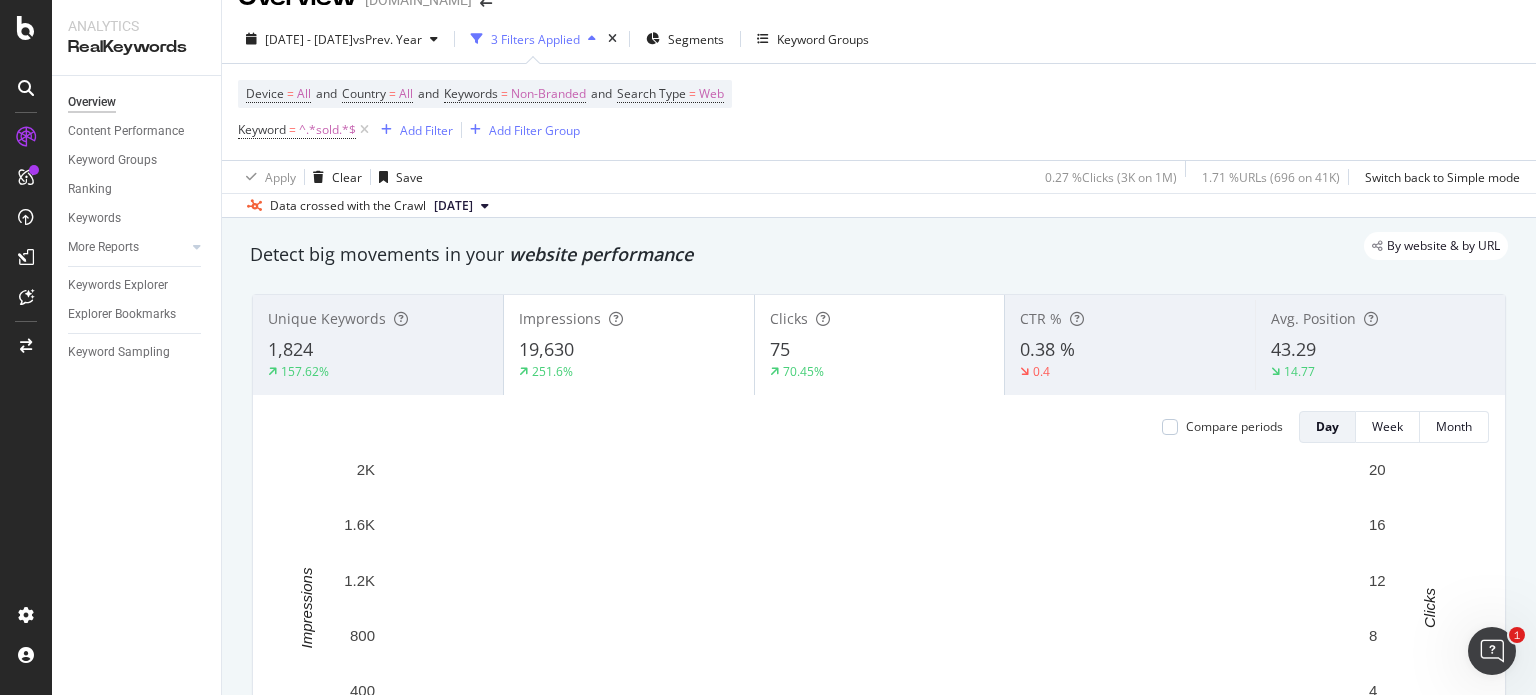 scroll, scrollTop: 0, scrollLeft: 0, axis: both 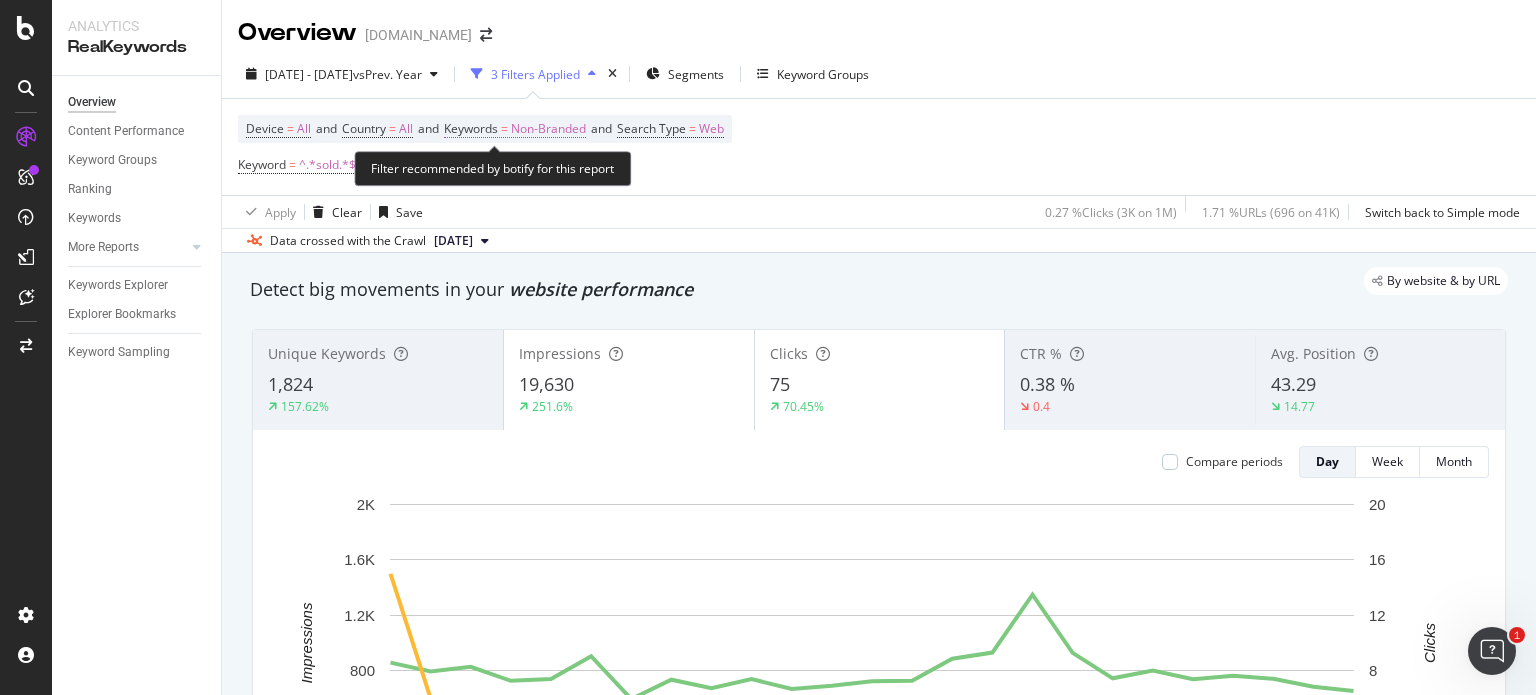 click on "Non-Branded" at bounding box center [548, 129] 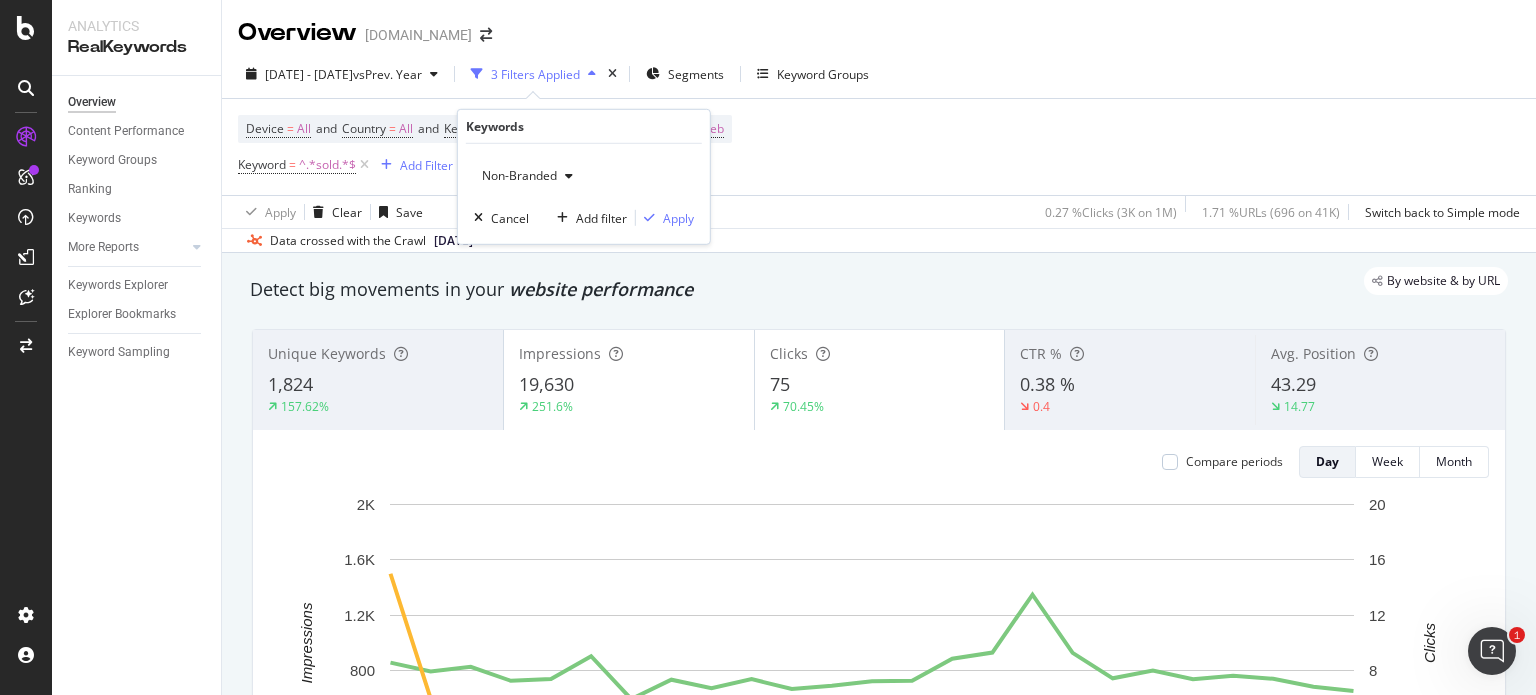 click on "Non-Branded Cancel Add filter Apply" at bounding box center [584, 194] 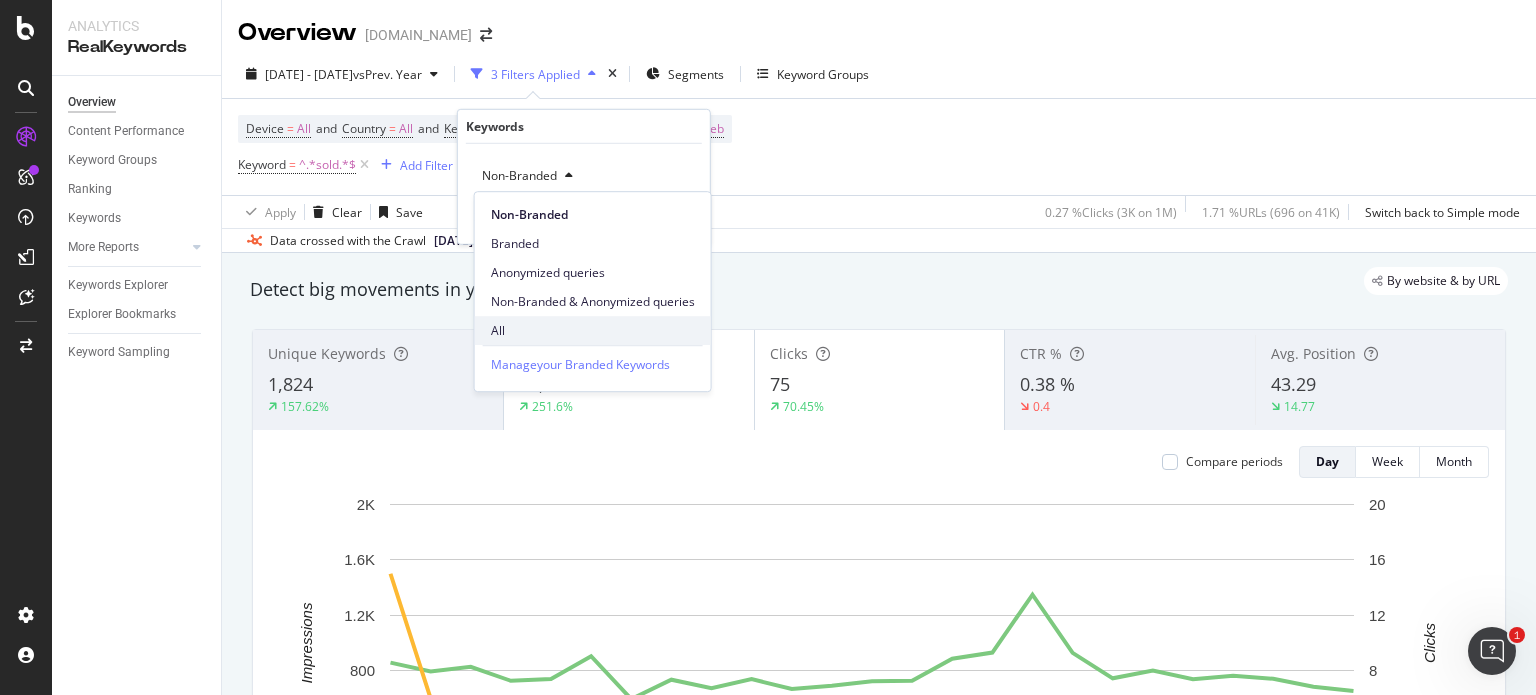 click on "All" at bounding box center [593, 331] 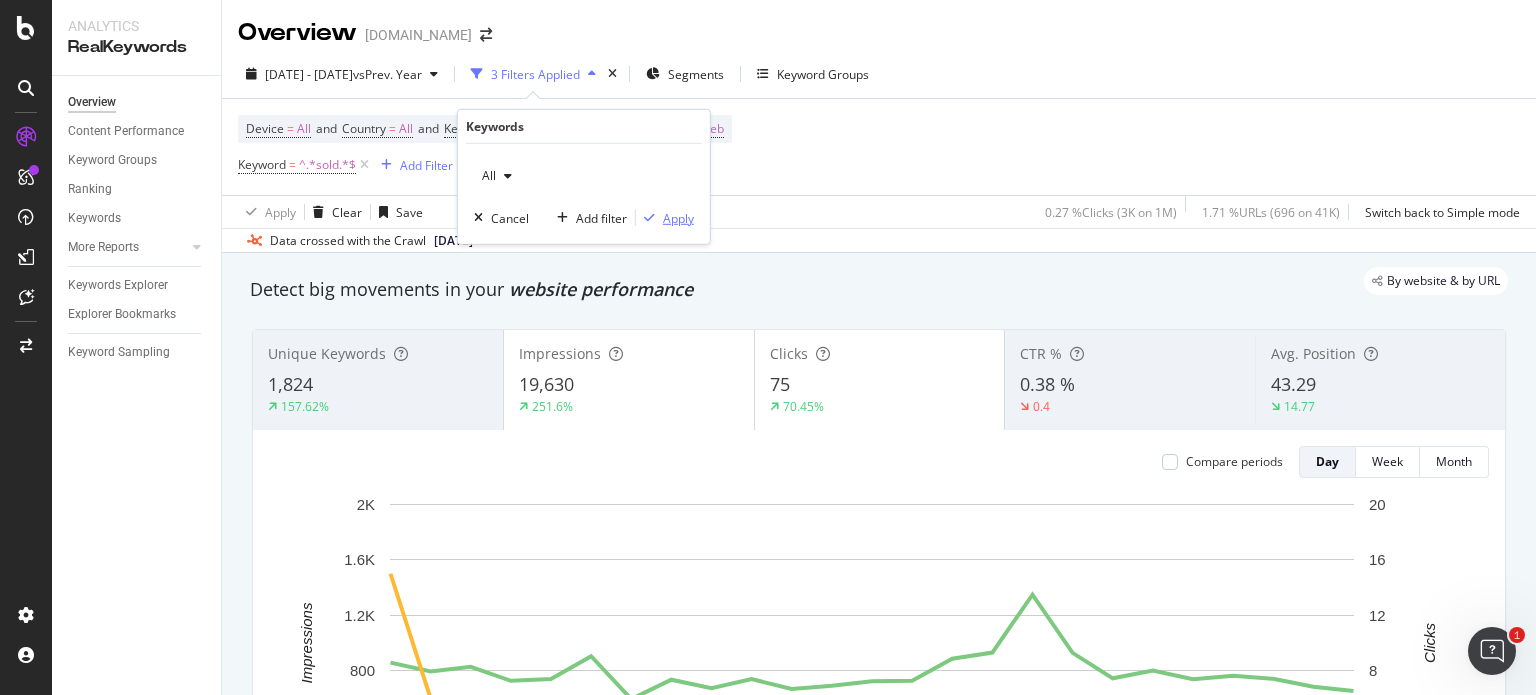 click on "Apply" at bounding box center [678, 217] 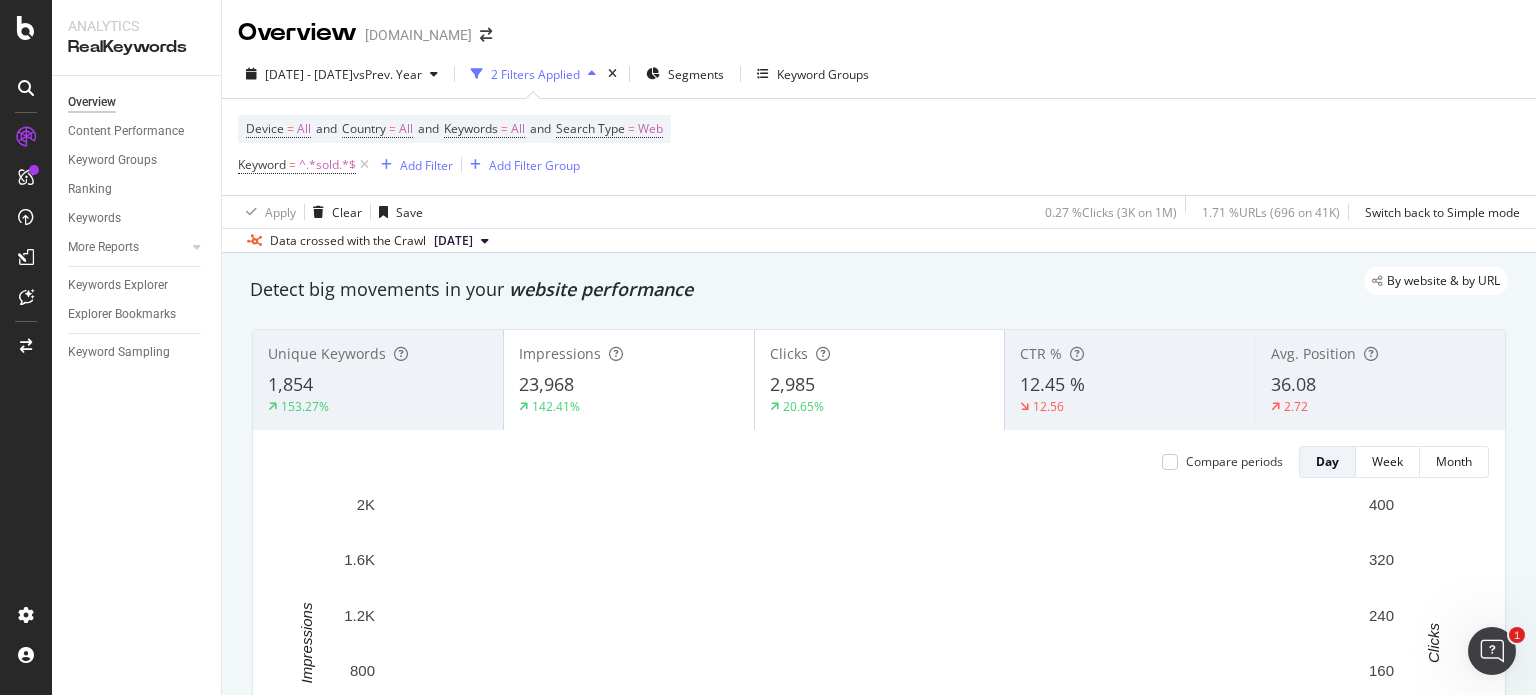 scroll, scrollTop: 100, scrollLeft: 0, axis: vertical 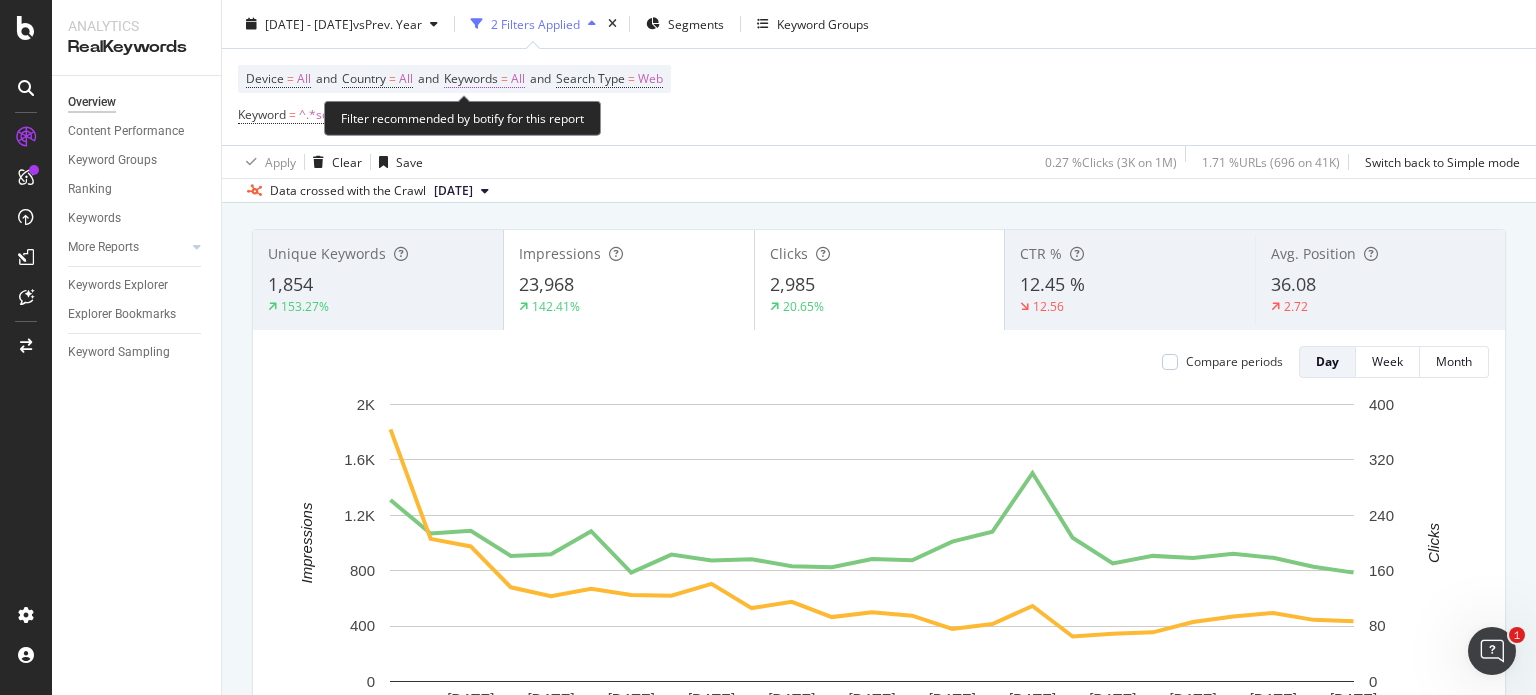 click on "=" at bounding box center [504, 78] 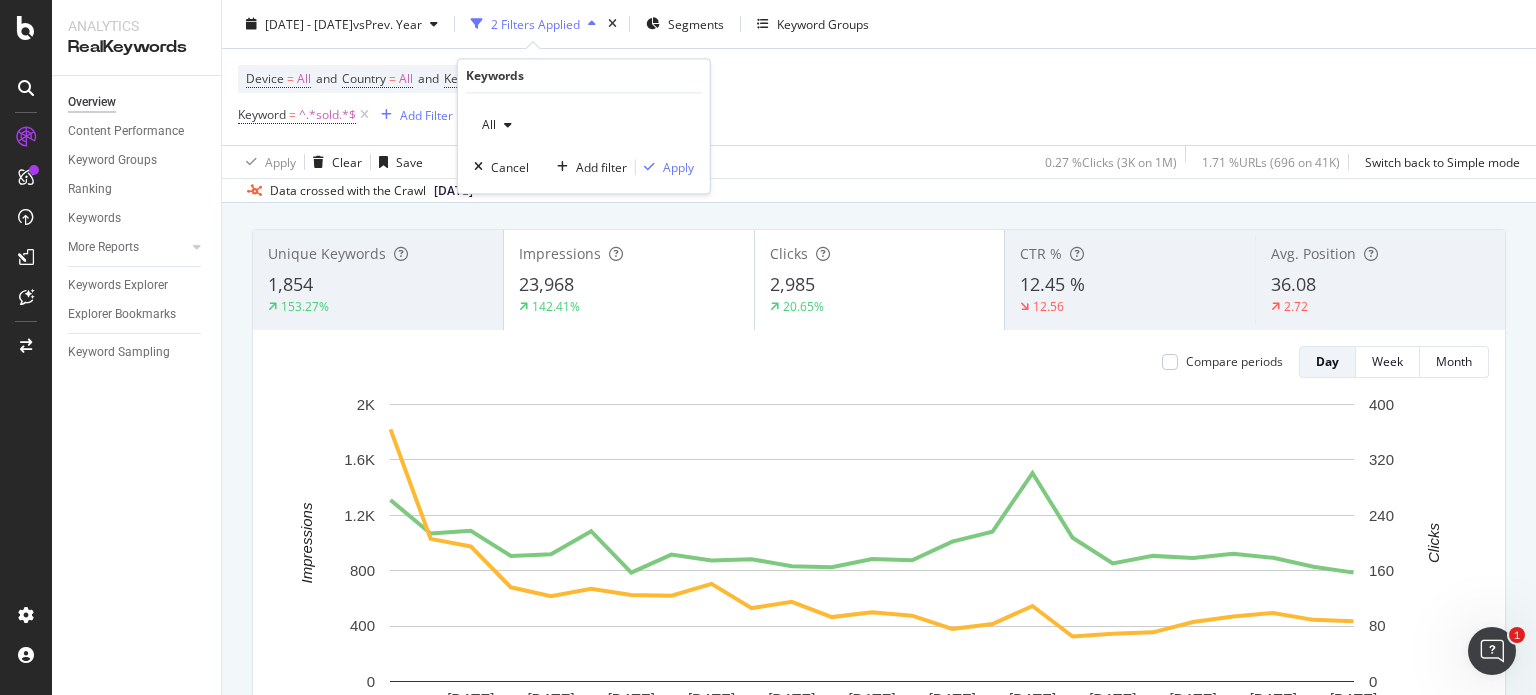 click on "All" at bounding box center [485, 125] 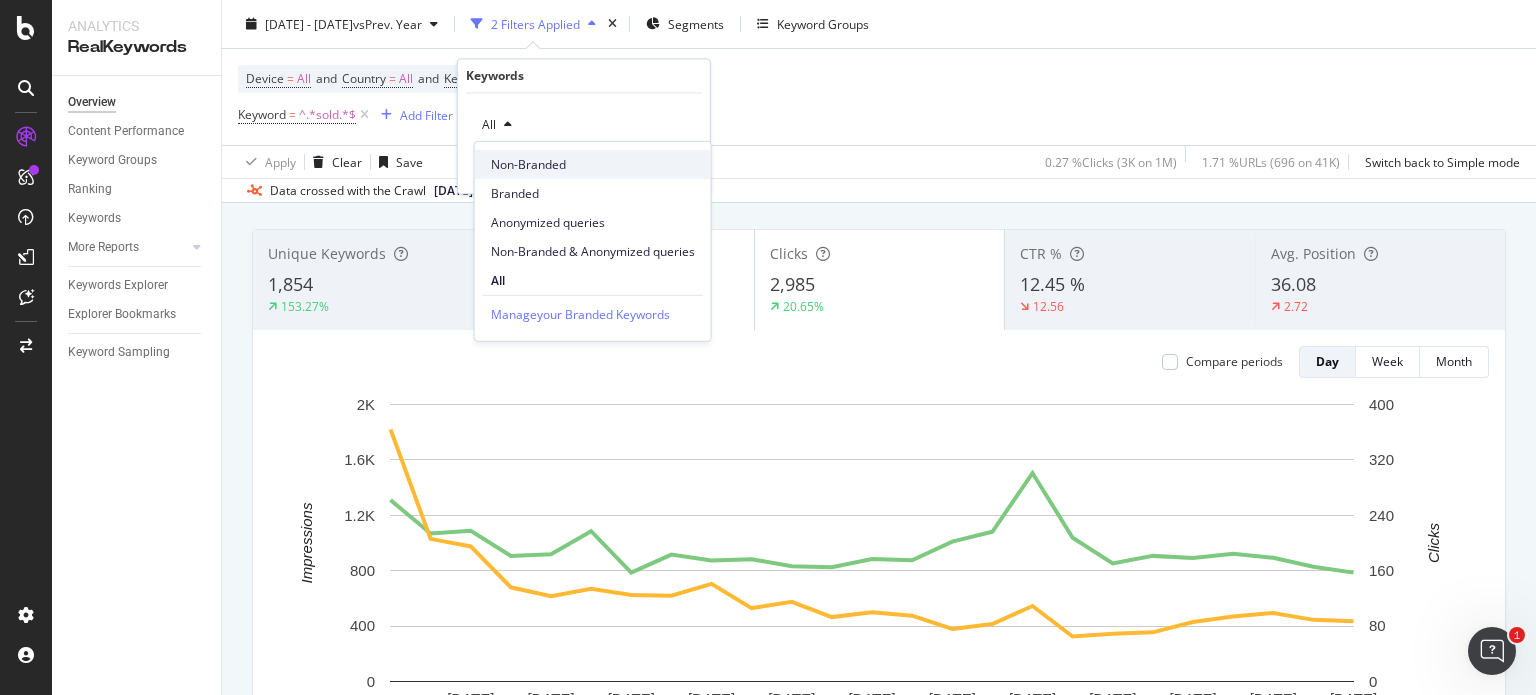 click on "Non-Branded" at bounding box center (593, 164) 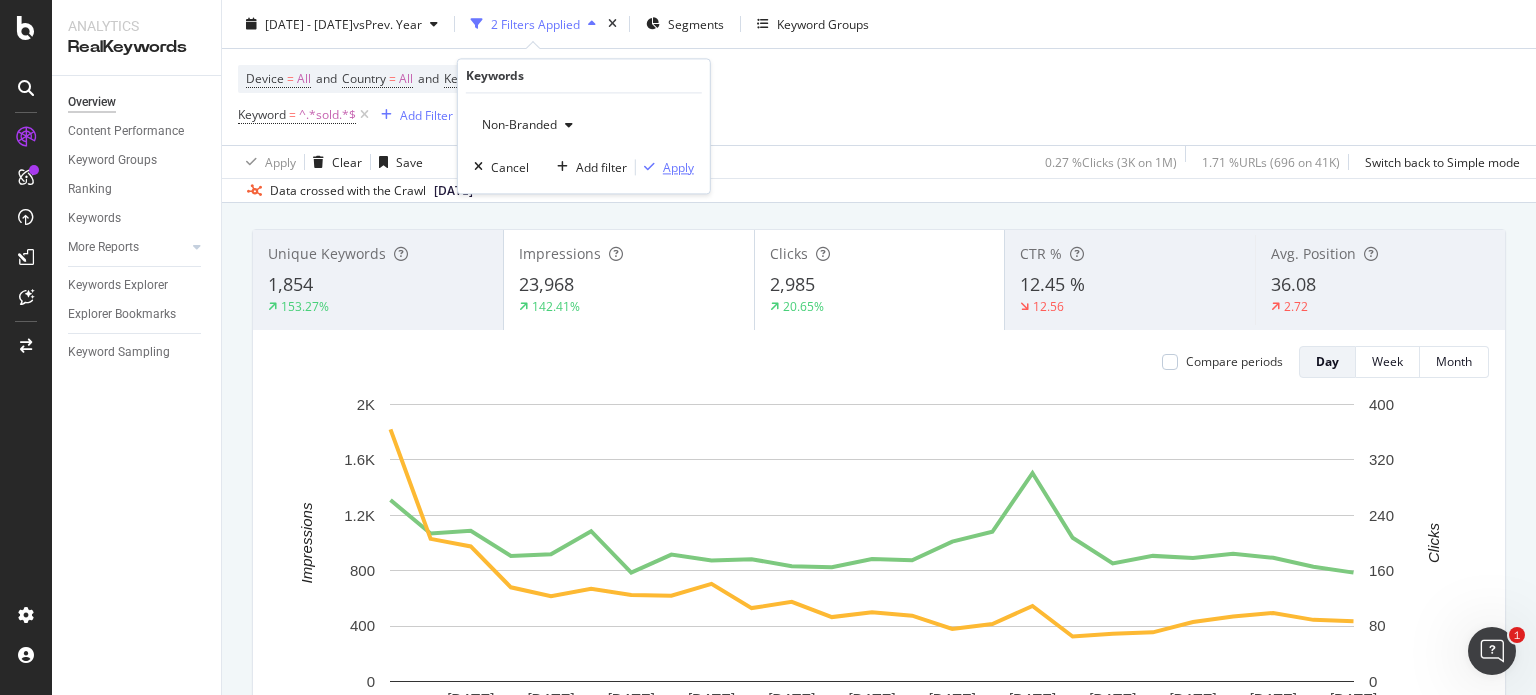 click on "Apply" at bounding box center (678, 167) 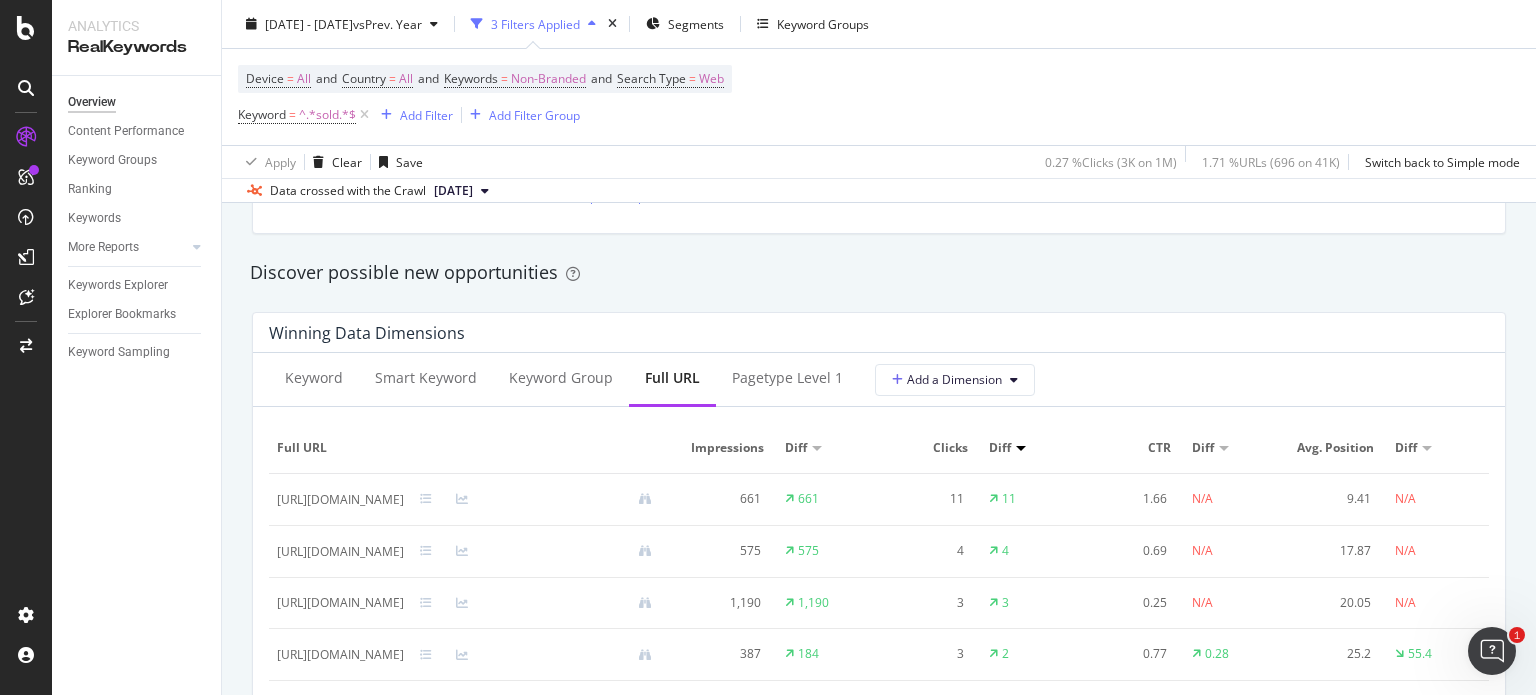 scroll, scrollTop: 1800, scrollLeft: 0, axis: vertical 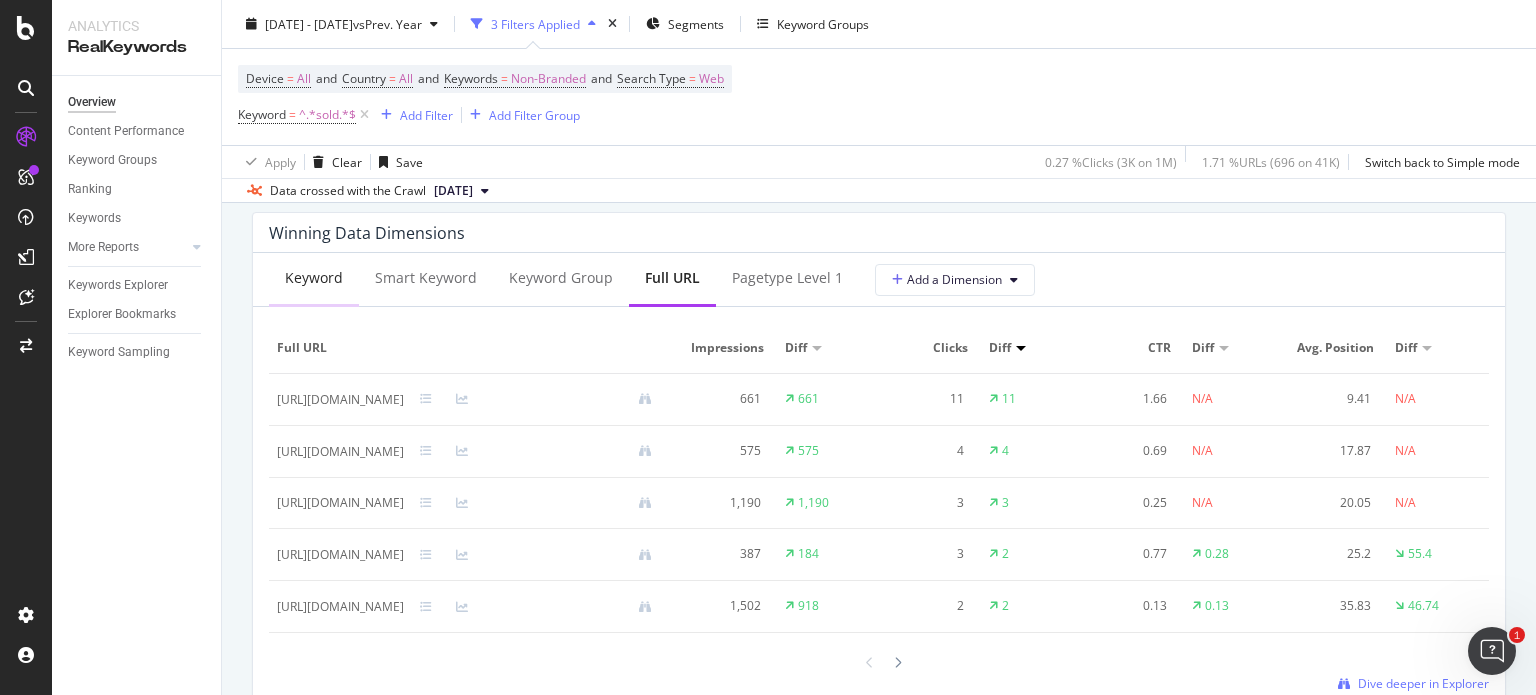 click on "Keyword" at bounding box center (314, 278) 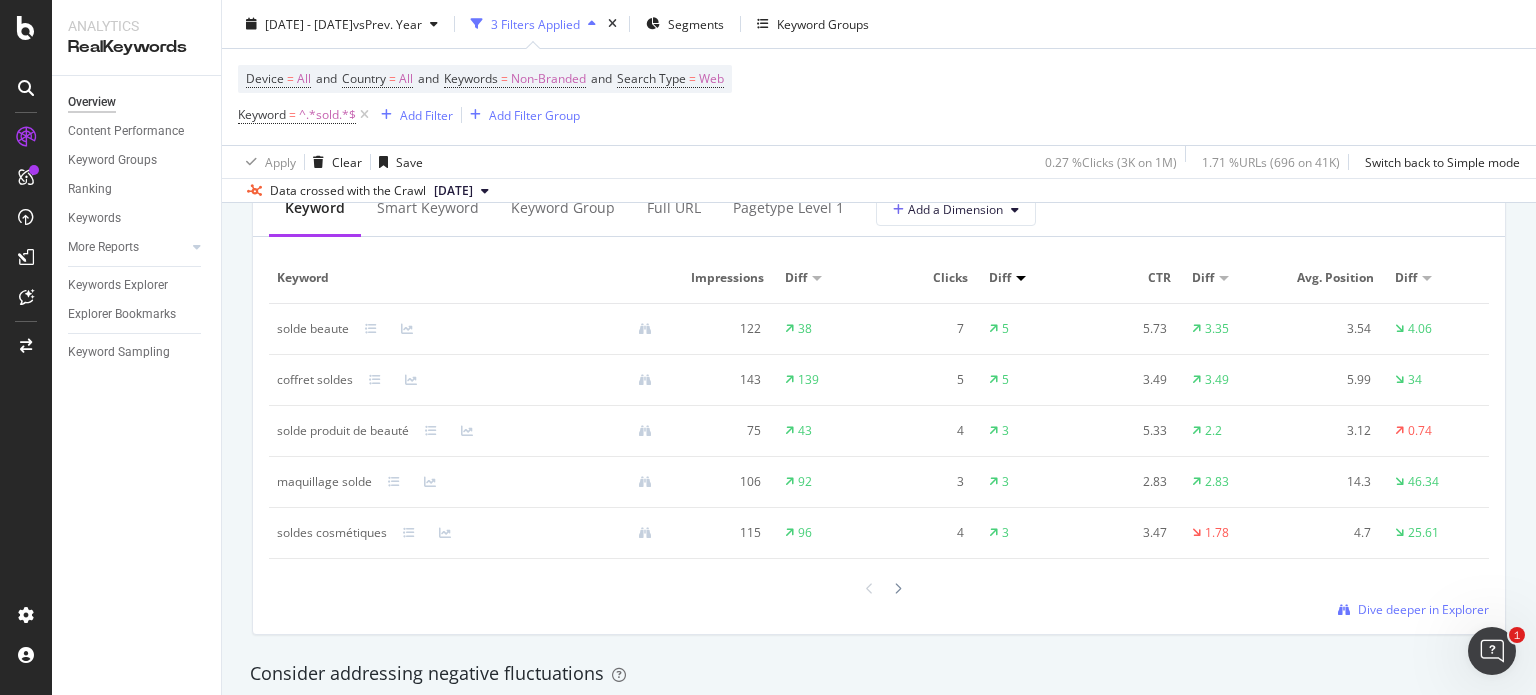 scroll, scrollTop: 1900, scrollLeft: 0, axis: vertical 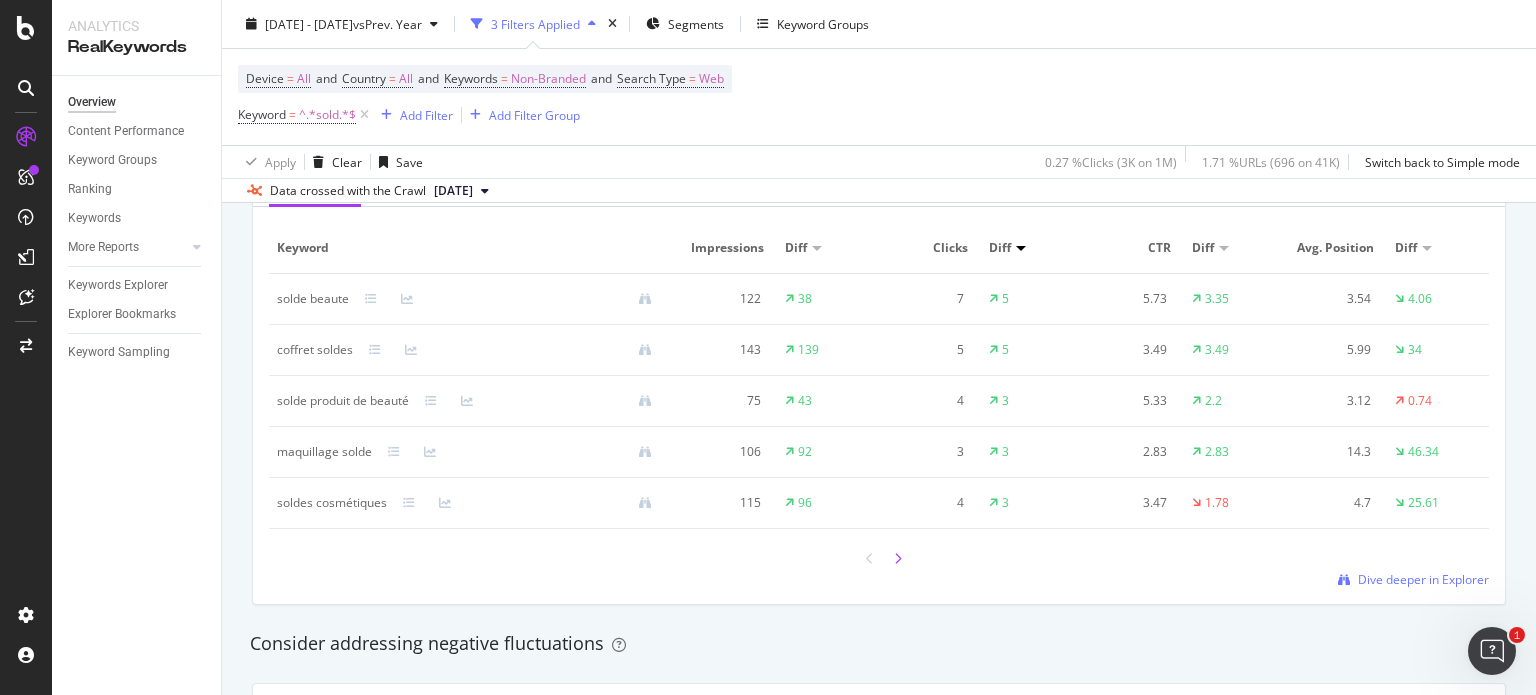 click at bounding box center (898, 559) 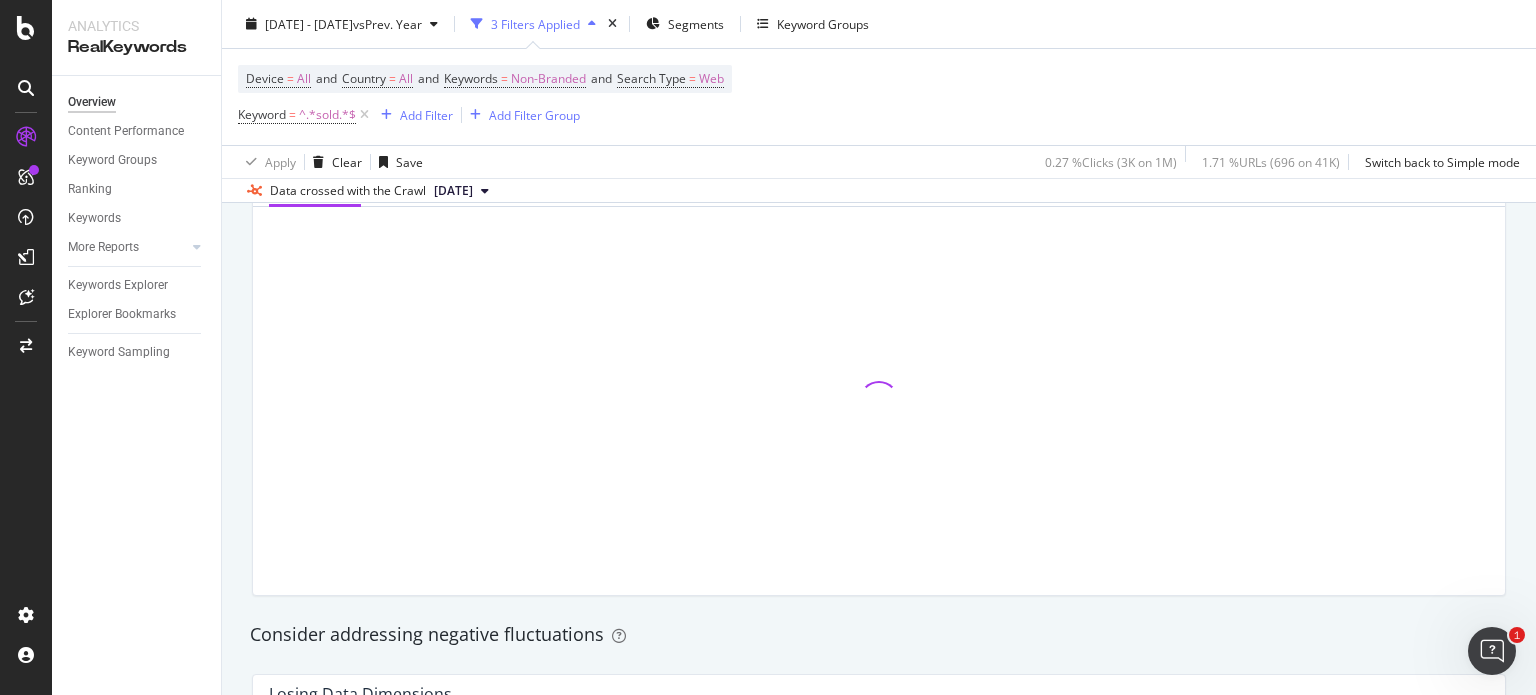 scroll, scrollTop: 1700, scrollLeft: 0, axis: vertical 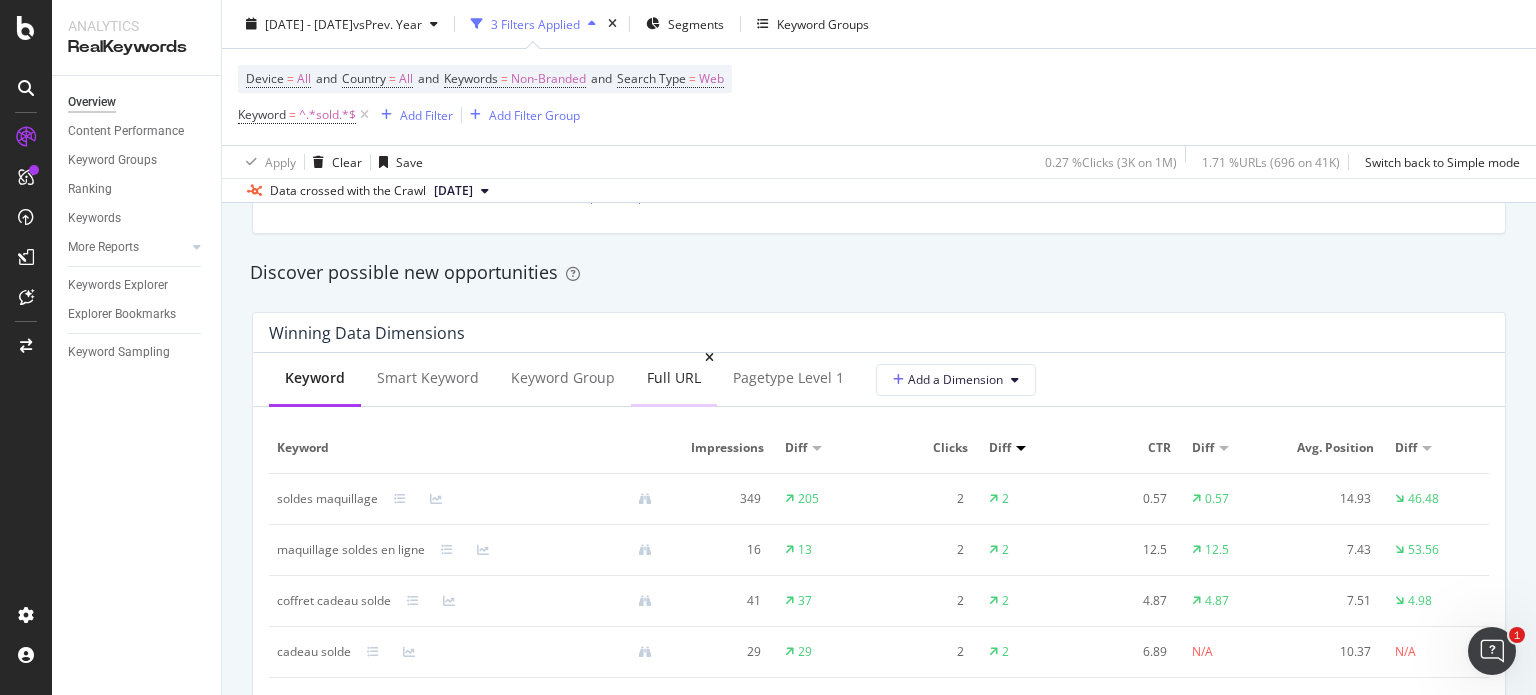 click on "Full URL" at bounding box center [674, 378] 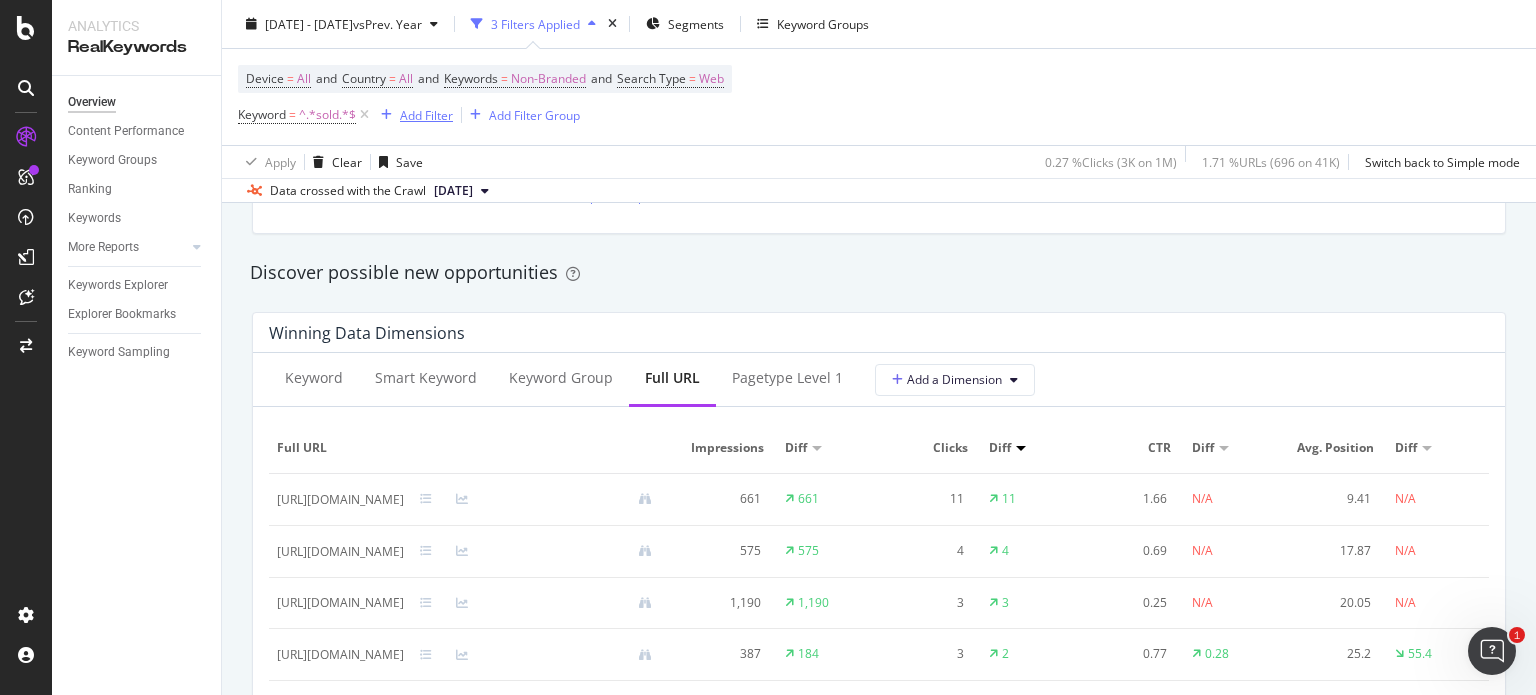 click on "Add Filter" at bounding box center [426, 114] 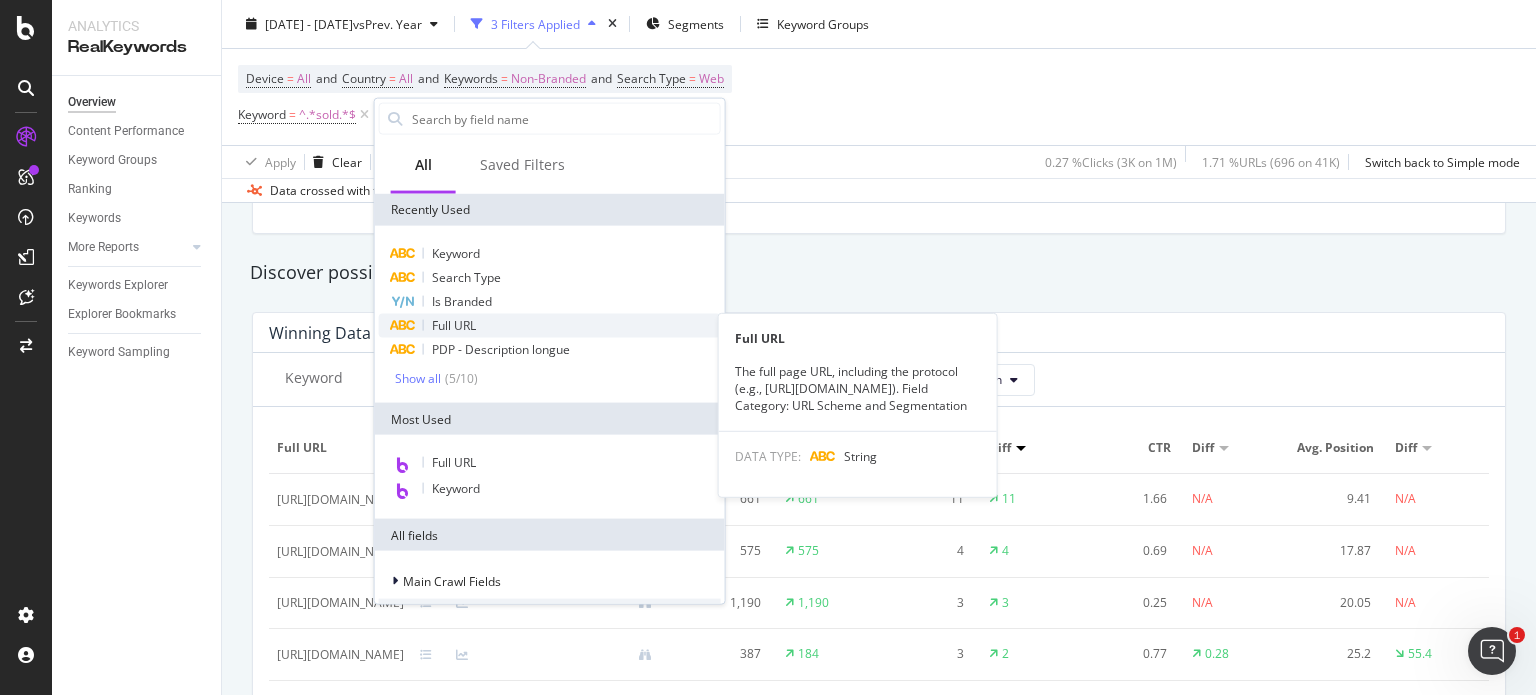 click on "Full URL" at bounding box center (454, 325) 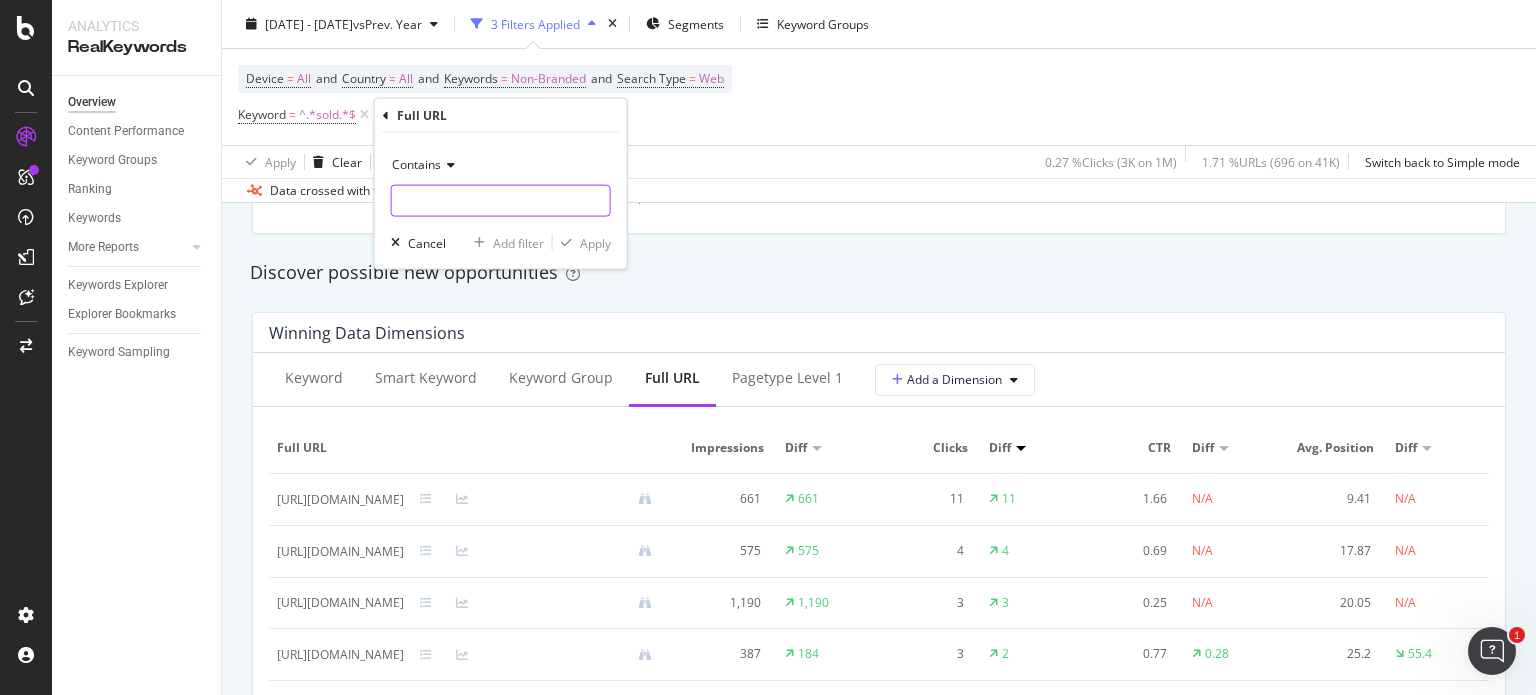 click at bounding box center [501, 201] 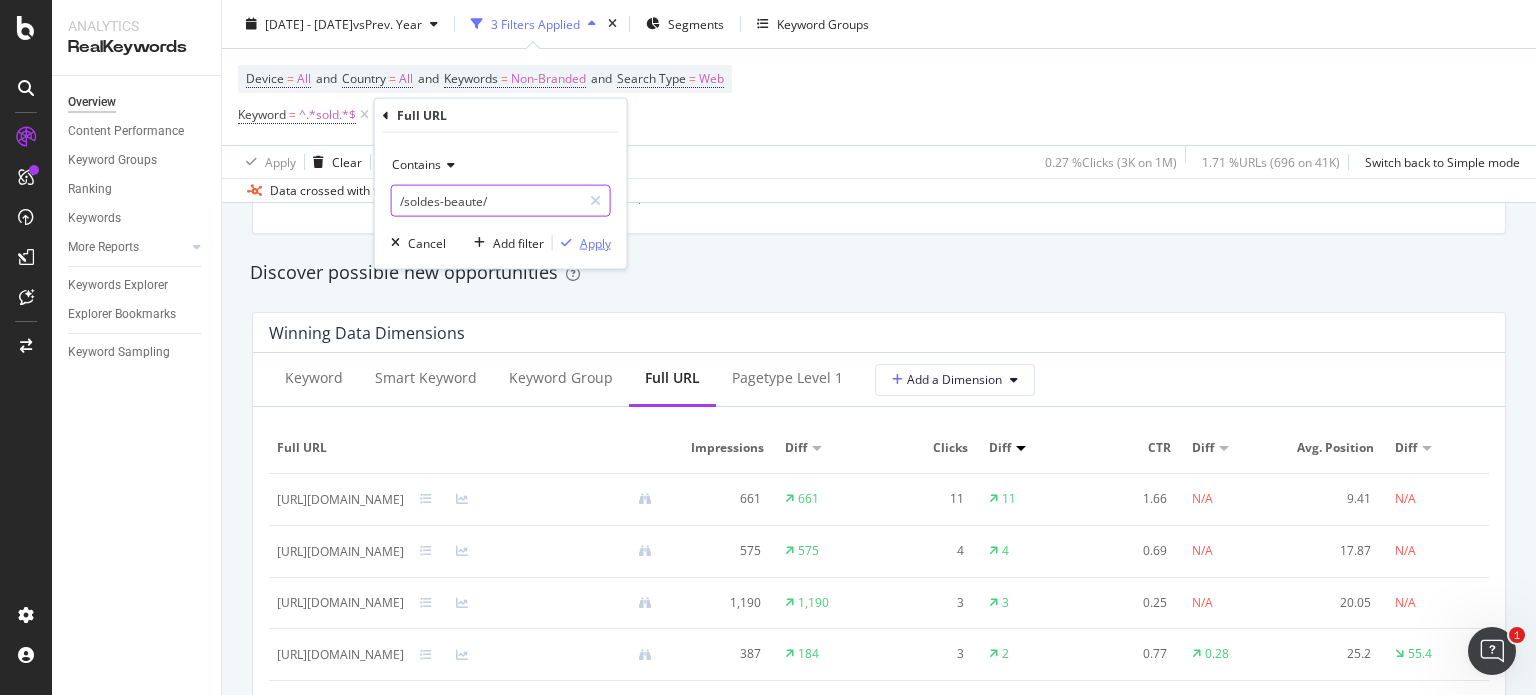 type on "/soldes-beaute/" 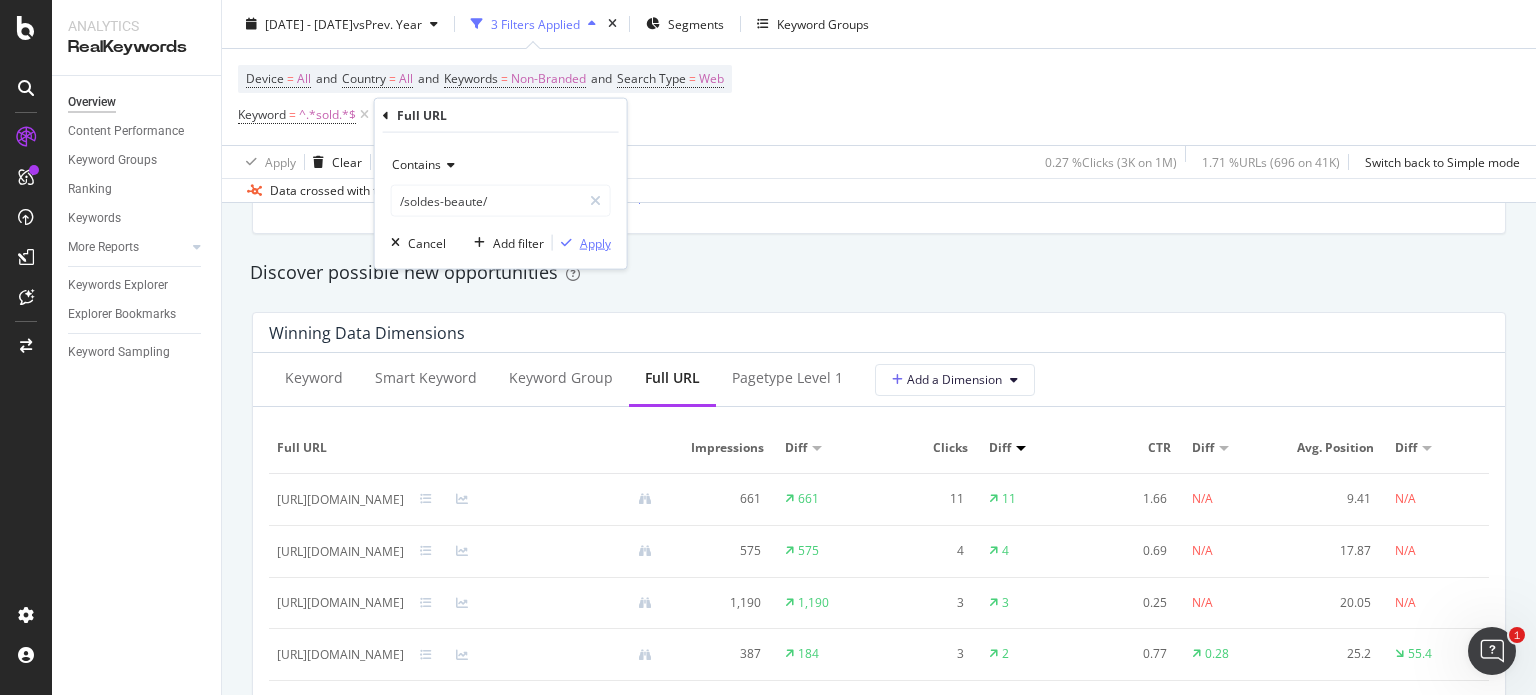 click on "Apply" at bounding box center [595, 242] 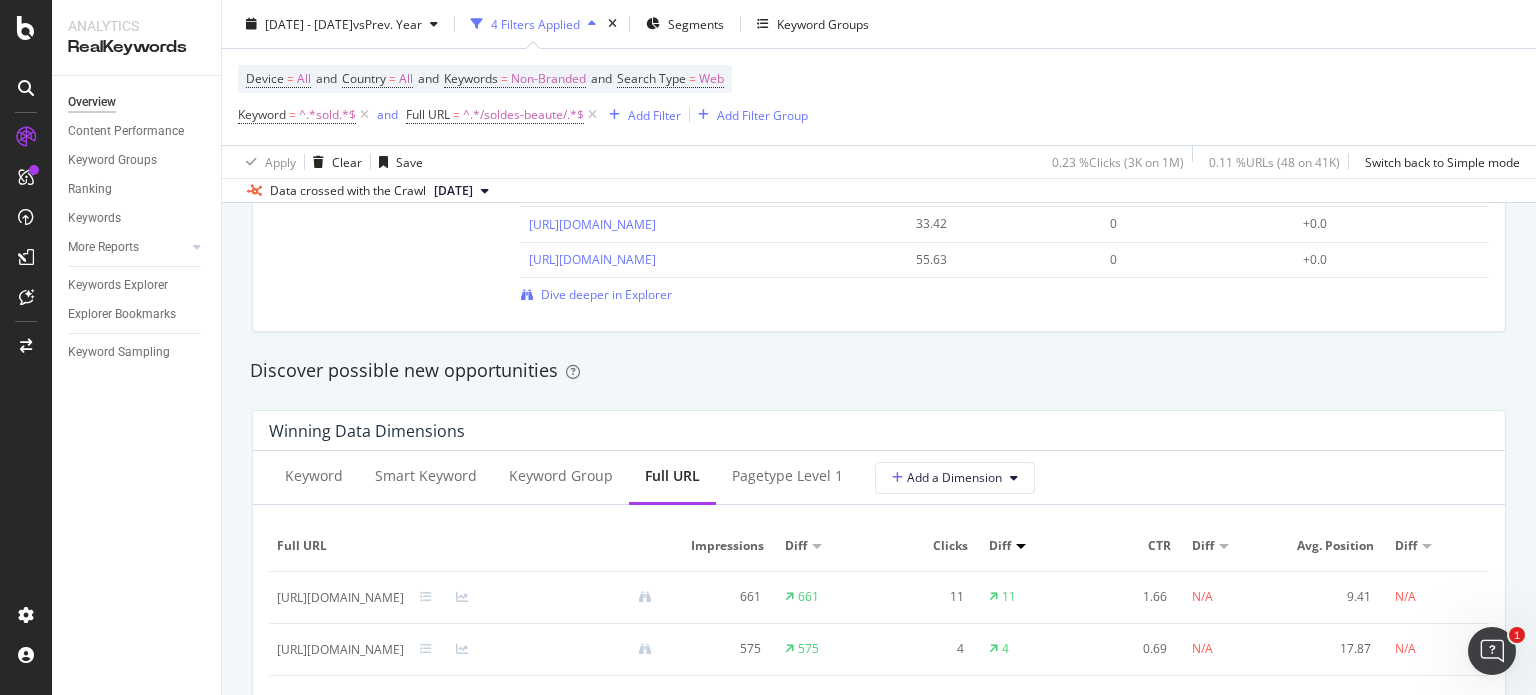 scroll, scrollTop: 1800, scrollLeft: 0, axis: vertical 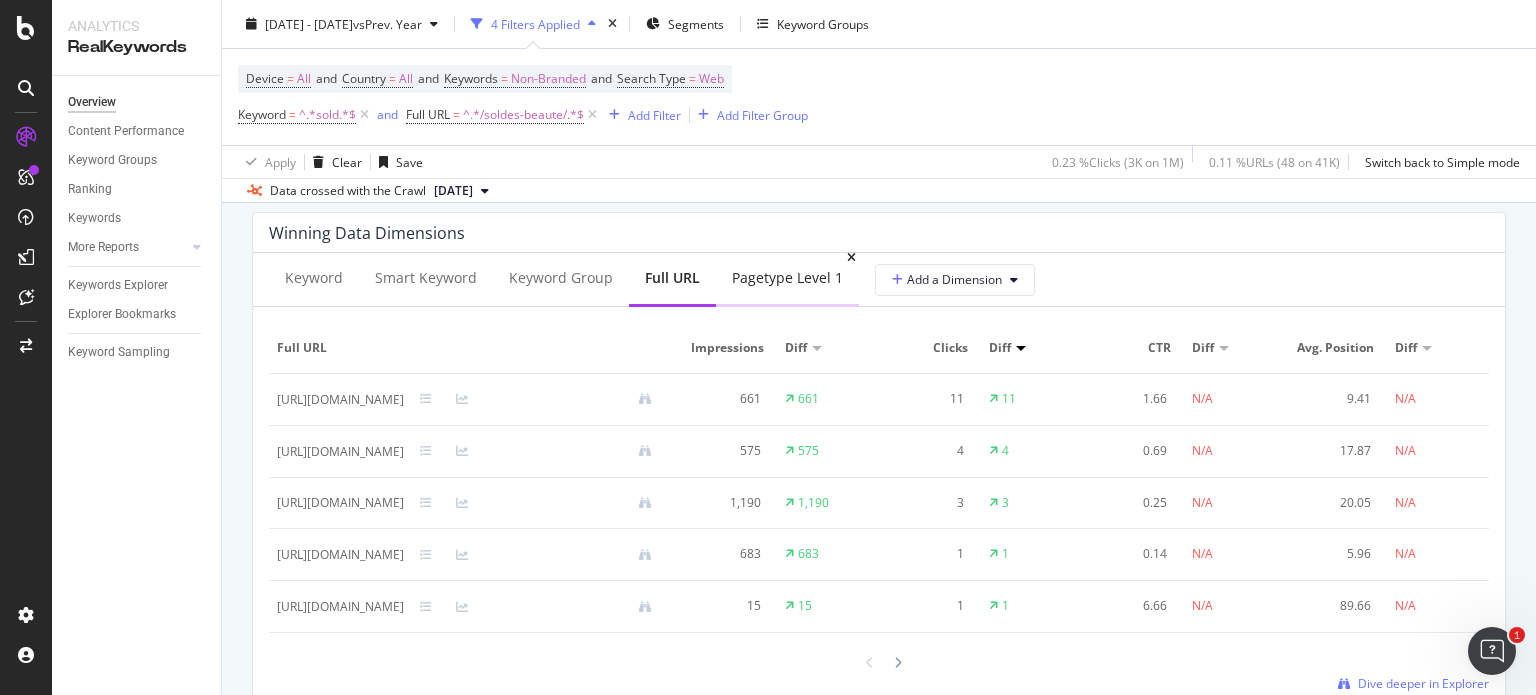 click on "Pagetype Level 1" at bounding box center [787, 278] 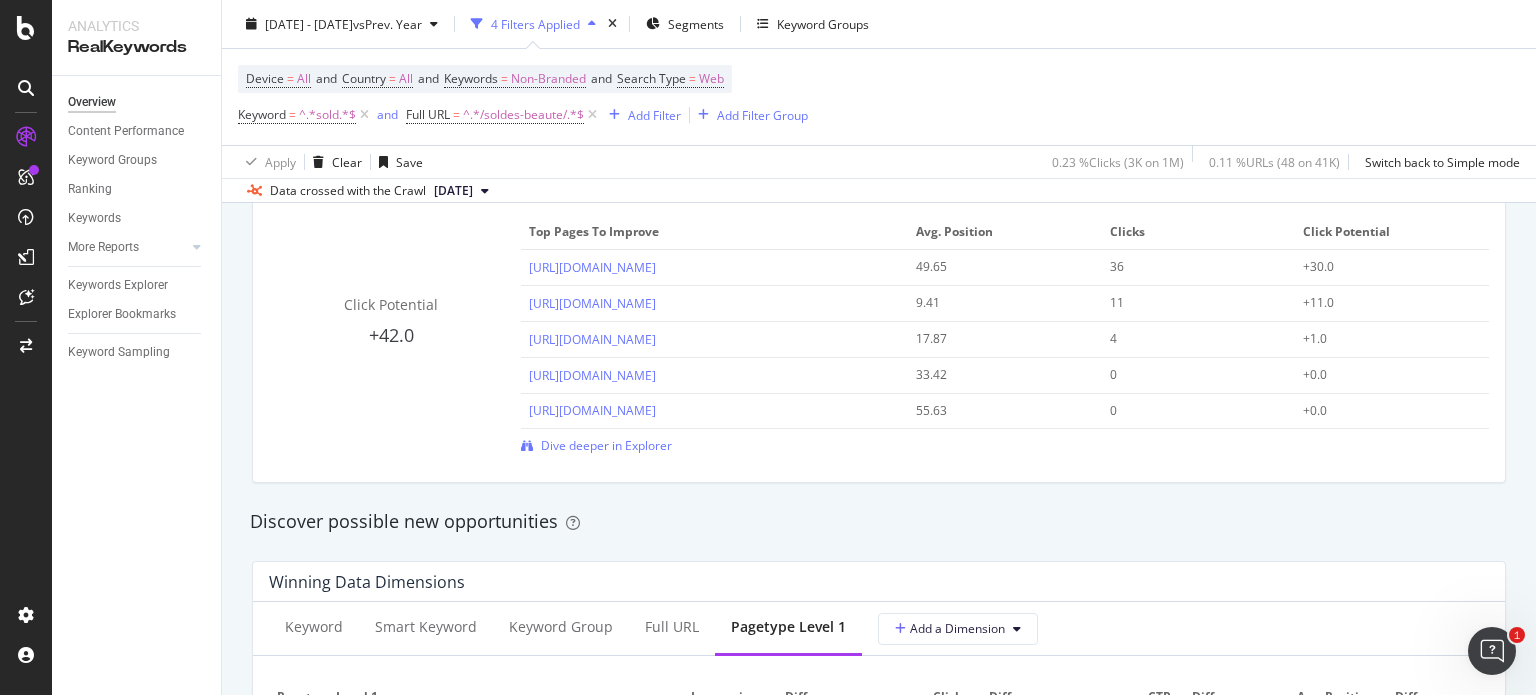 scroll, scrollTop: 1300, scrollLeft: 0, axis: vertical 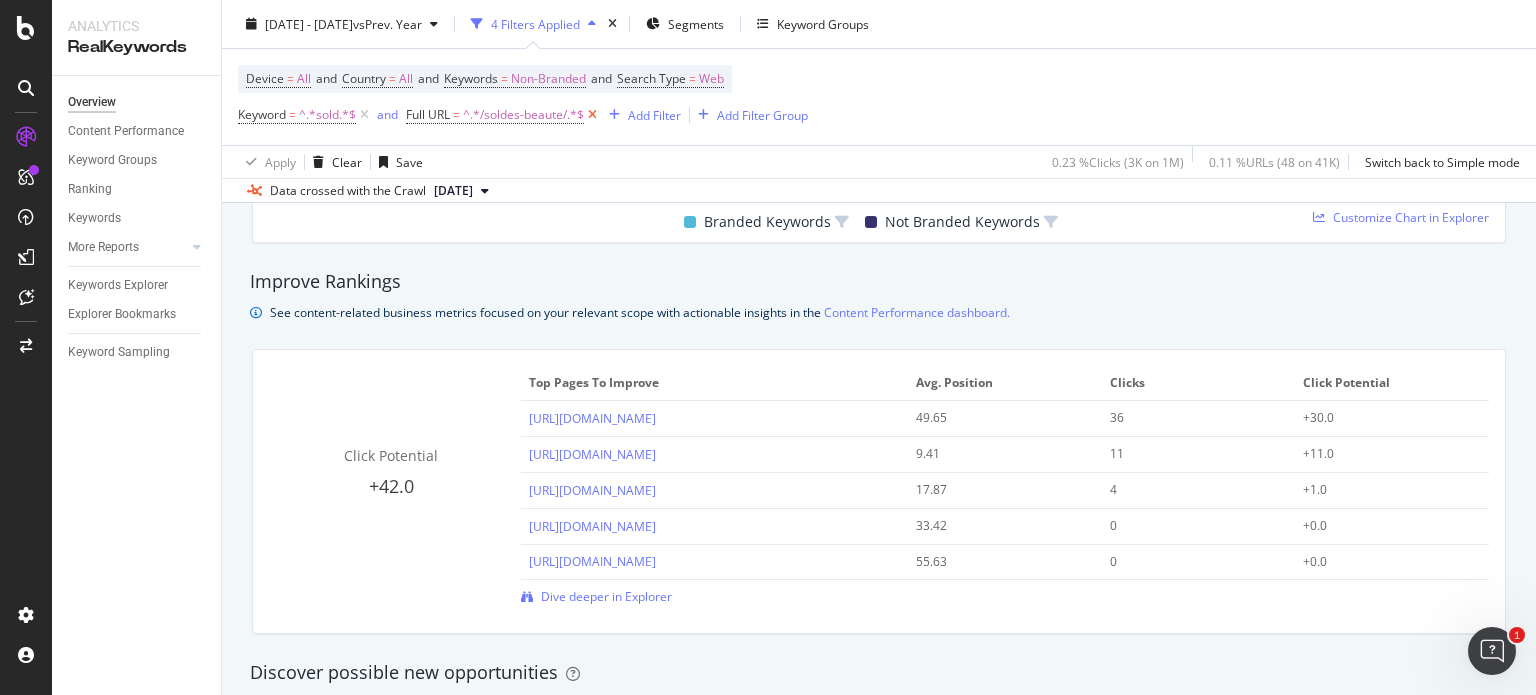 click at bounding box center (592, 115) 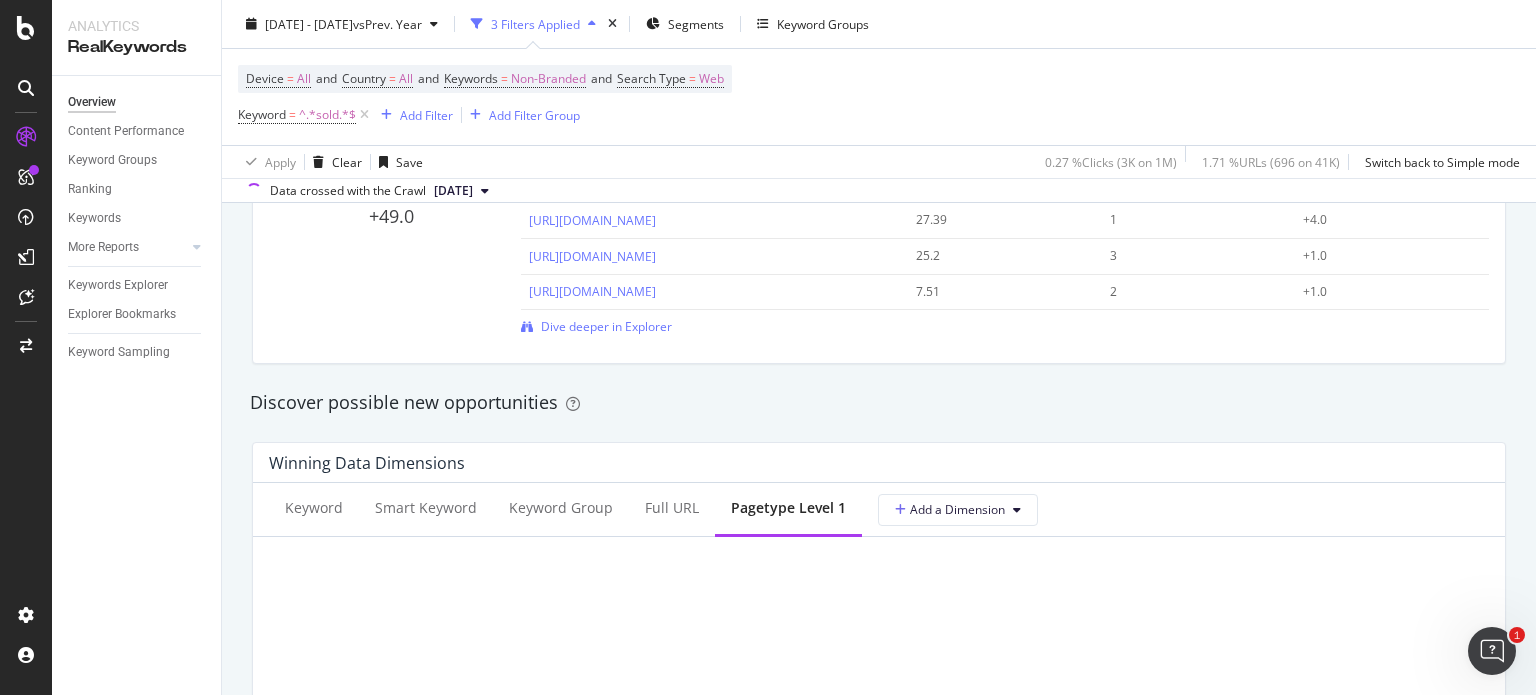 scroll, scrollTop: 1800, scrollLeft: 0, axis: vertical 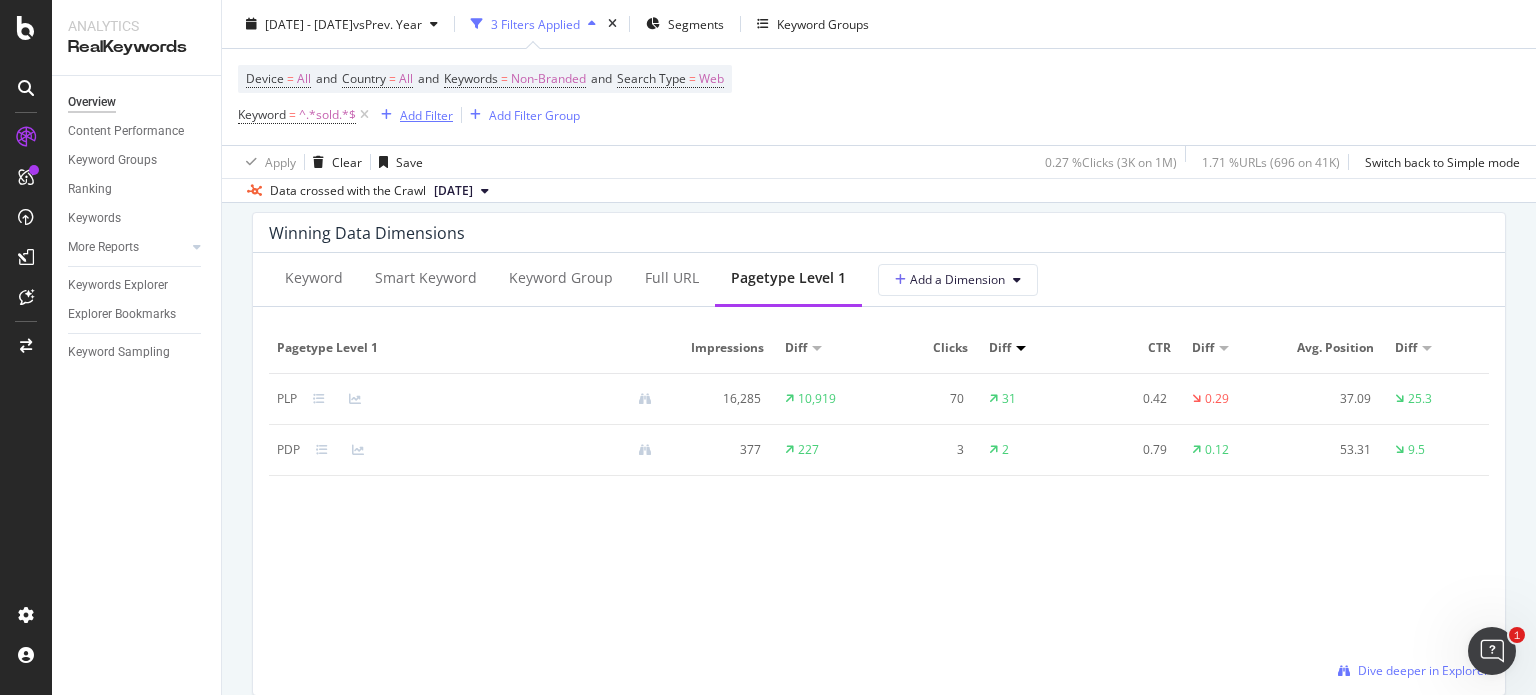 click on "Add Filter" at bounding box center [426, 114] 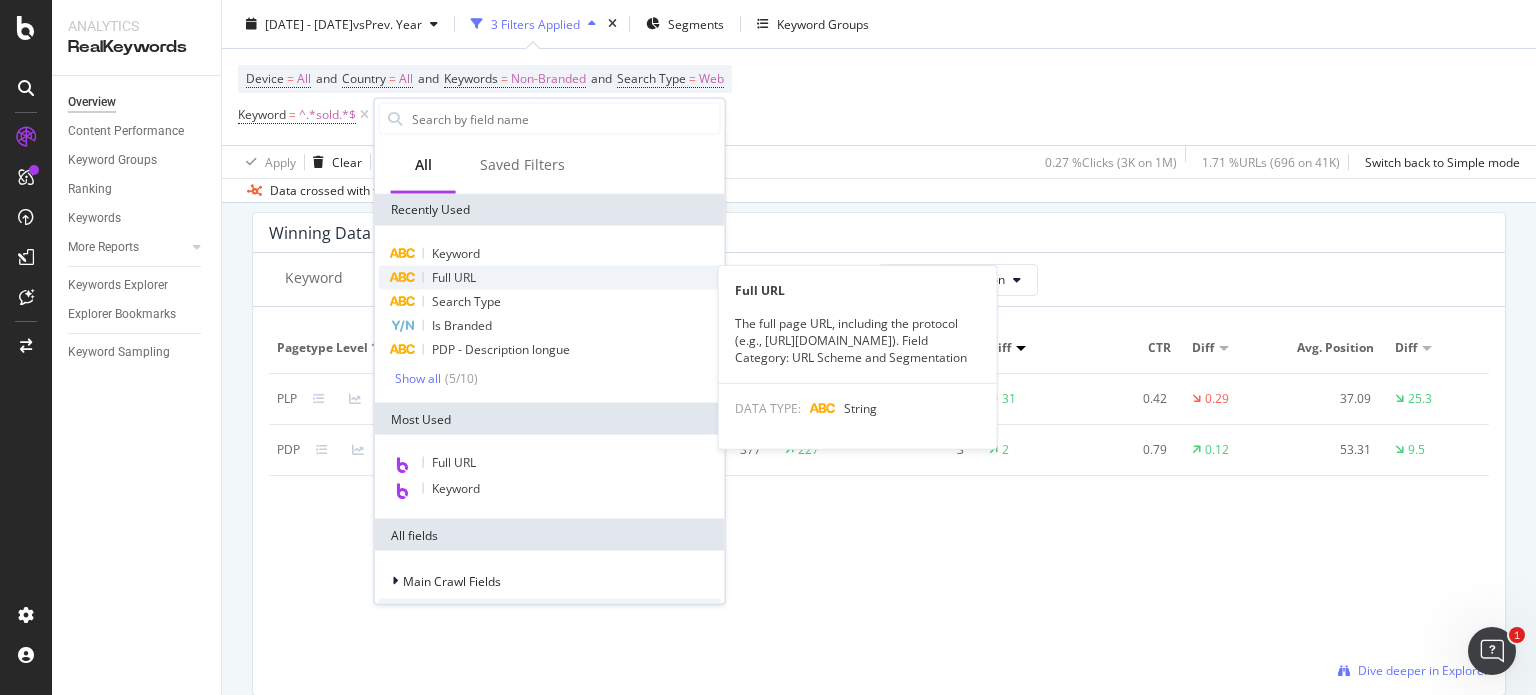 click on "Full URL" at bounding box center (454, 277) 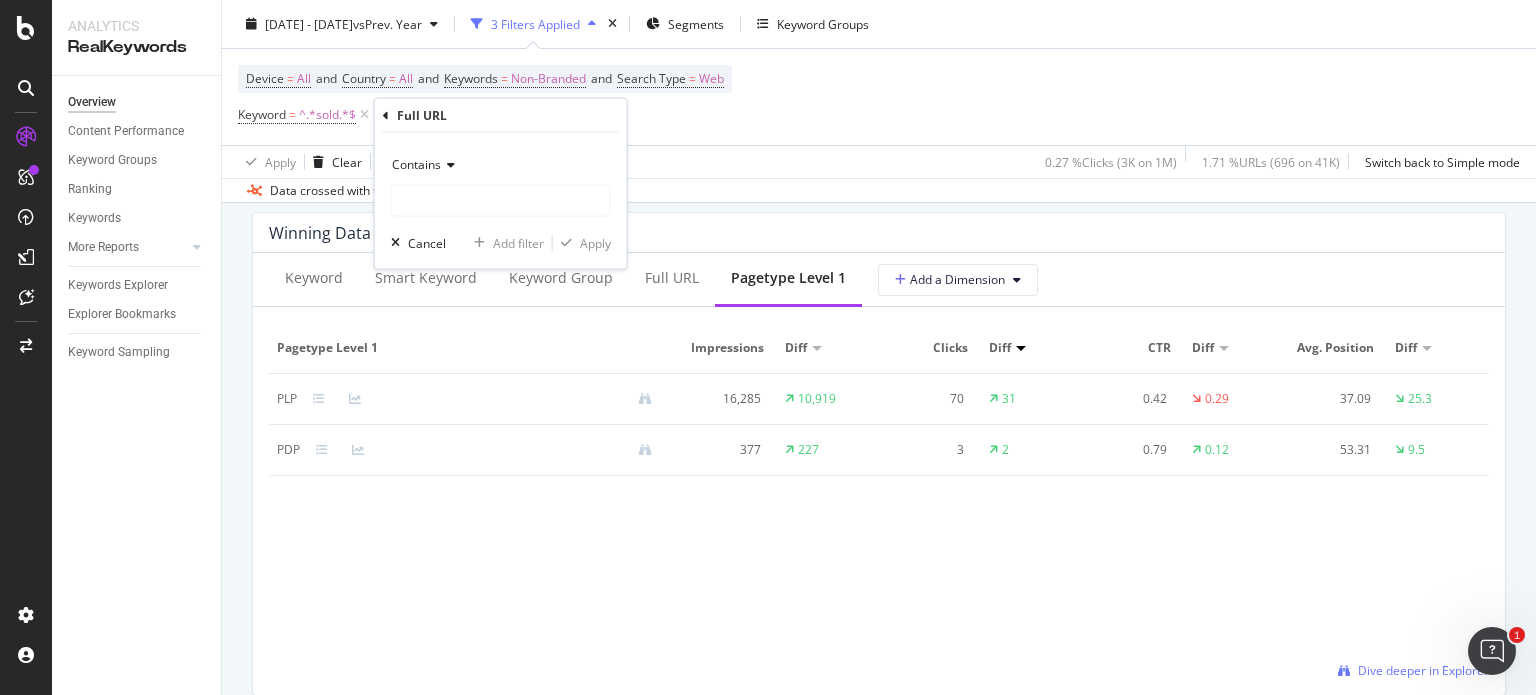 click on "Contains" at bounding box center [416, 164] 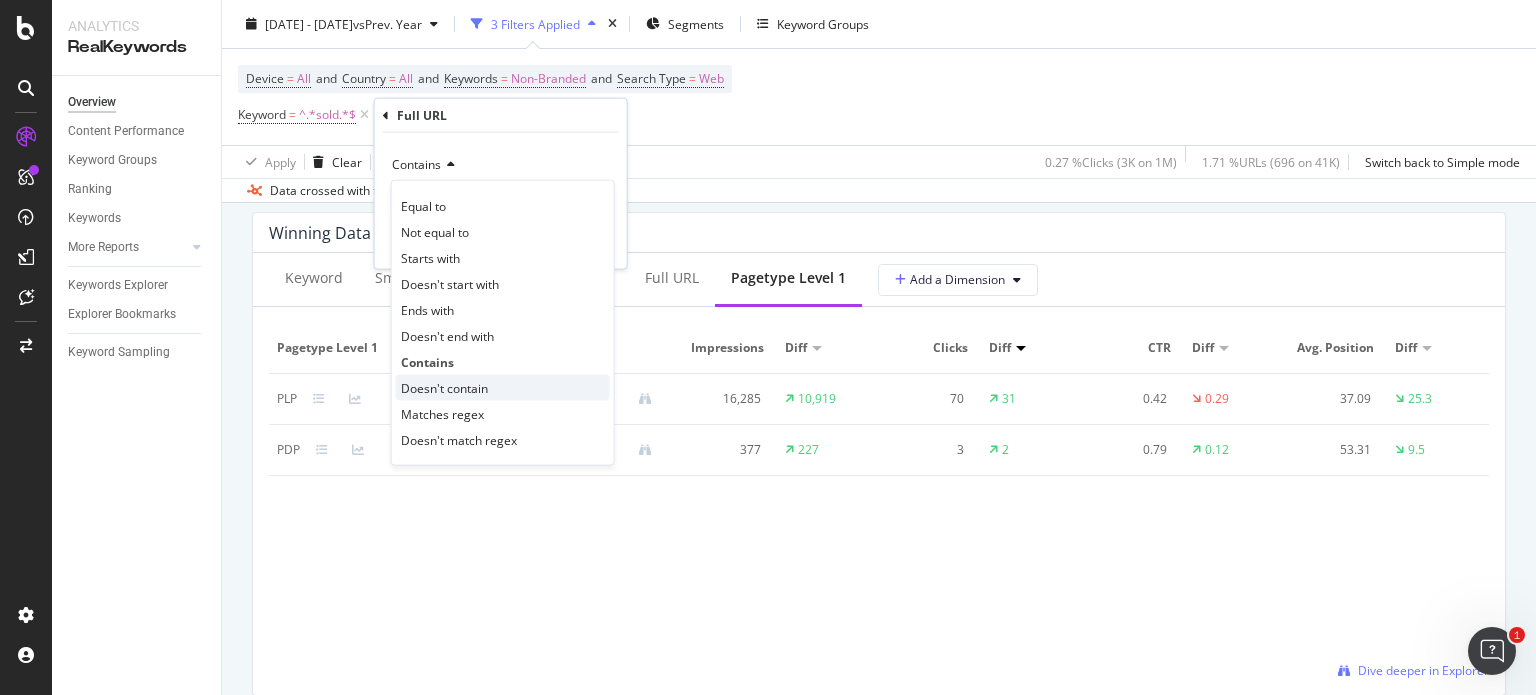 click on "Doesn't contain" at bounding box center (444, 387) 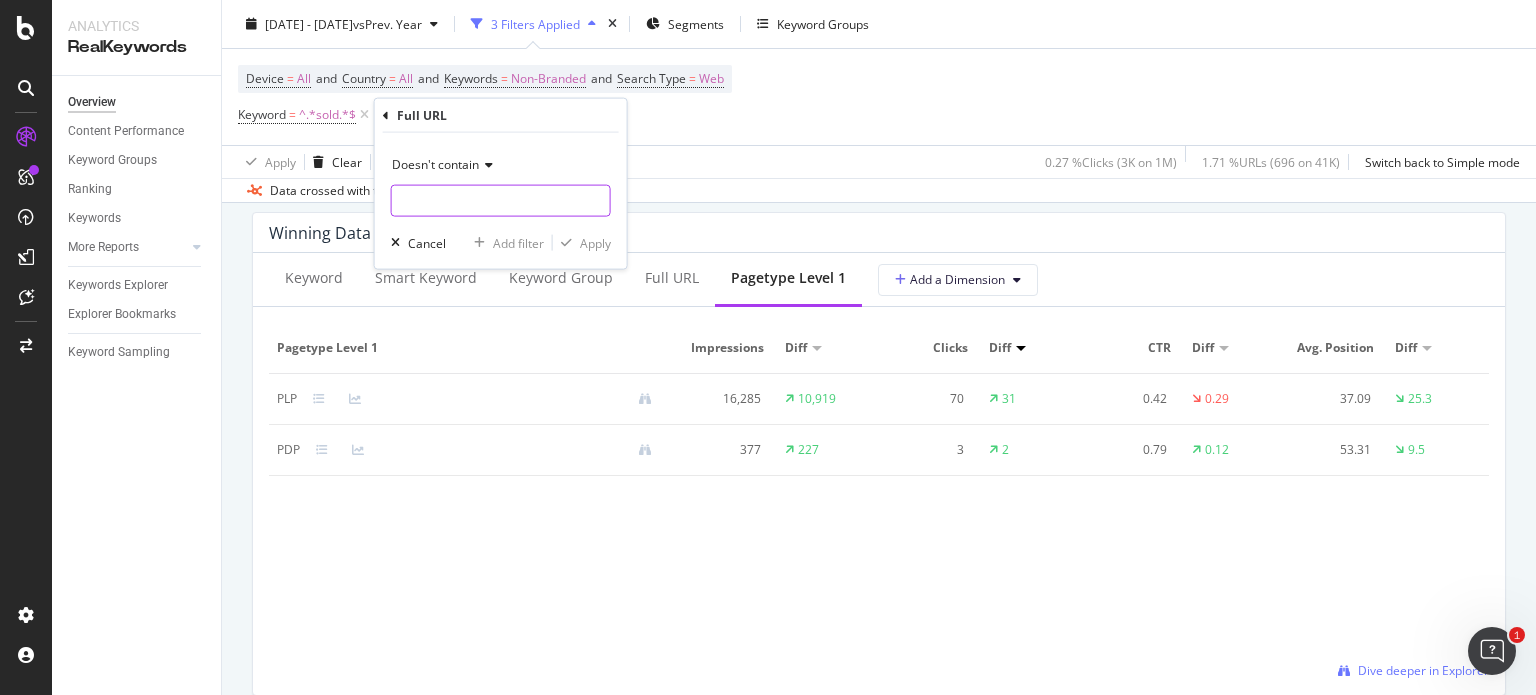 click at bounding box center [501, 201] 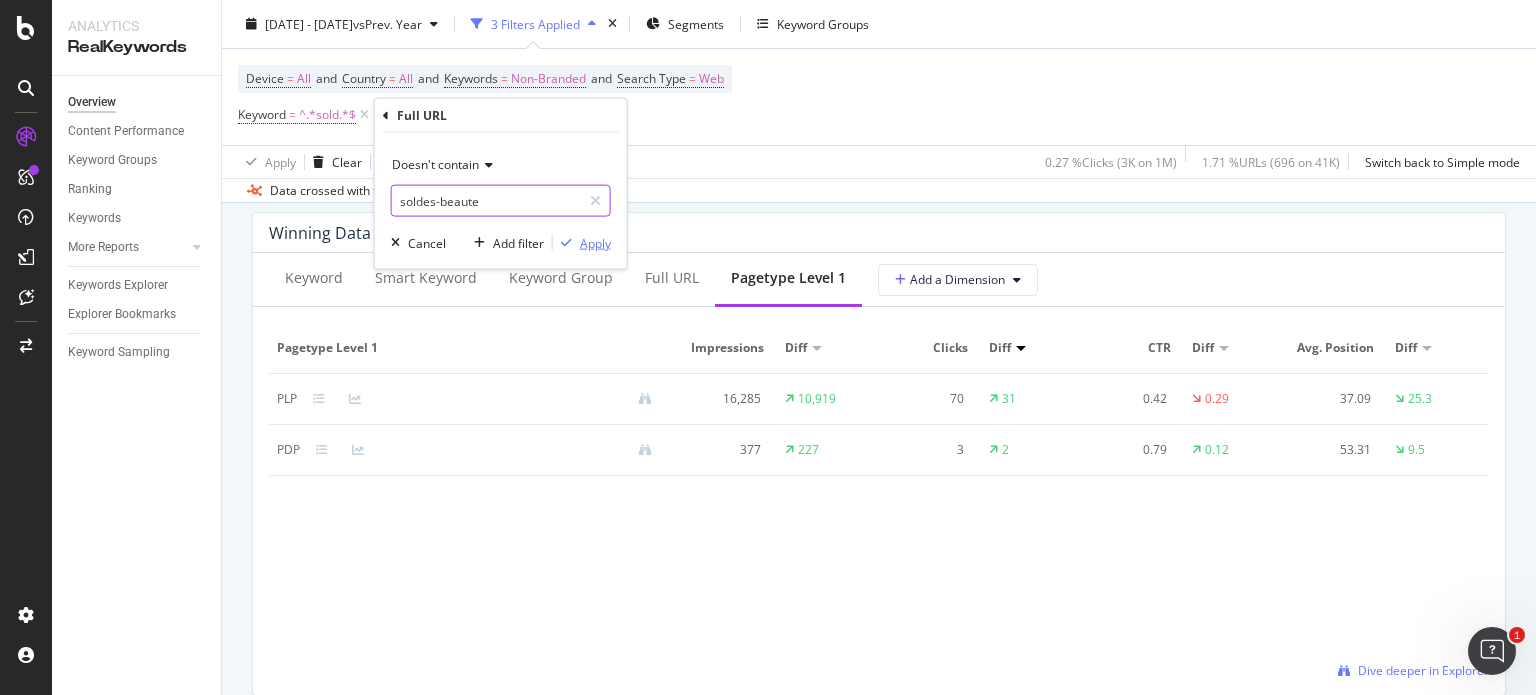 type on "soldes-beaute" 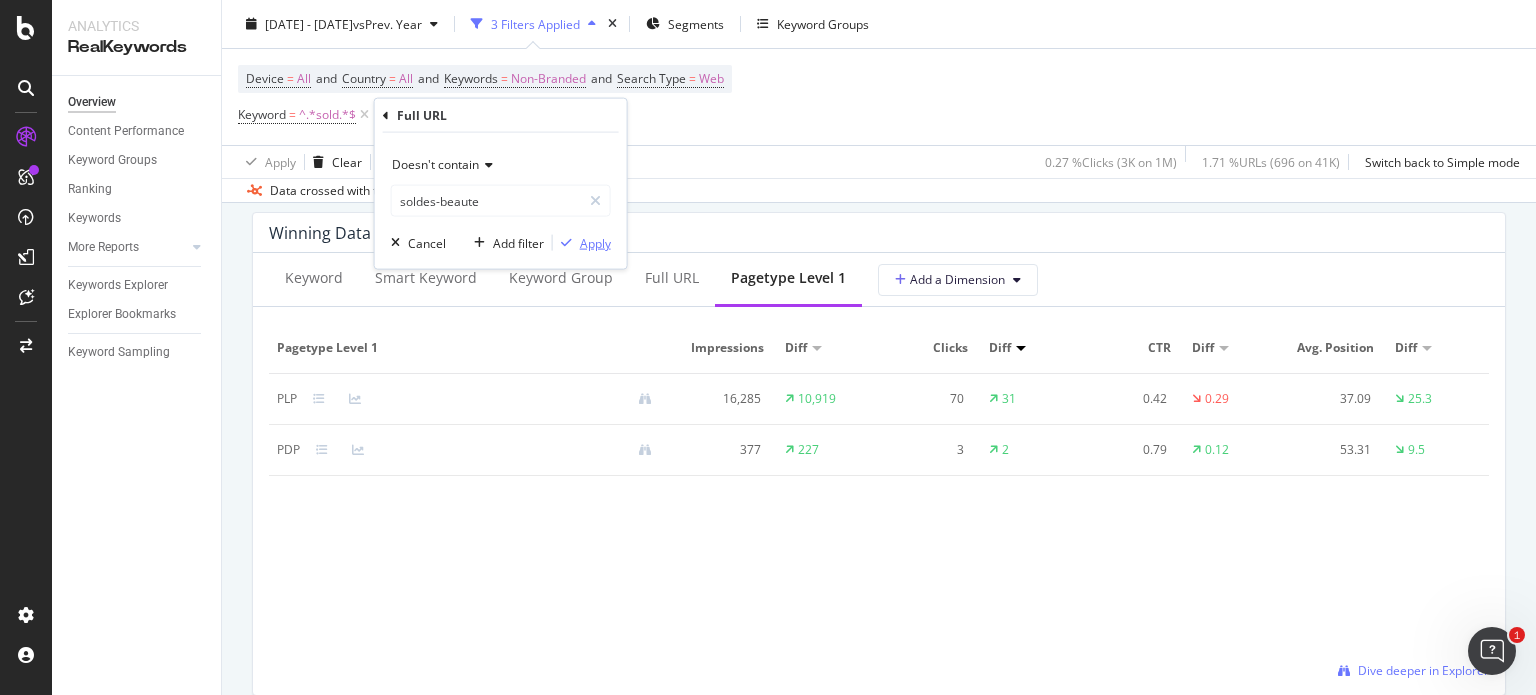 click on "Apply" at bounding box center [595, 242] 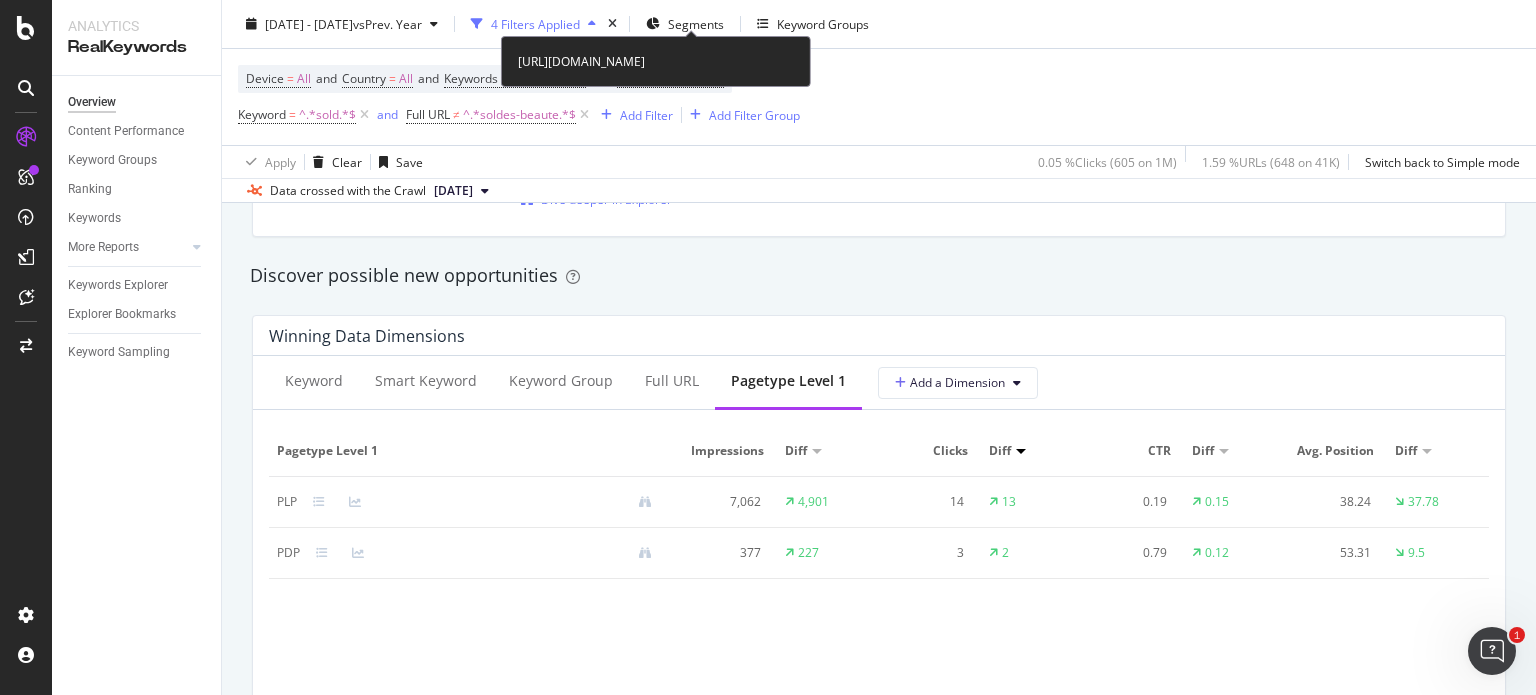 scroll, scrollTop: 1700, scrollLeft: 0, axis: vertical 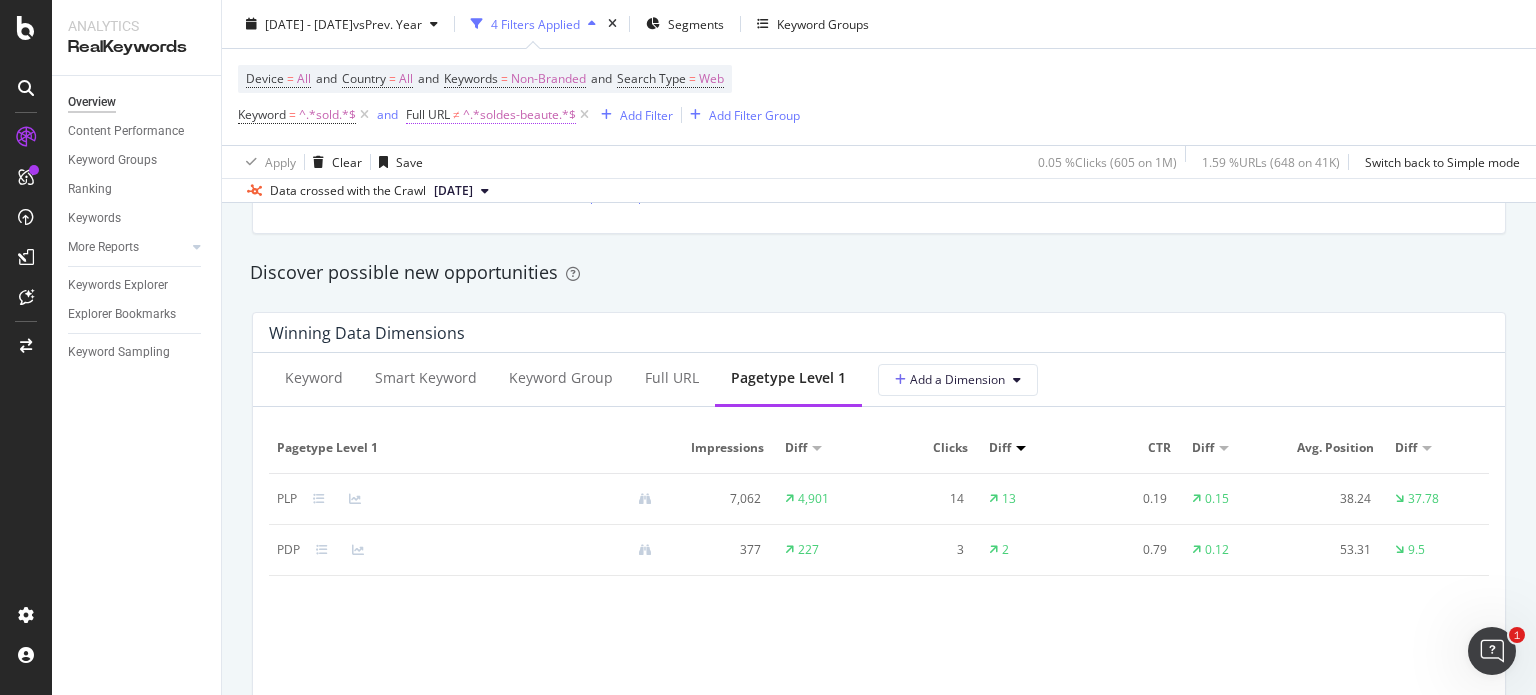 click on "^.*soldes-beaute.*$" at bounding box center (519, 115) 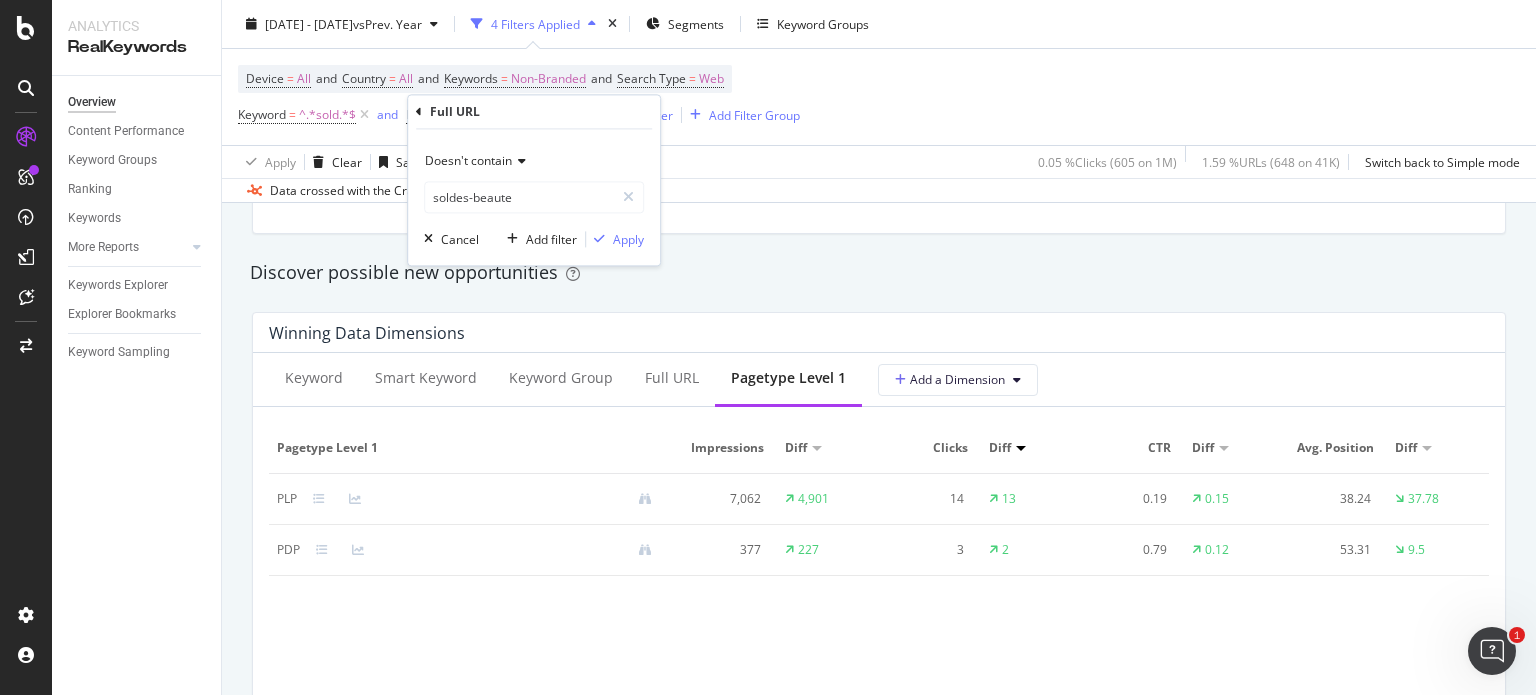 click on "Doesn't contain" at bounding box center [468, 161] 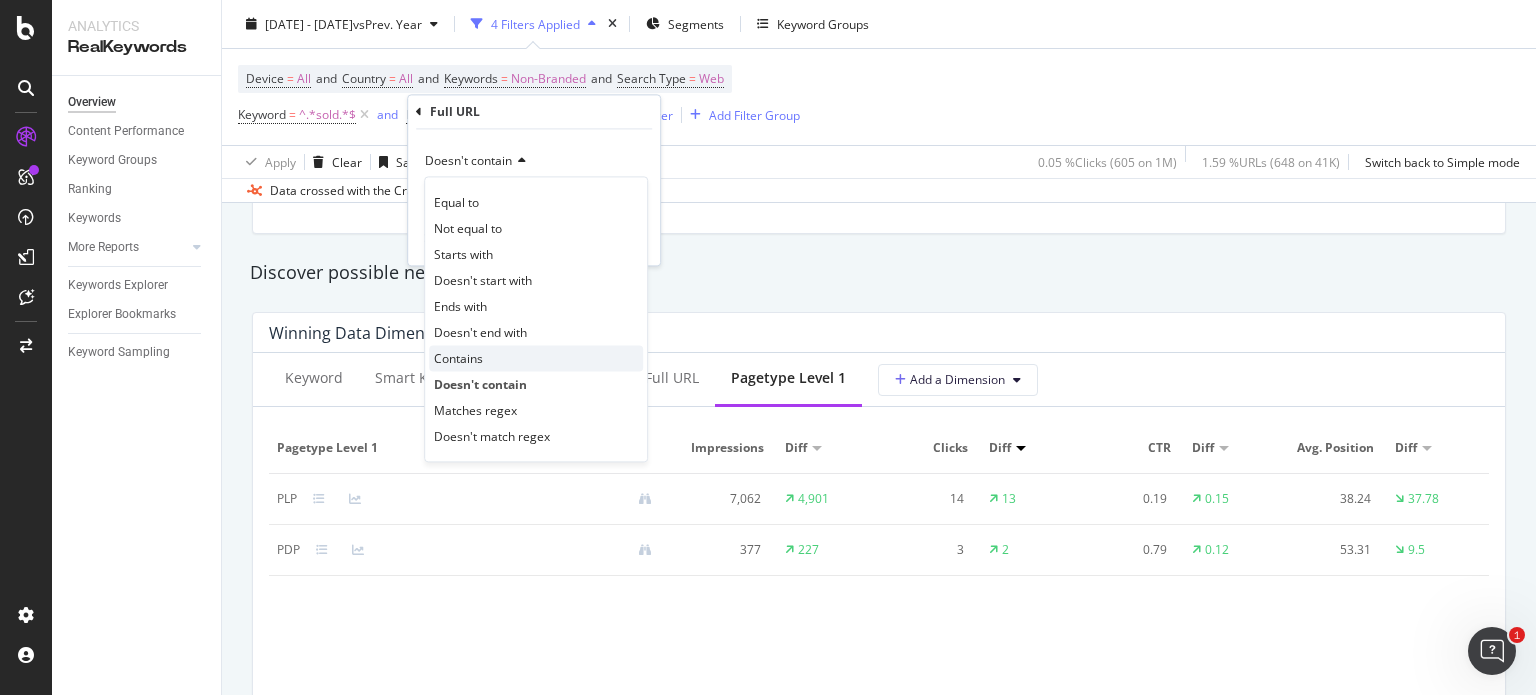 click on "Contains" at bounding box center [458, 358] 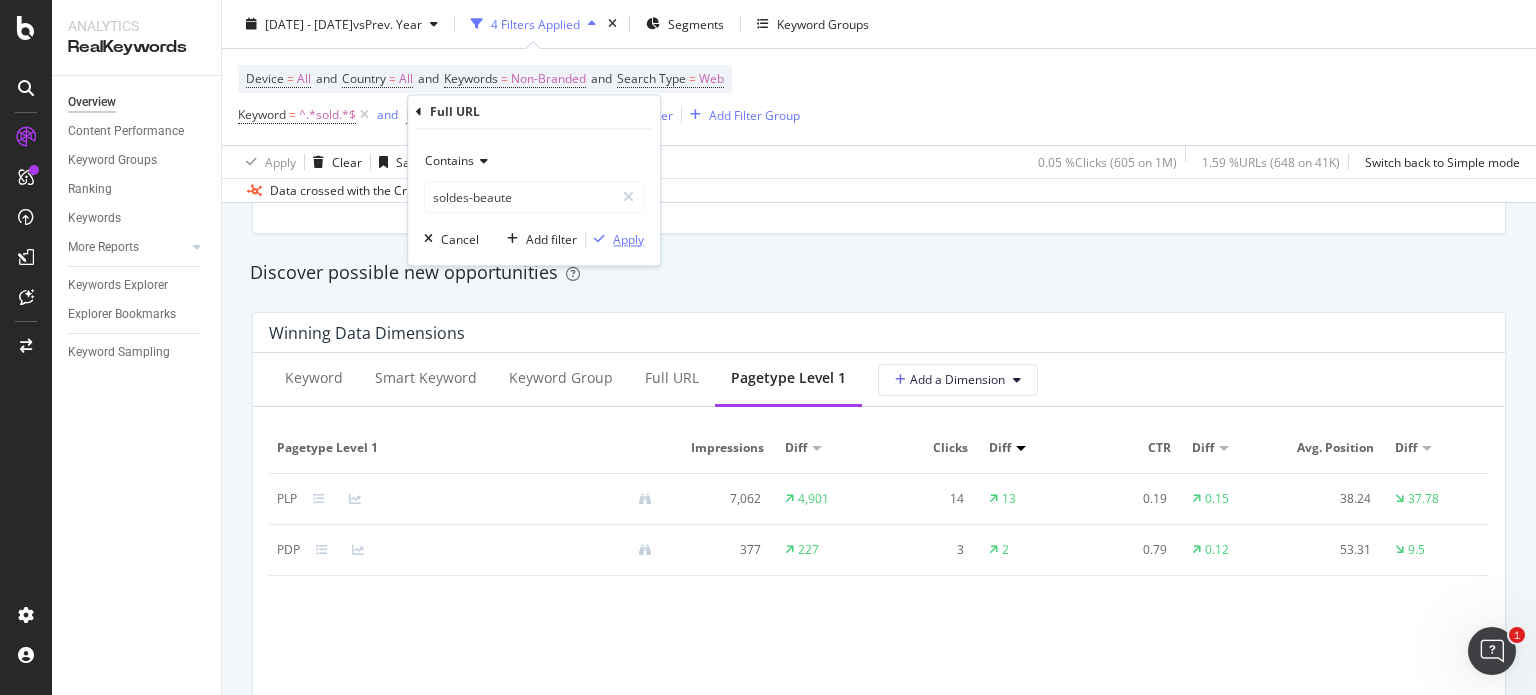 click on "Apply" at bounding box center [628, 239] 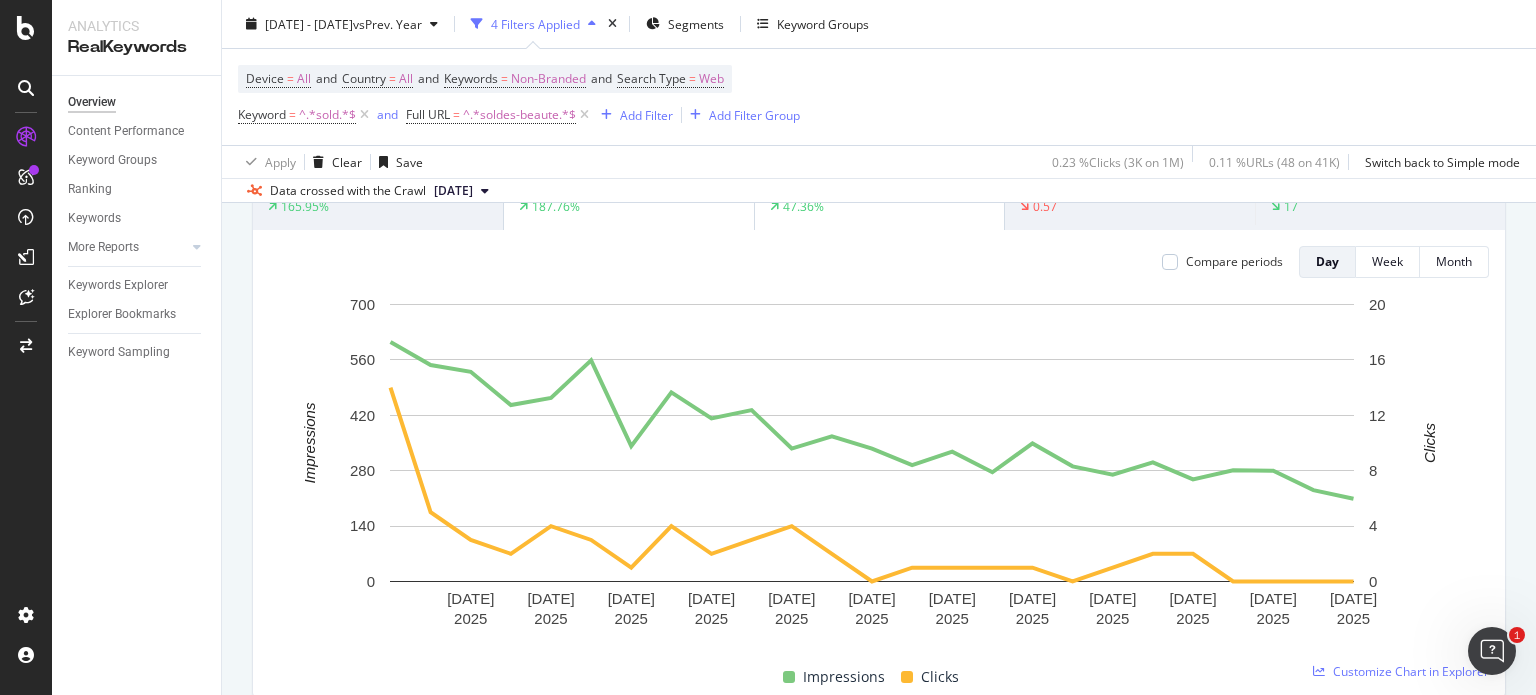 scroll, scrollTop: 0, scrollLeft: 0, axis: both 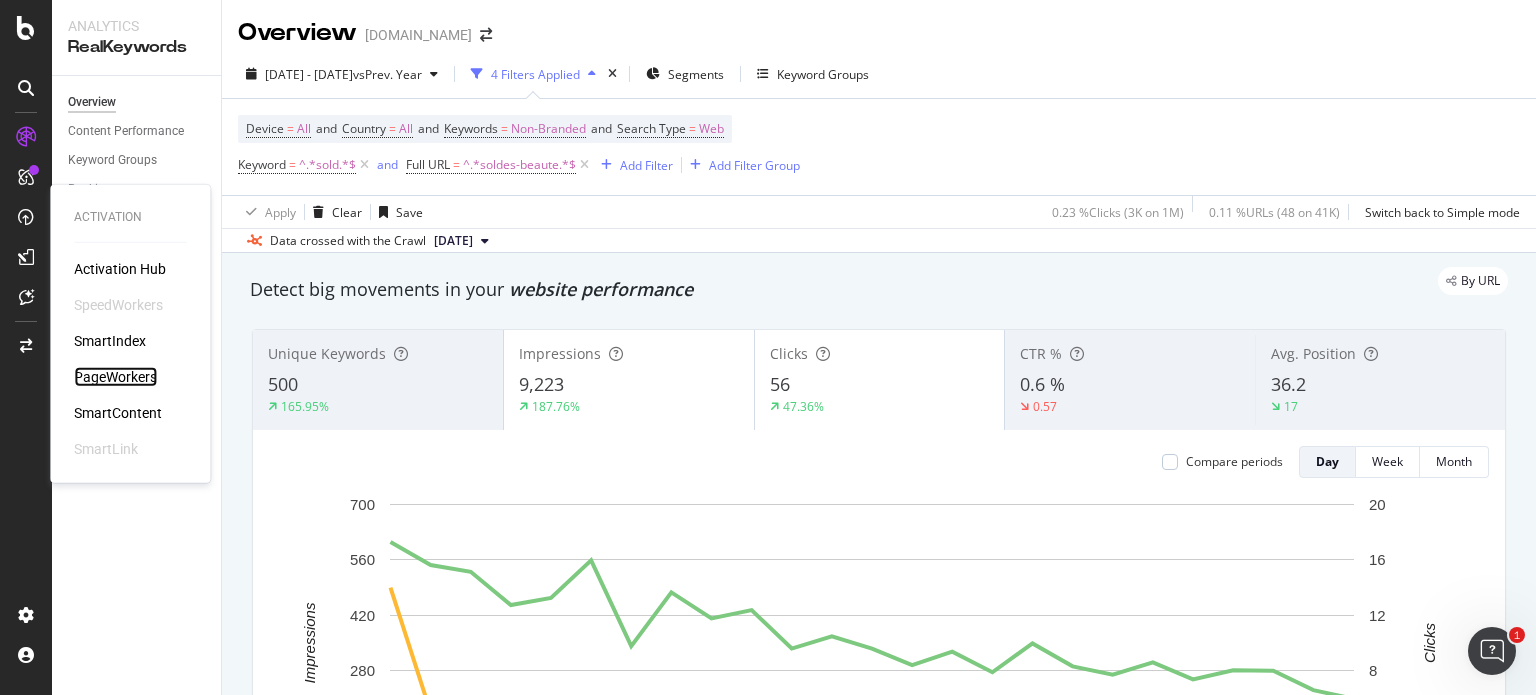 click on "PageWorkers" at bounding box center (115, 377) 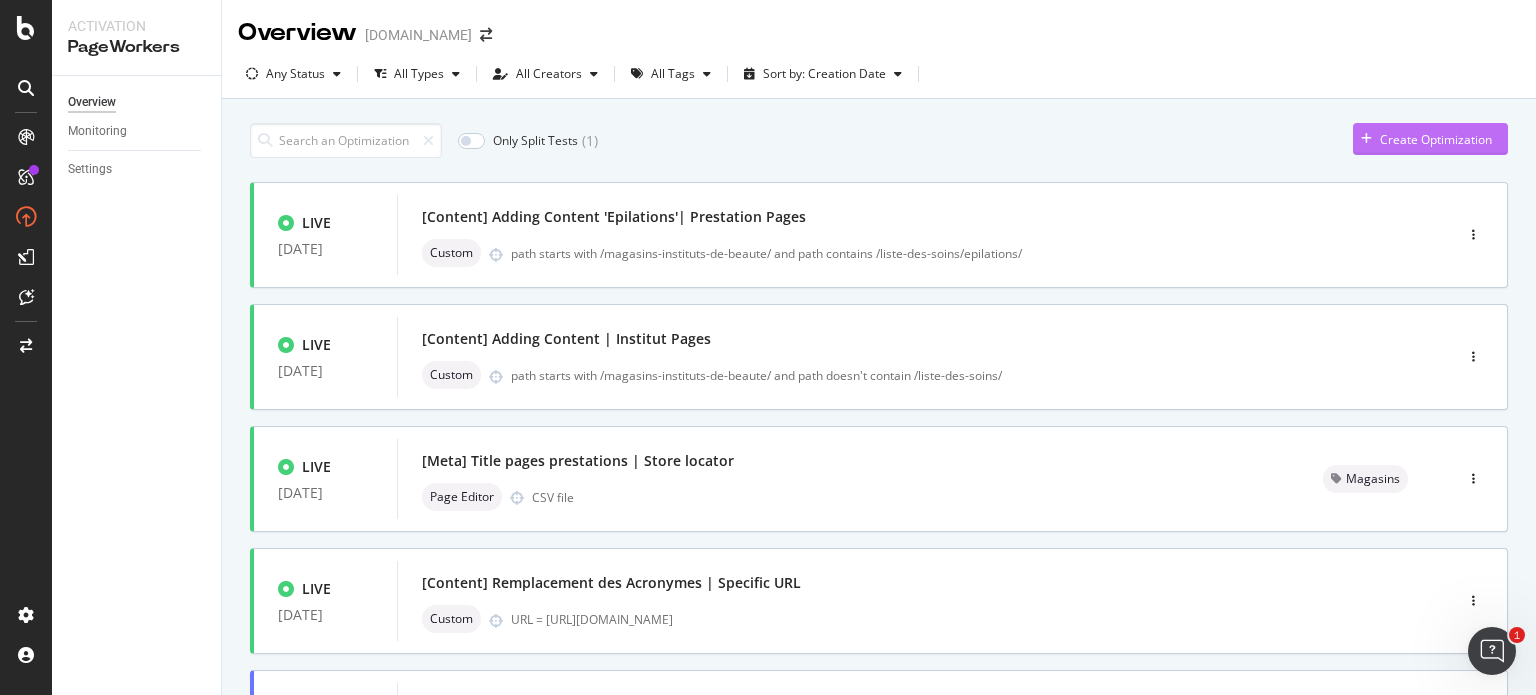 click on "Create Optimization" at bounding box center [1436, 139] 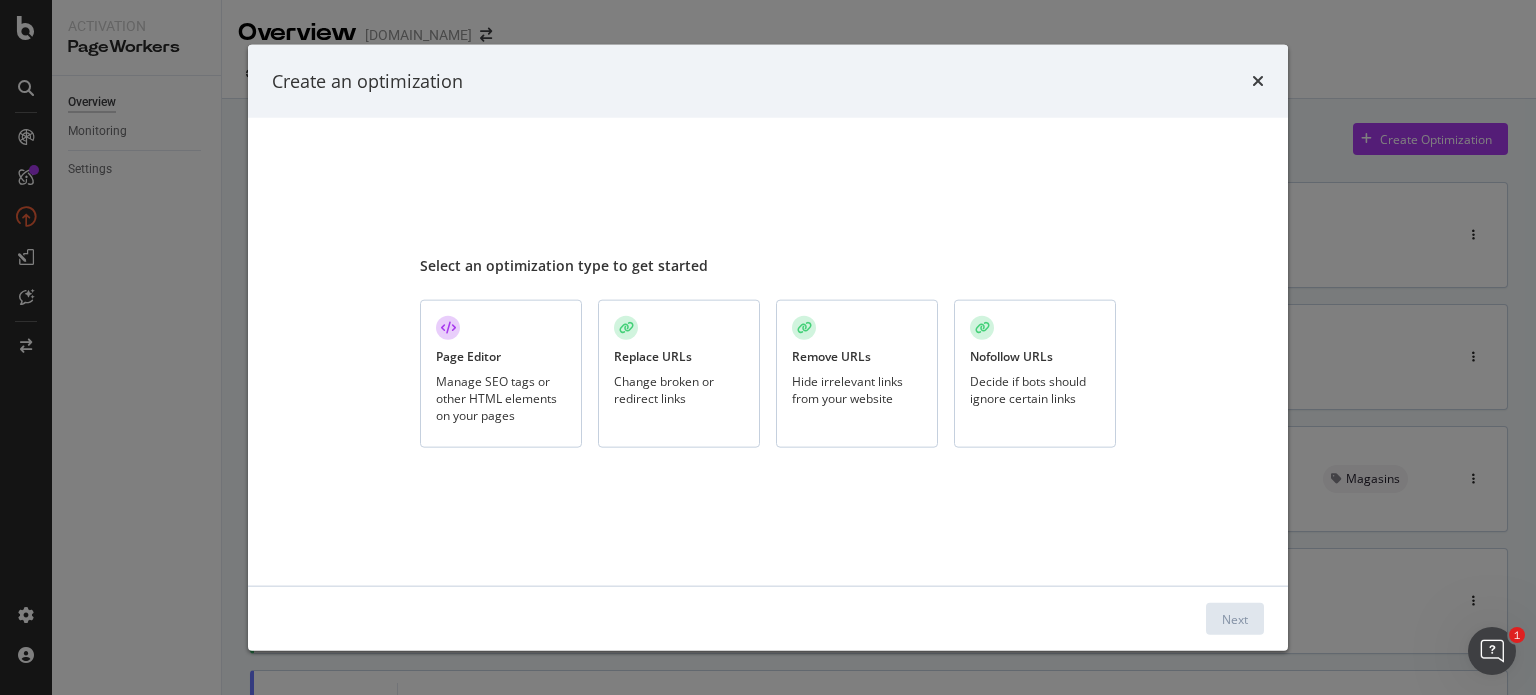 click on "Manage SEO tags or other HTML elements on your pages" at bounding box center [501, 398] 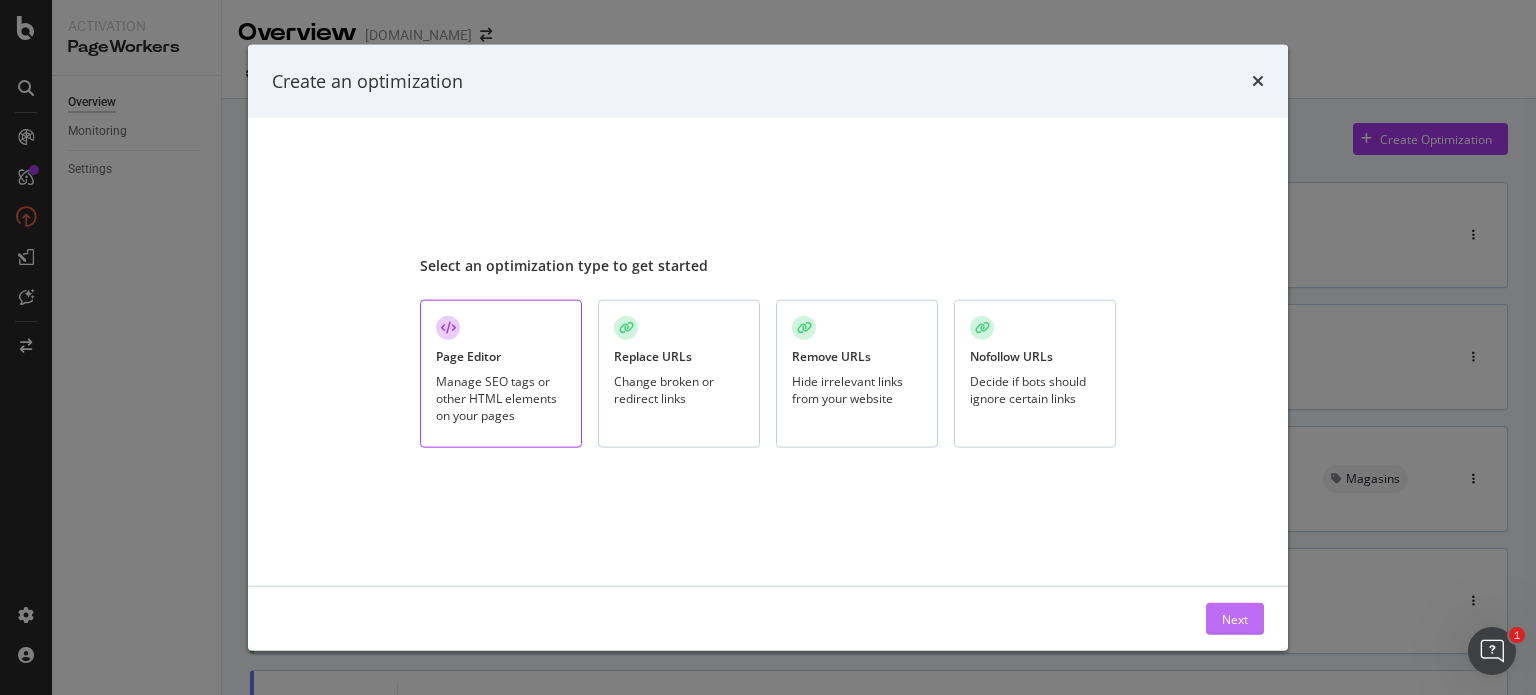 click on "Next" at bounding box center (1235, 619) 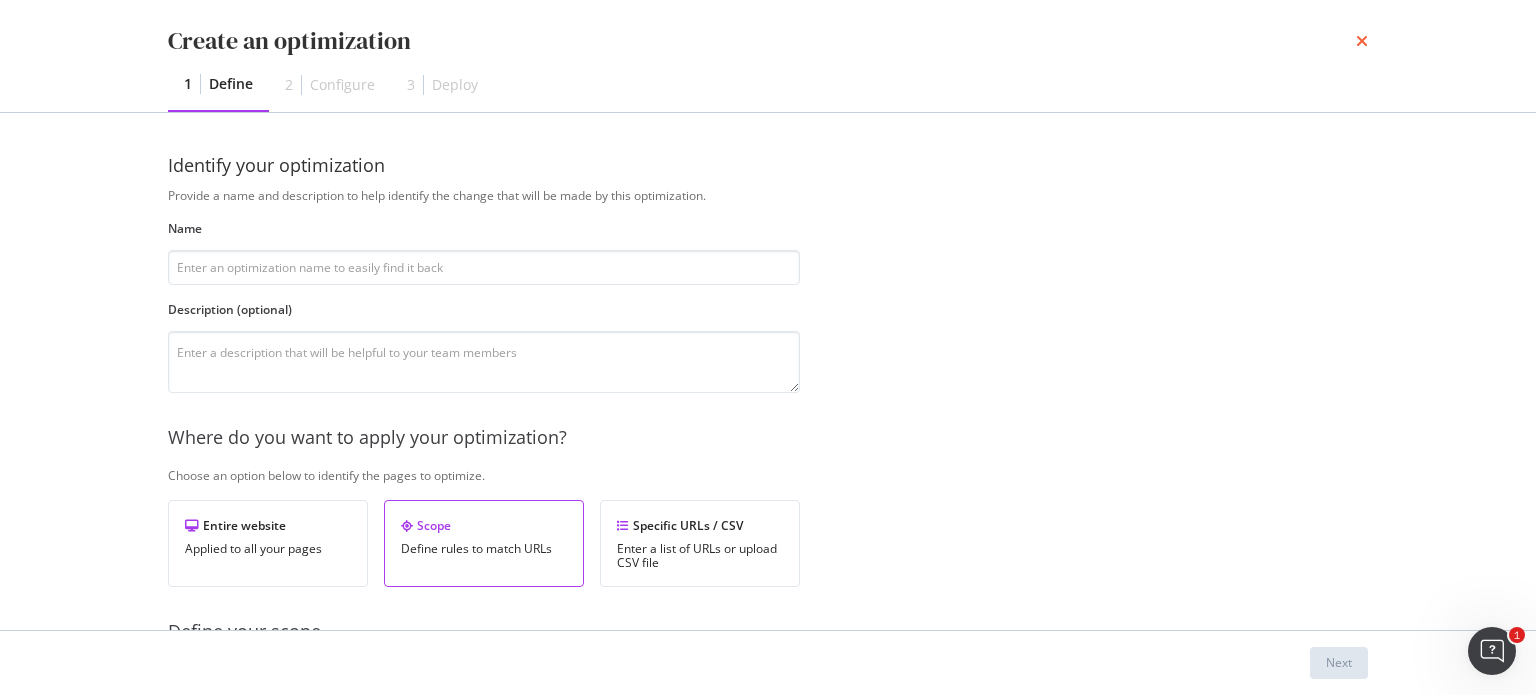click at bounding box center [1362, 41] 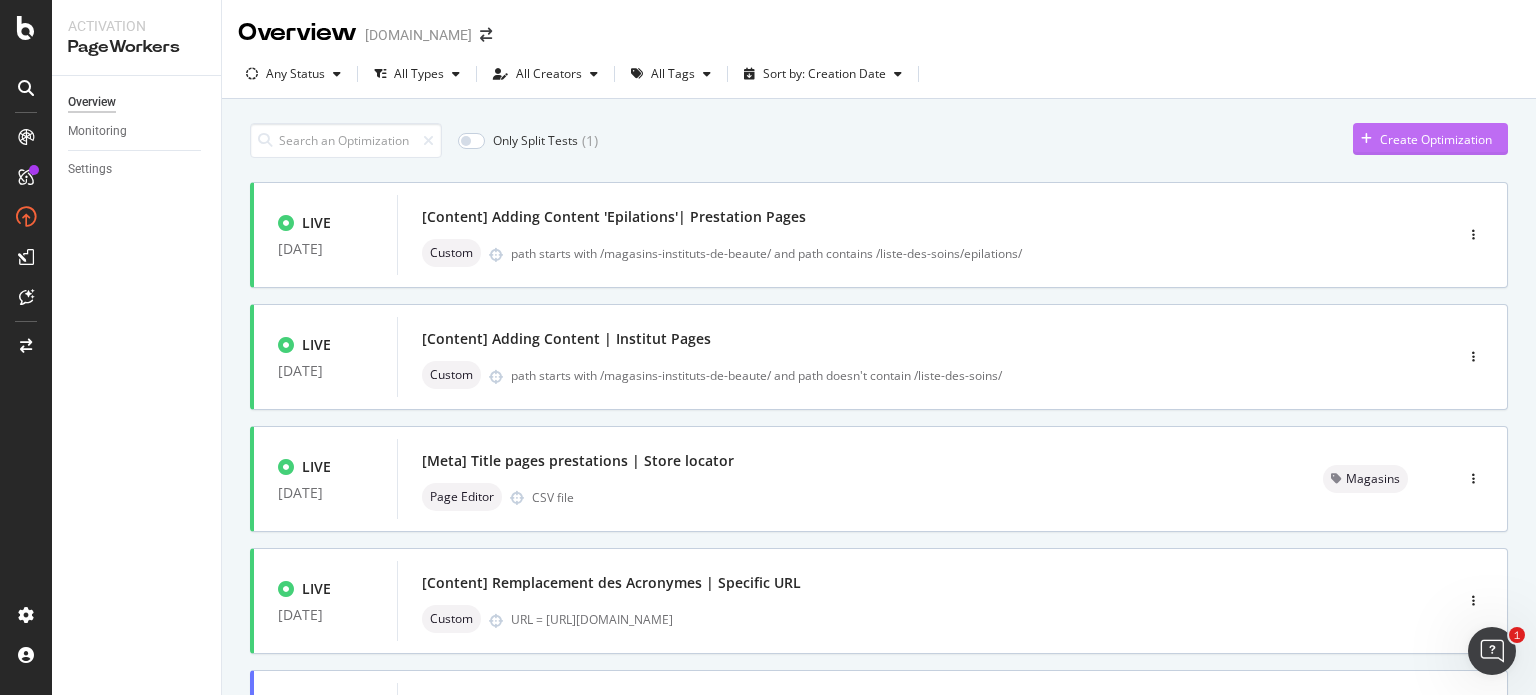 click on "Create Optimization" at bounding box center (1436, 139) 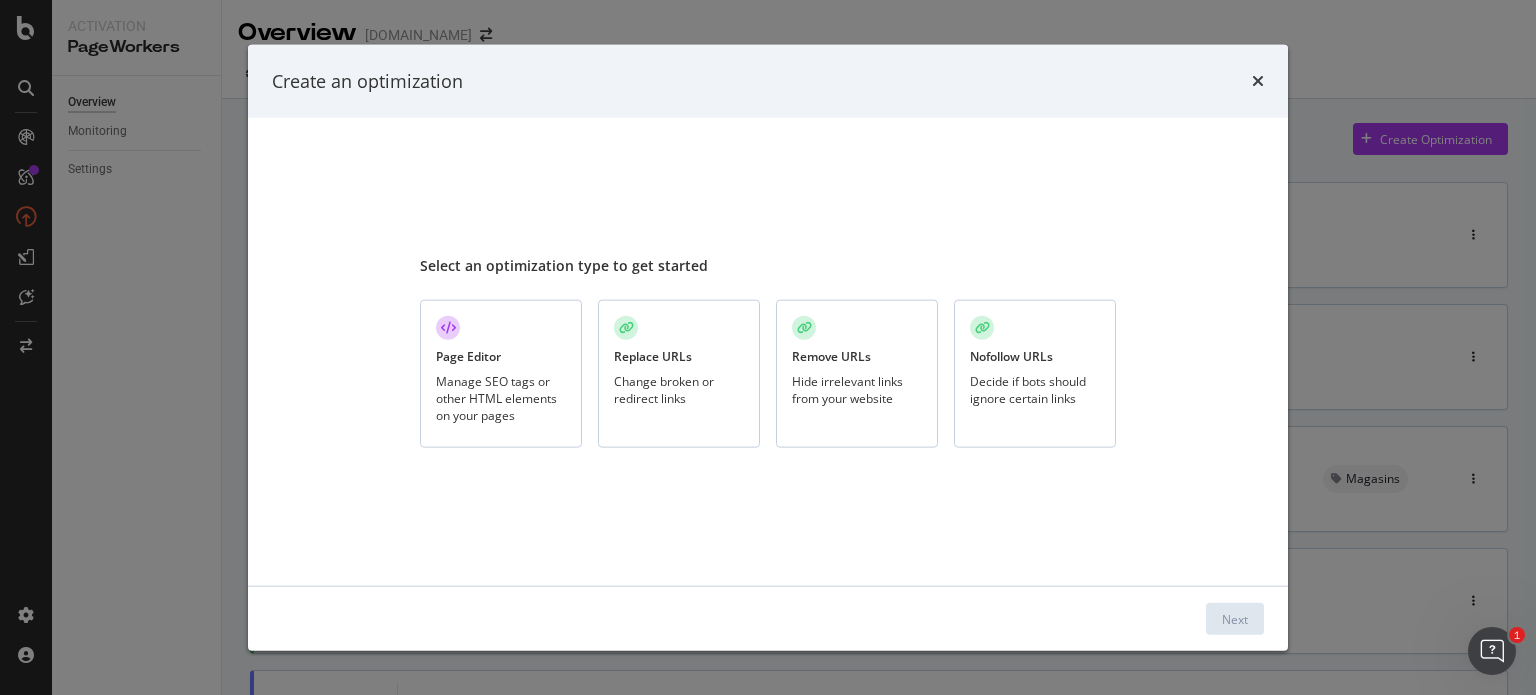 click on "Manage SEO tags or other HTML elements on your pages" at bounding box center [501, 398] 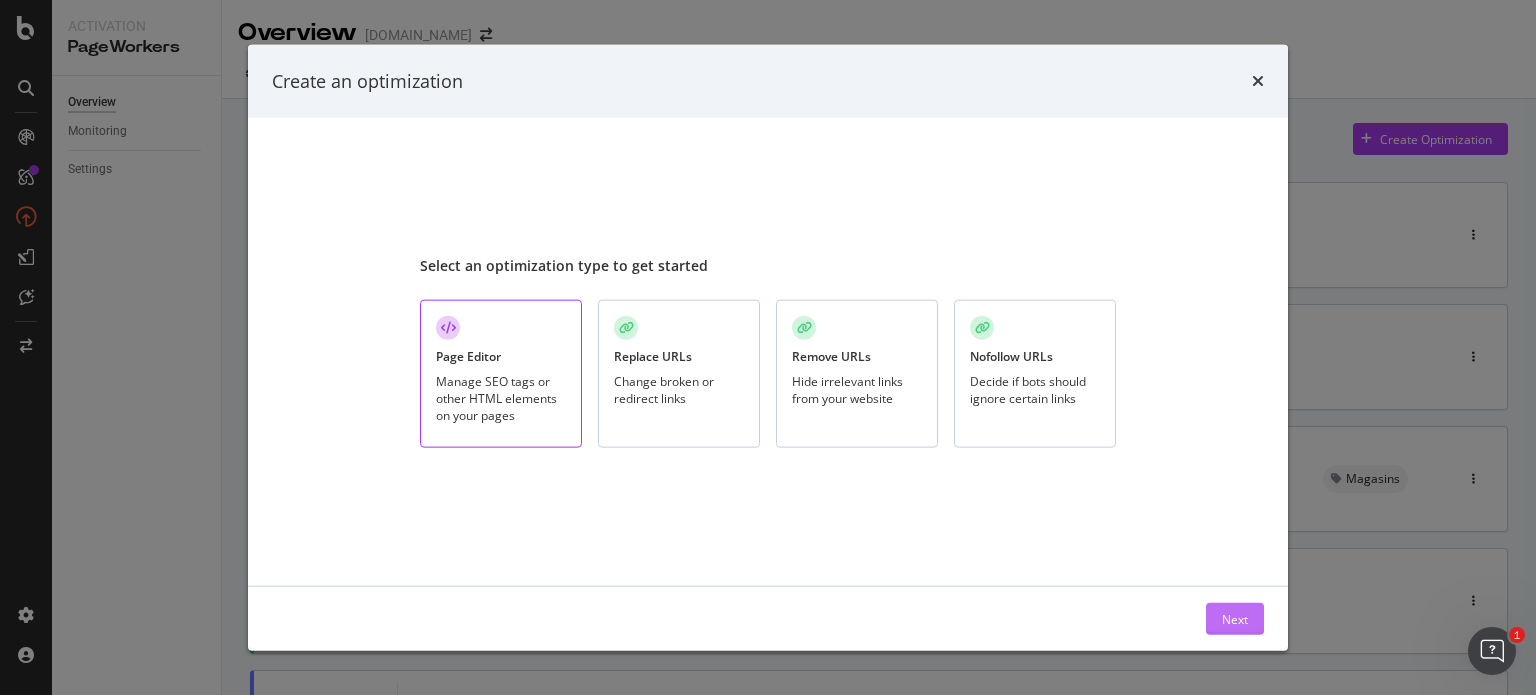 click on "Next" at bounding box center (1235, 618) 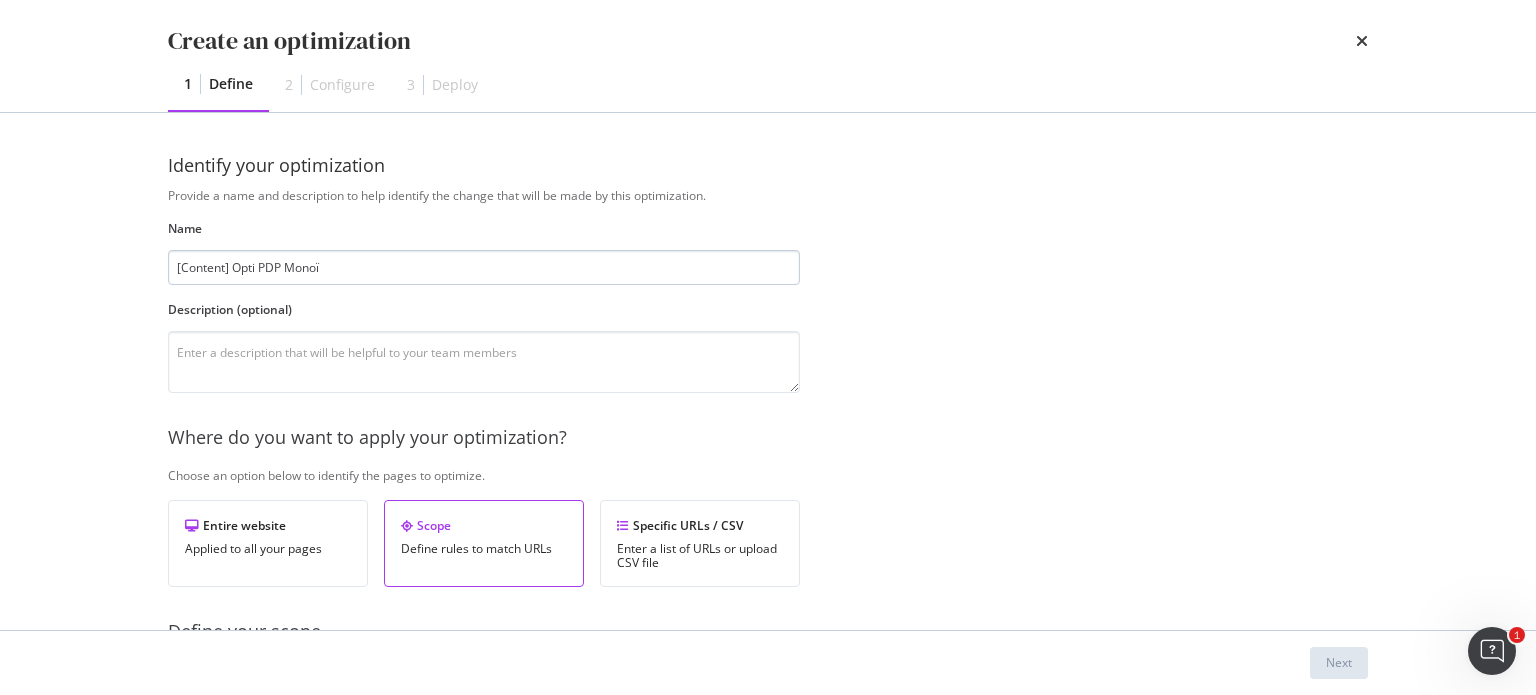 click on "[Content] Opti PDP Monoï" at bounding box center [484, 267] 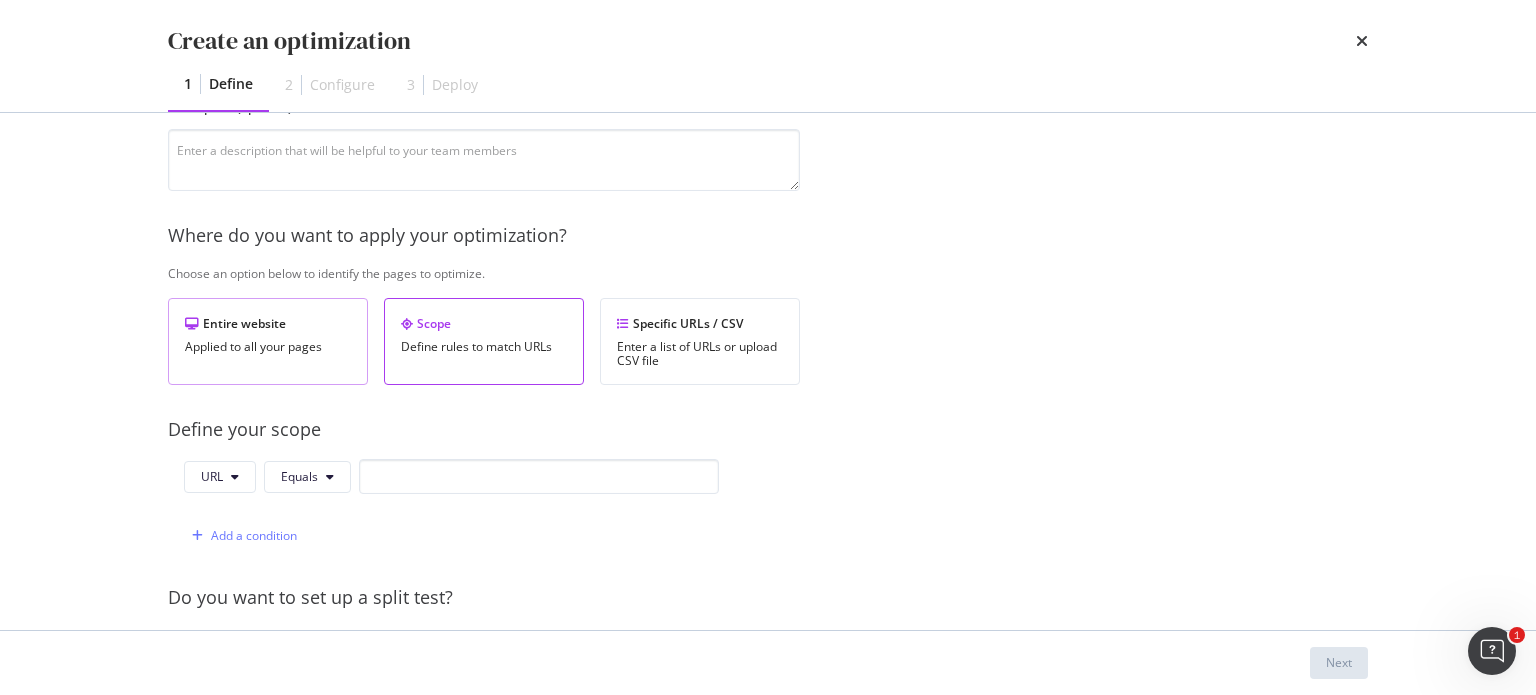 scroll, scrollTop: 100, scrollLeft: 0, axis: vertical 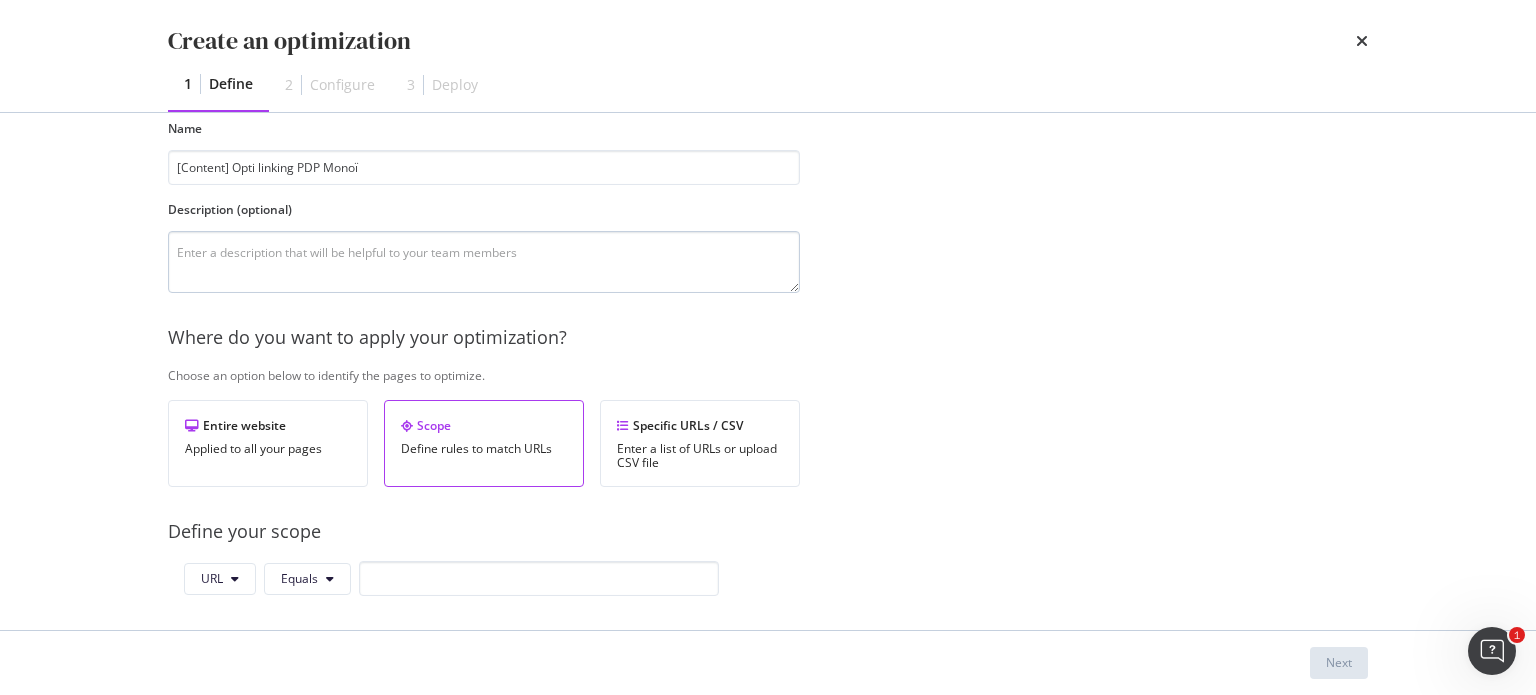 type on "[Content] Opti linking PDP Monoï" 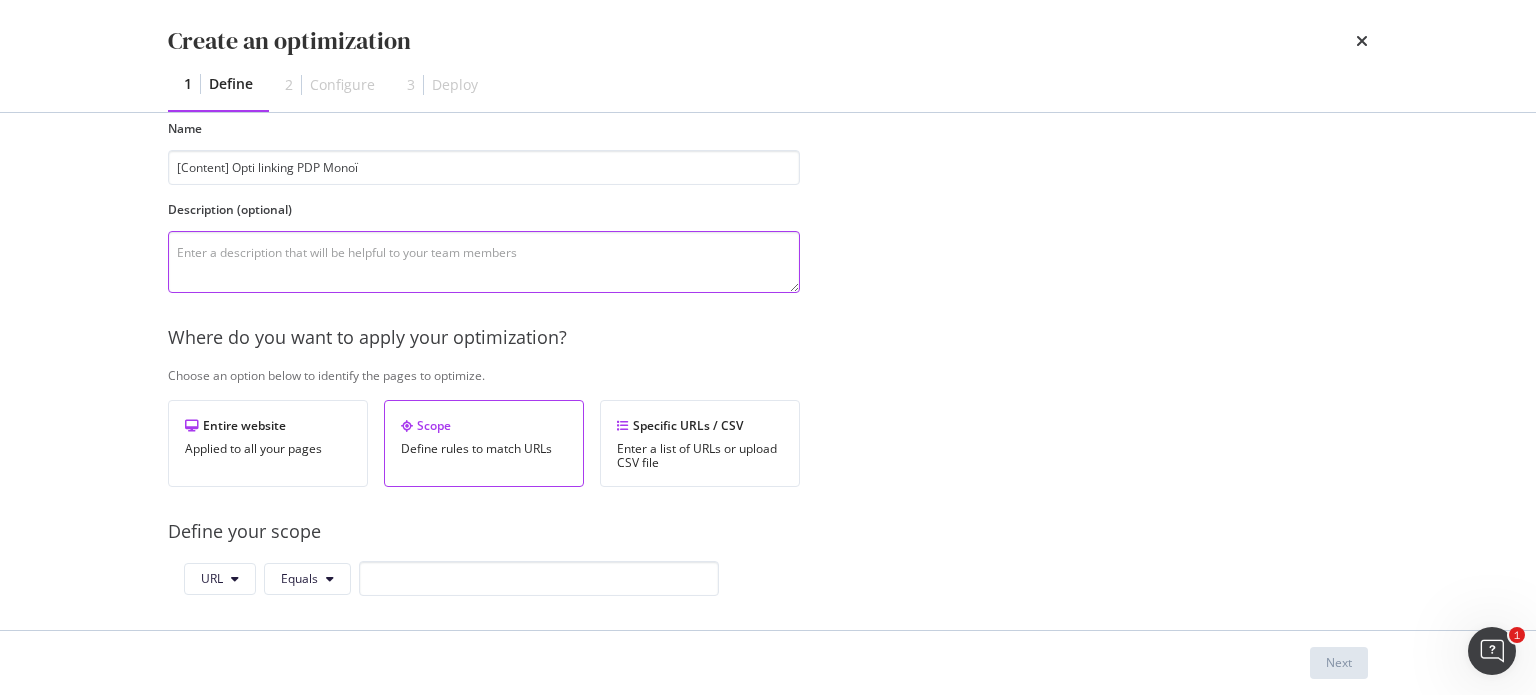 click at bounding box center [484, 262] 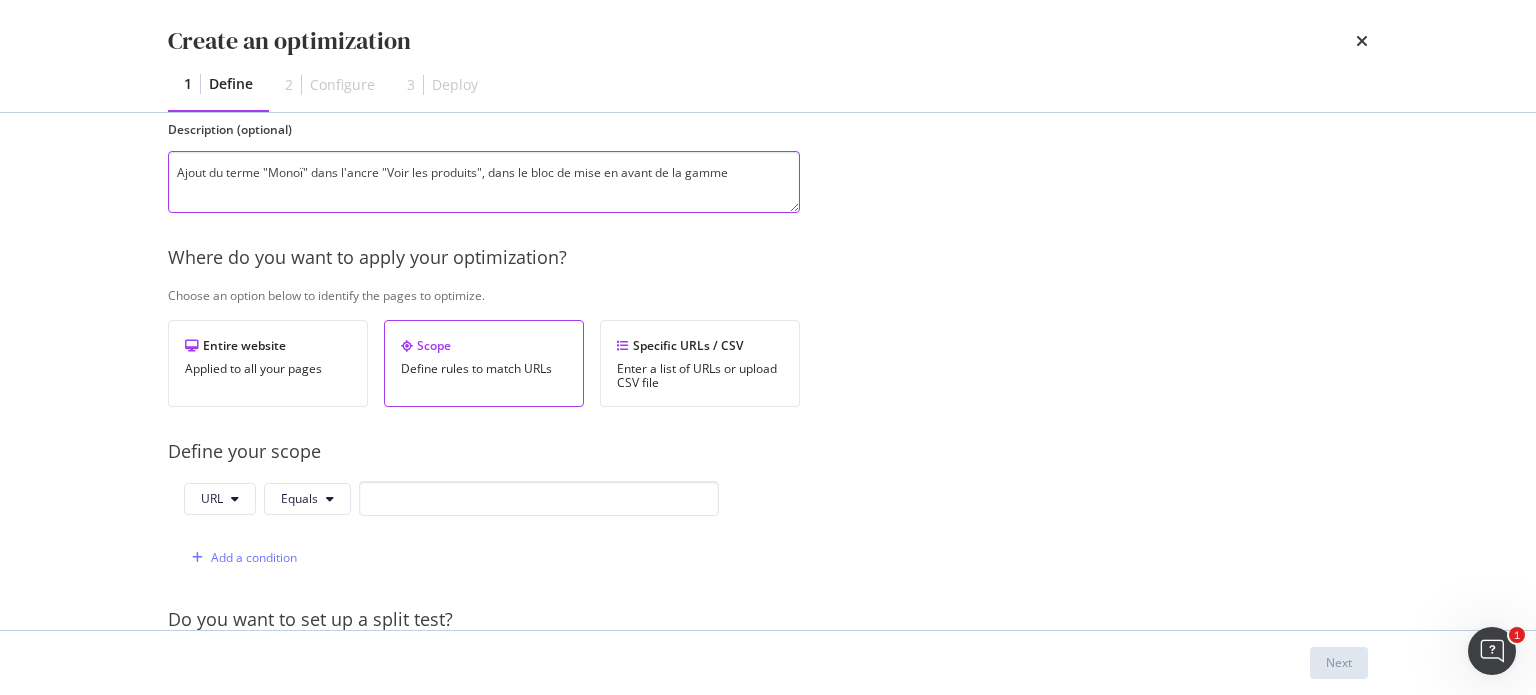 scroll, scrollTop: 300, scrollLeft: 0, axis: vertical 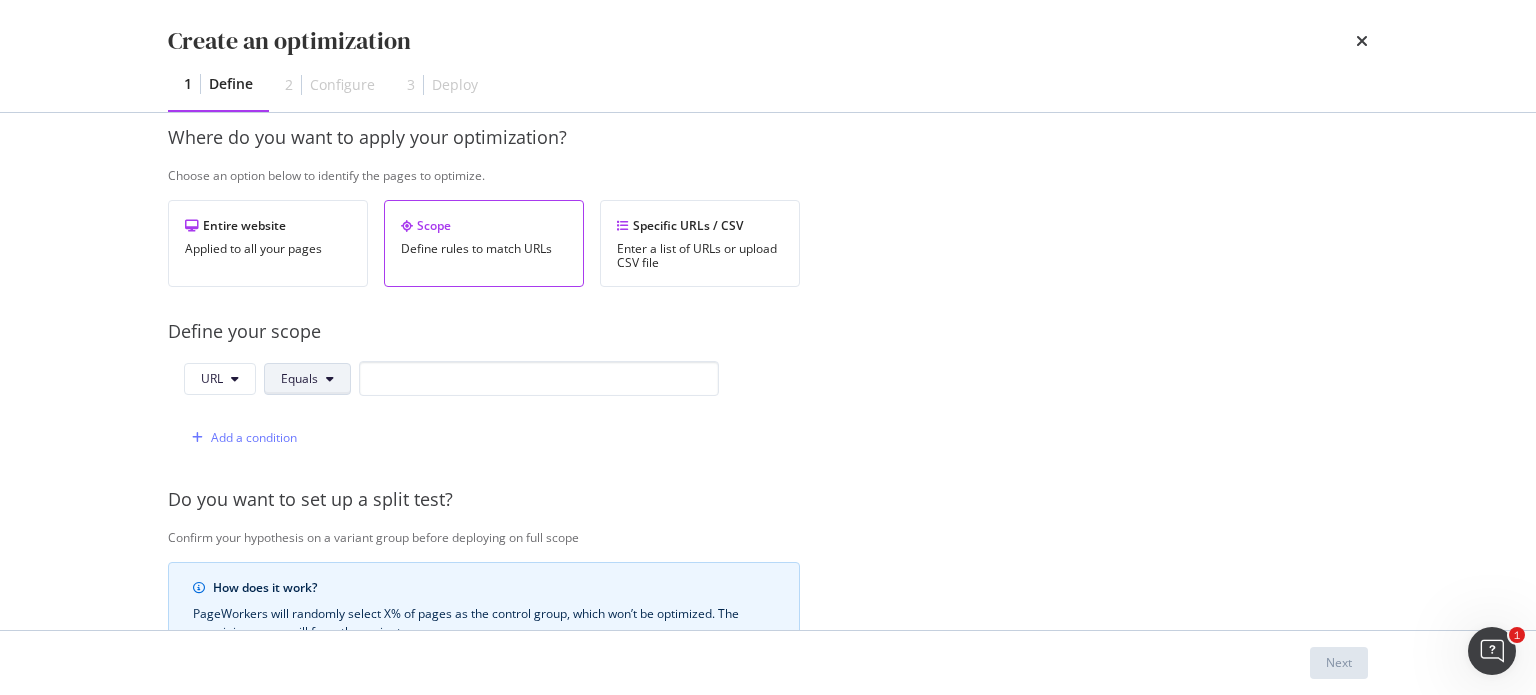 type on "Ajout du terme "Monoï" dans l'ancre "Voir les produits", dans le bloc de mise en avant de la gamme" 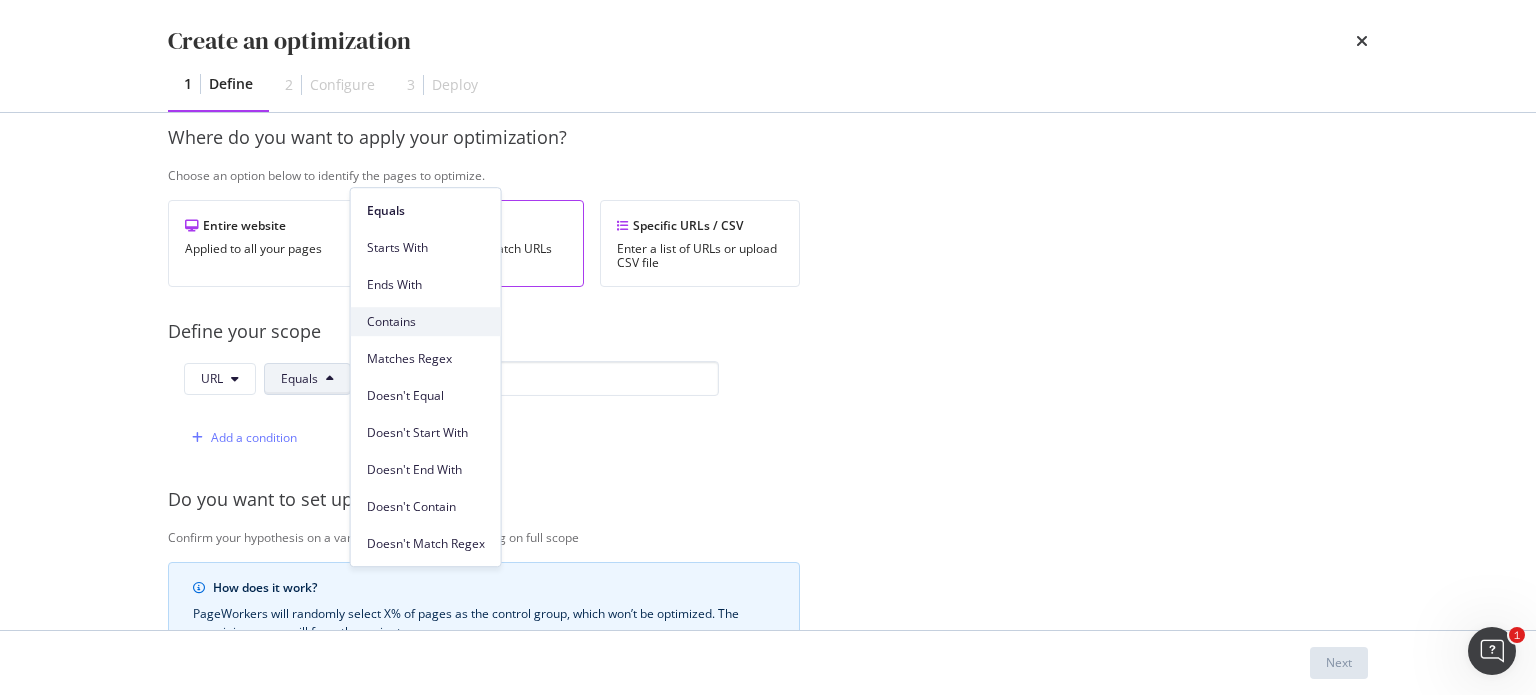 click on "Contains" at bounding box center (426, 322) 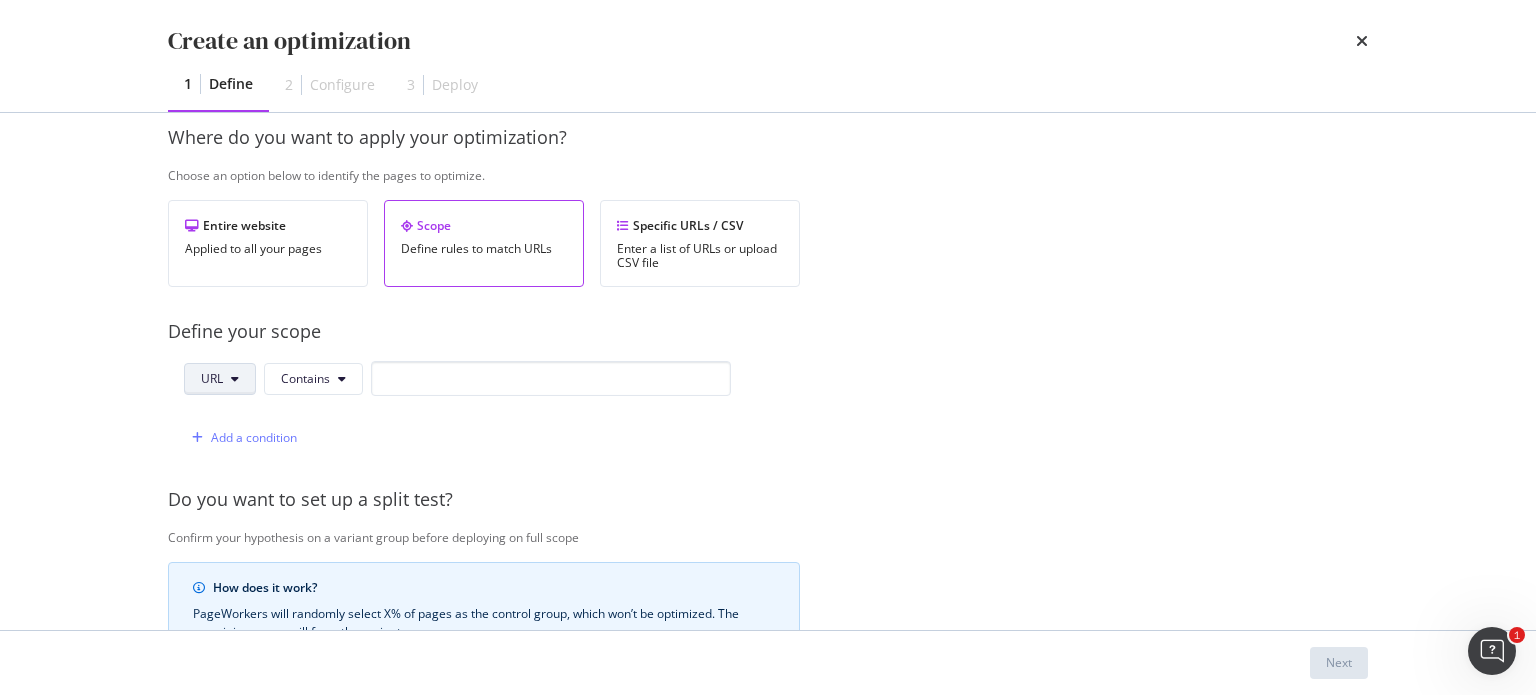 click on "URL" at bounding box center [212, 378] 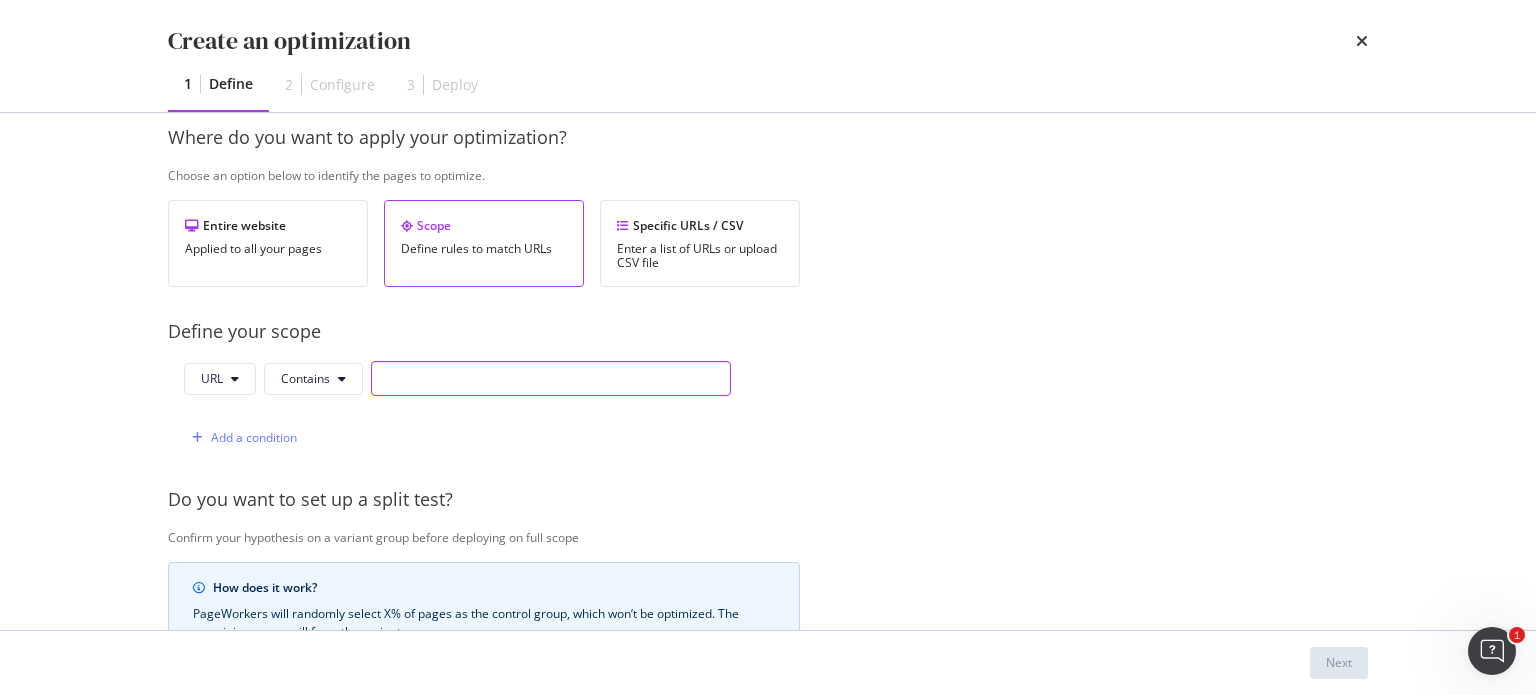 click at bounding box center (551, 378) 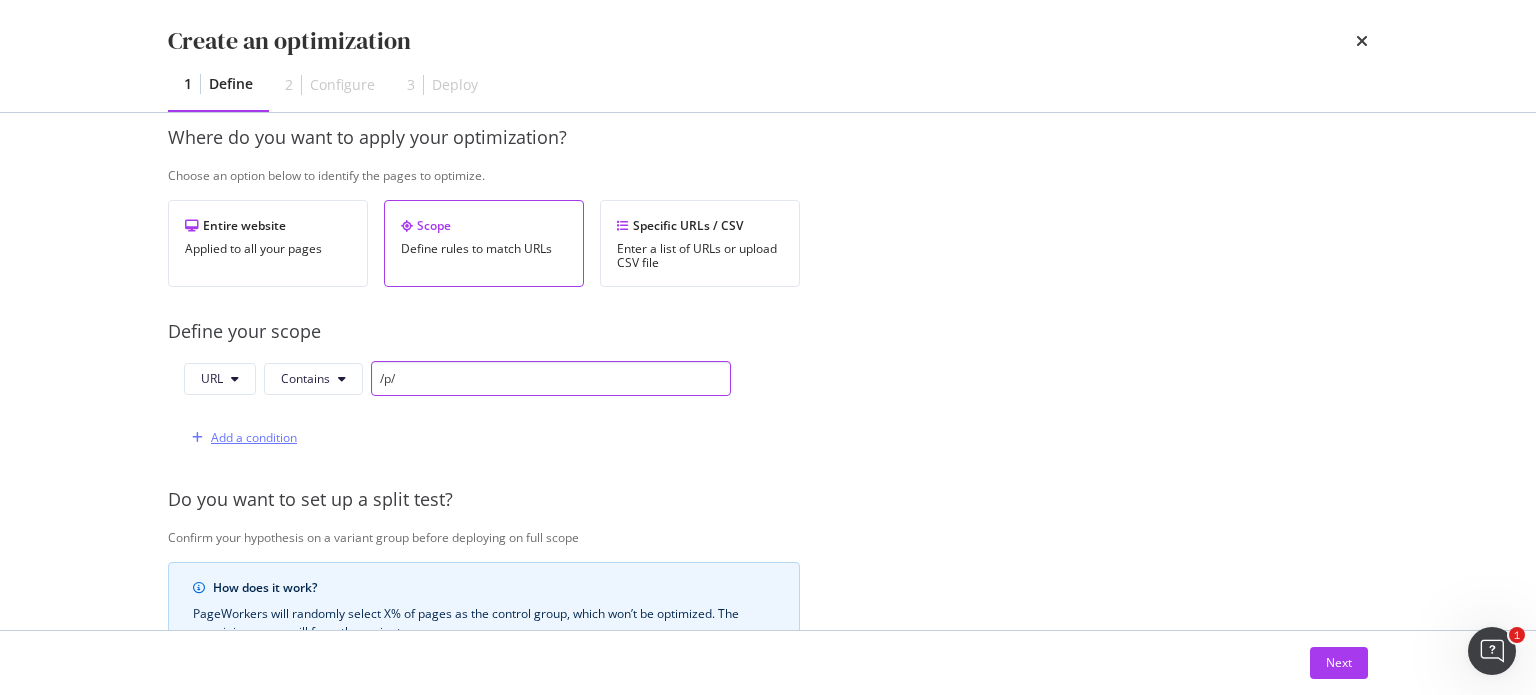 type on "/p/" 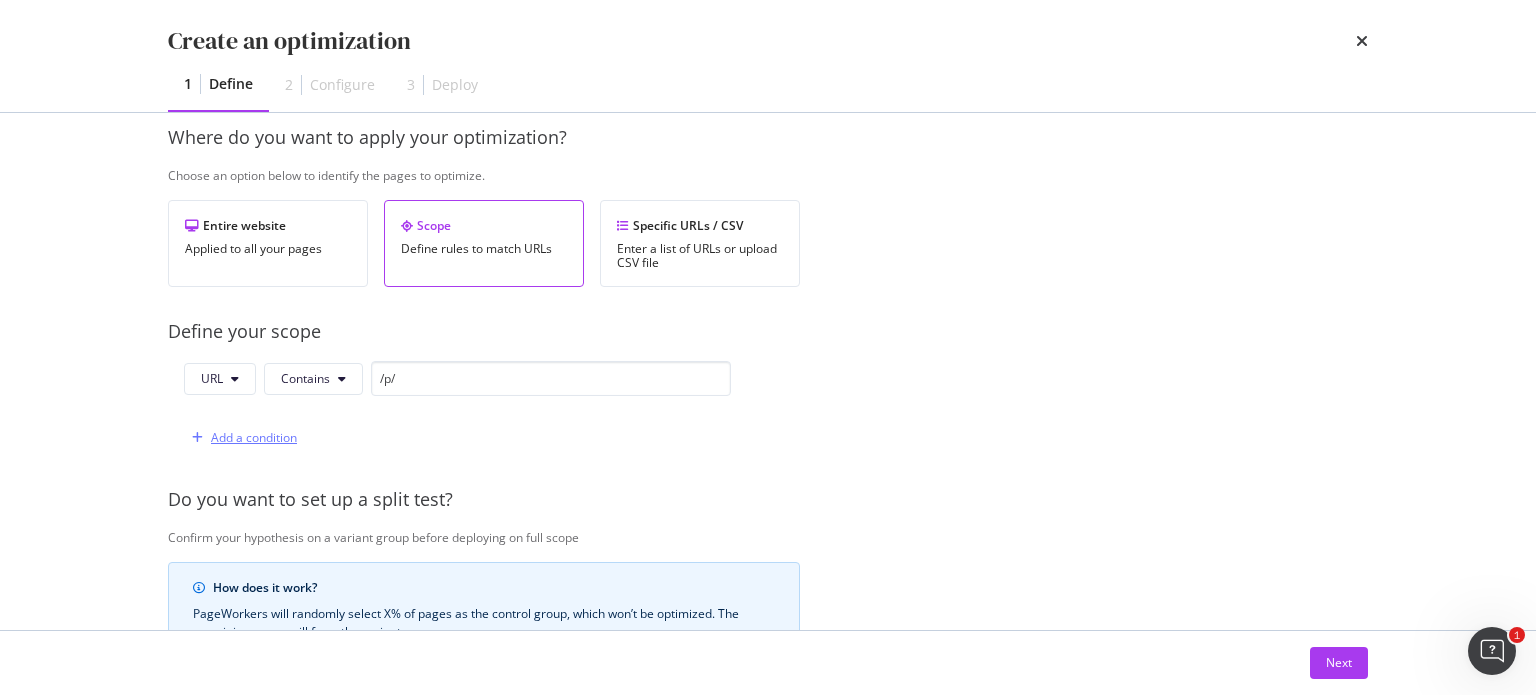 click on "Add a condition" at bounding box center (240, 438) 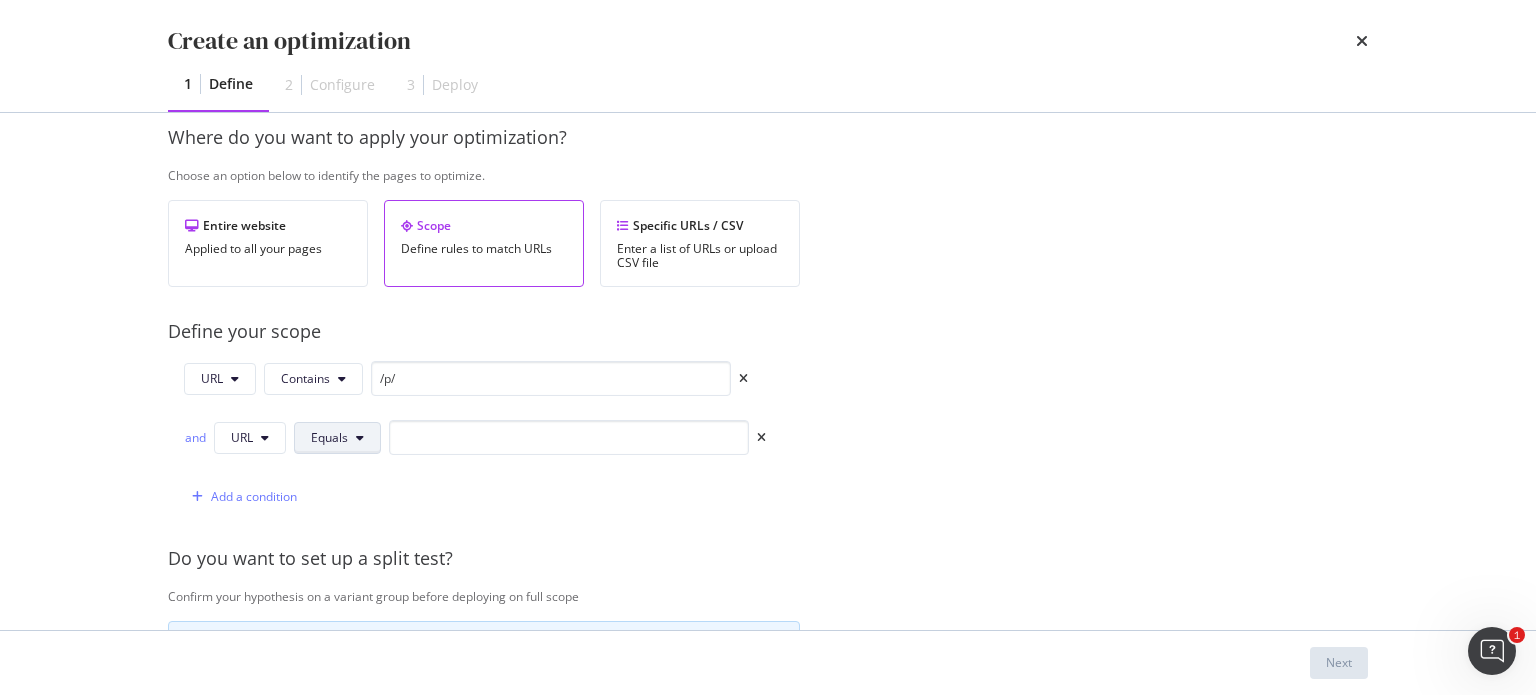 click on "Equals" at bounding box center [337, 438] 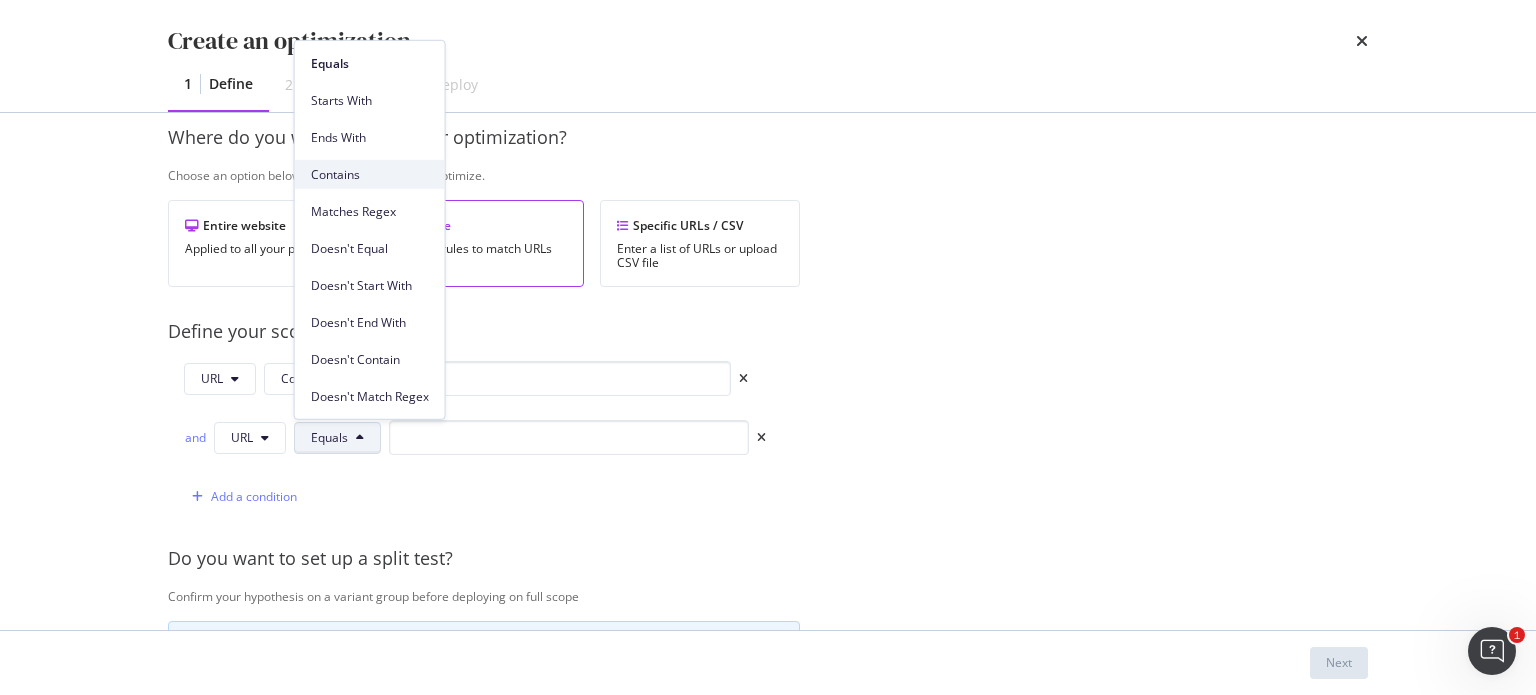 click on "Contains" at bounding box center (370, 174) 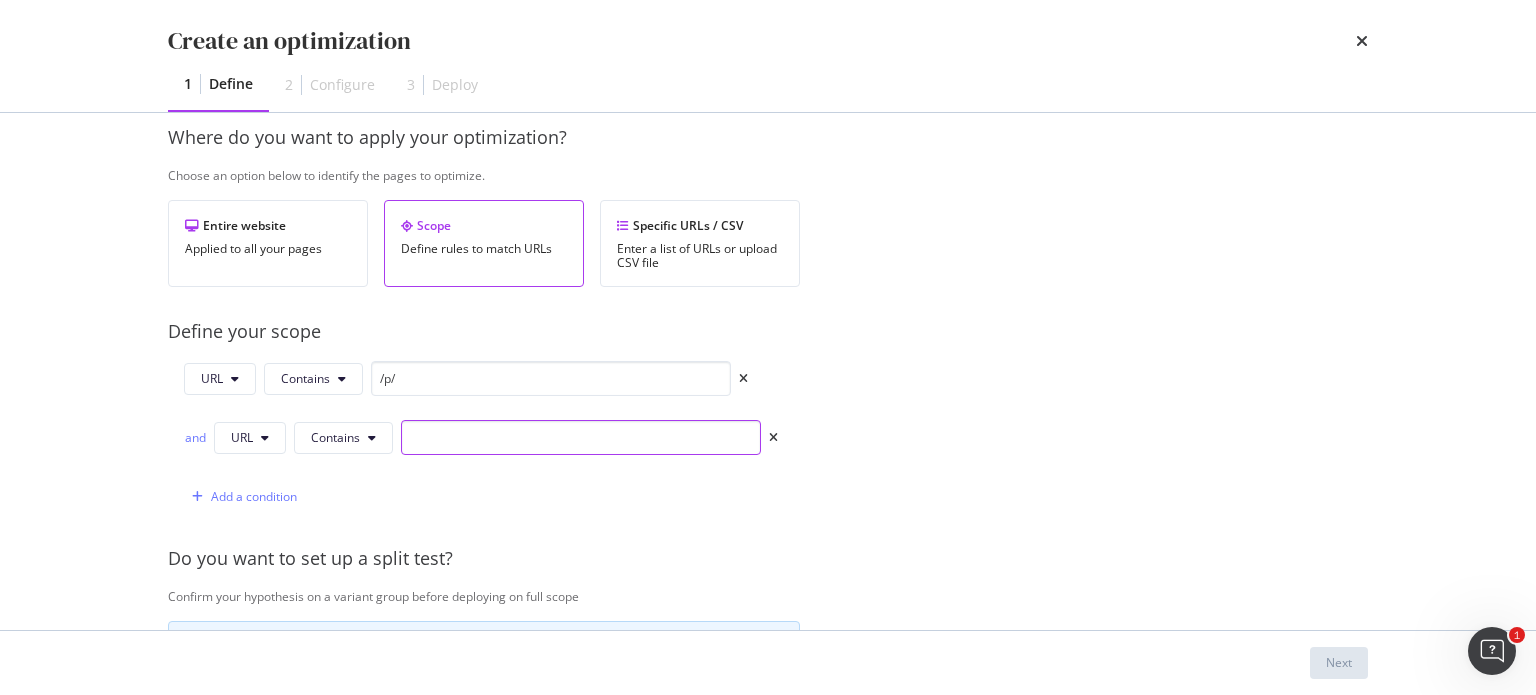 click at bounding box center (581, 437) 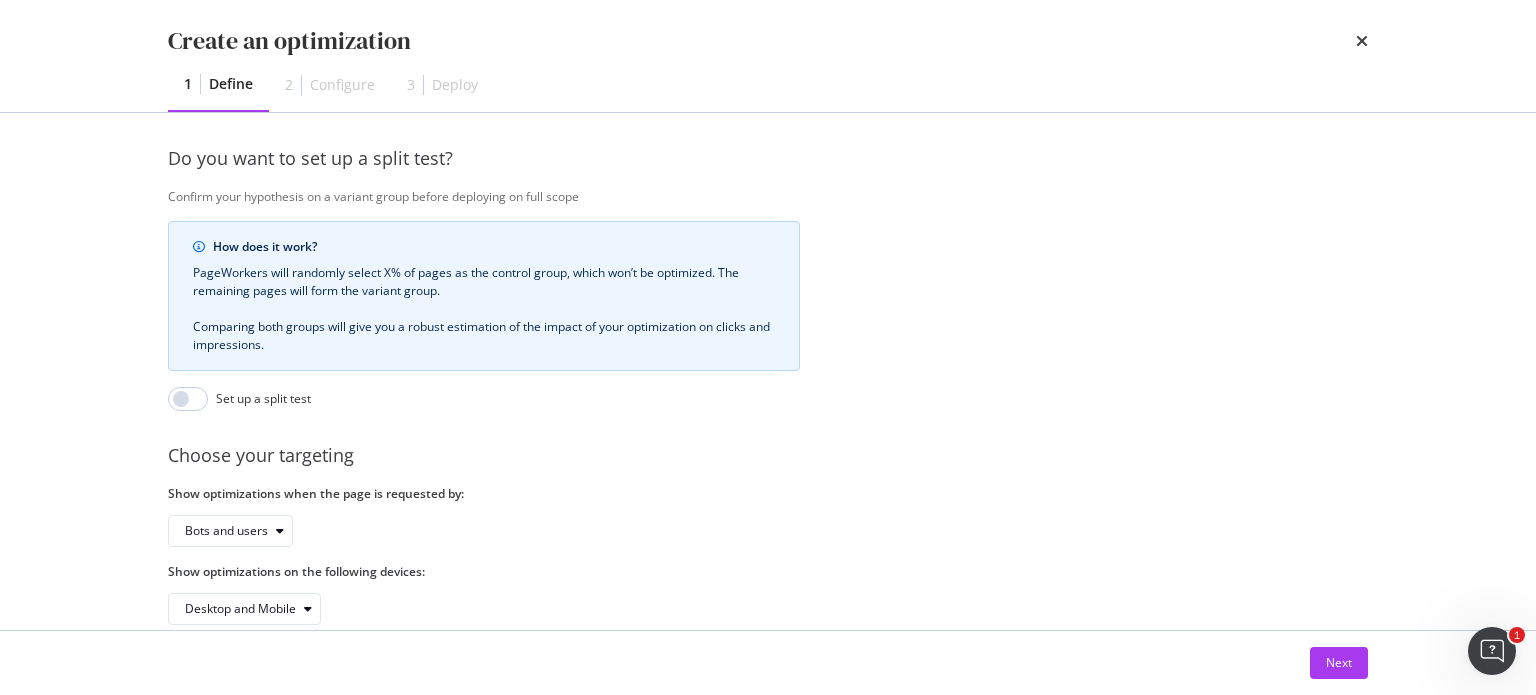 scroll, scrollTop: 747, scrollLeft: 0, axis: vertical 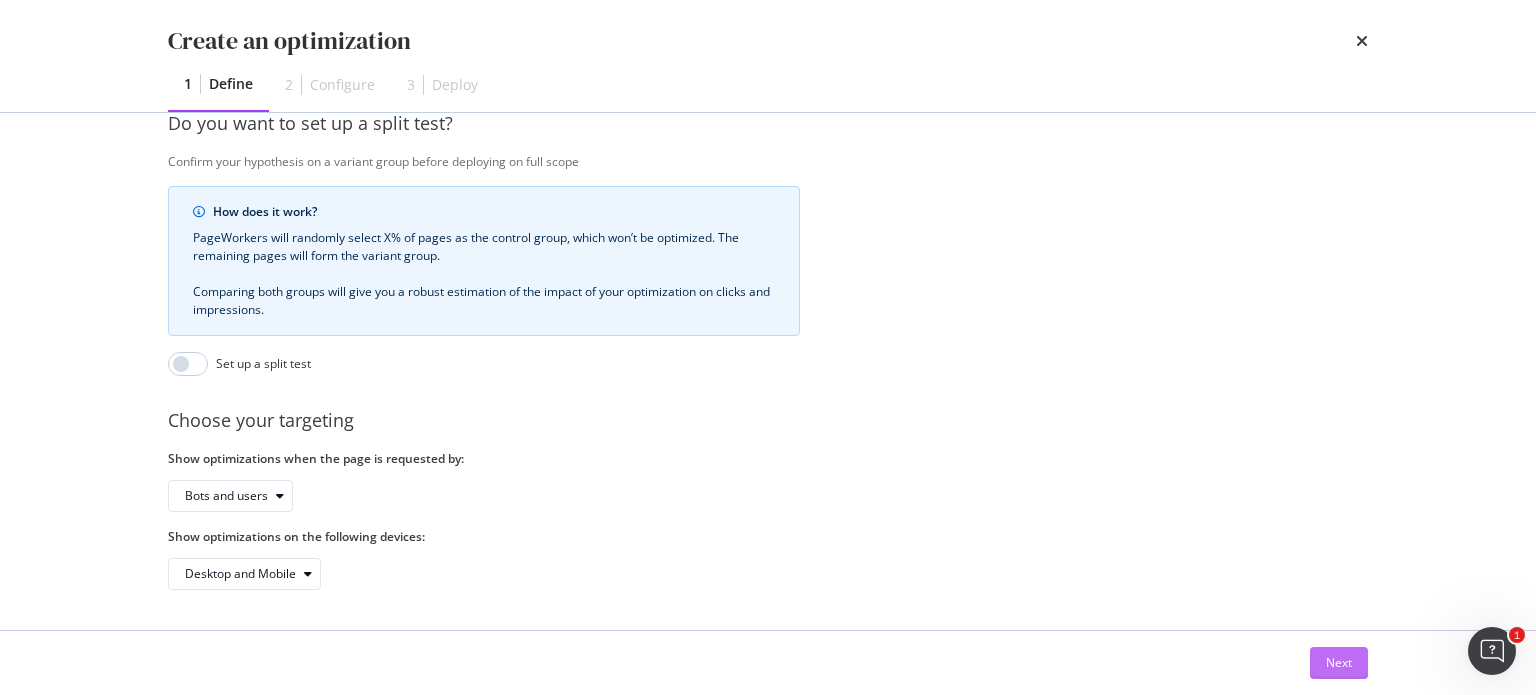 type on "monoi" 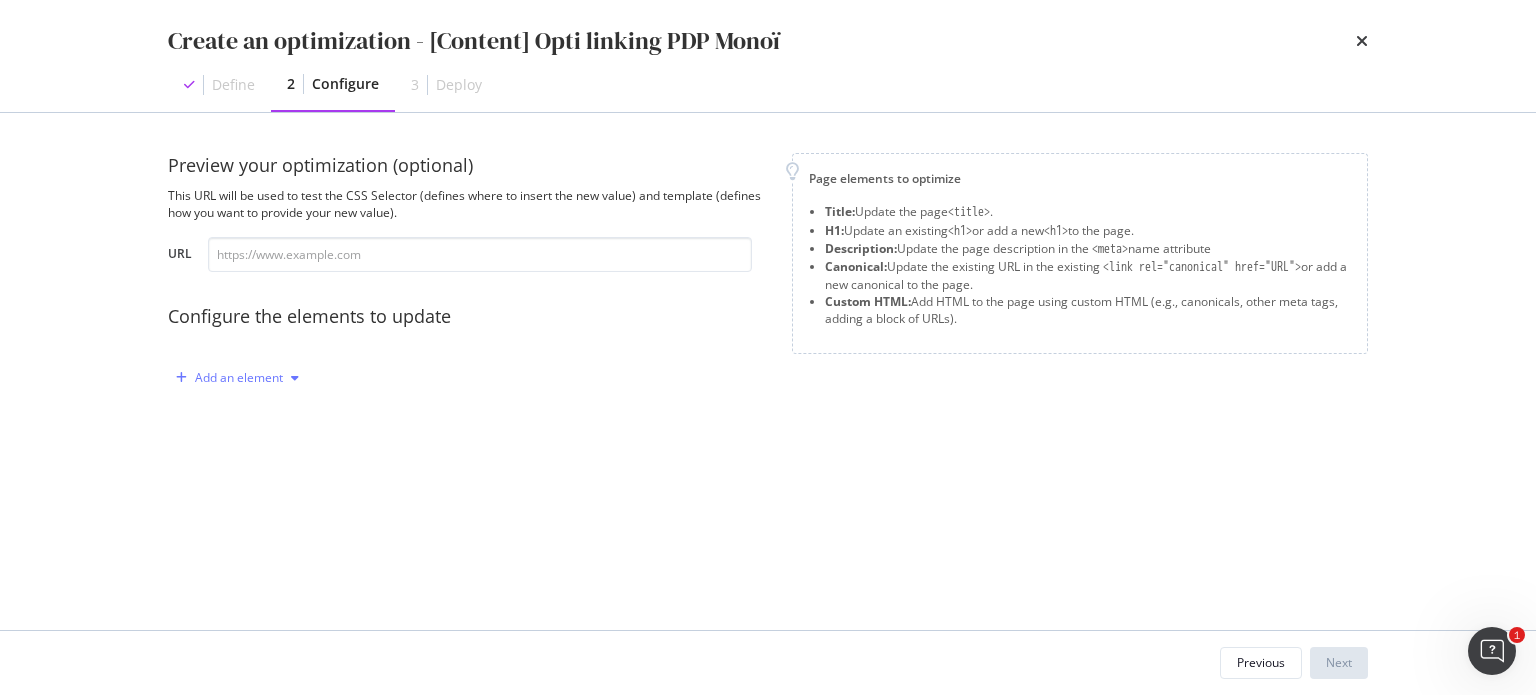 click on "Add an element" at bounding box center (239, 378) 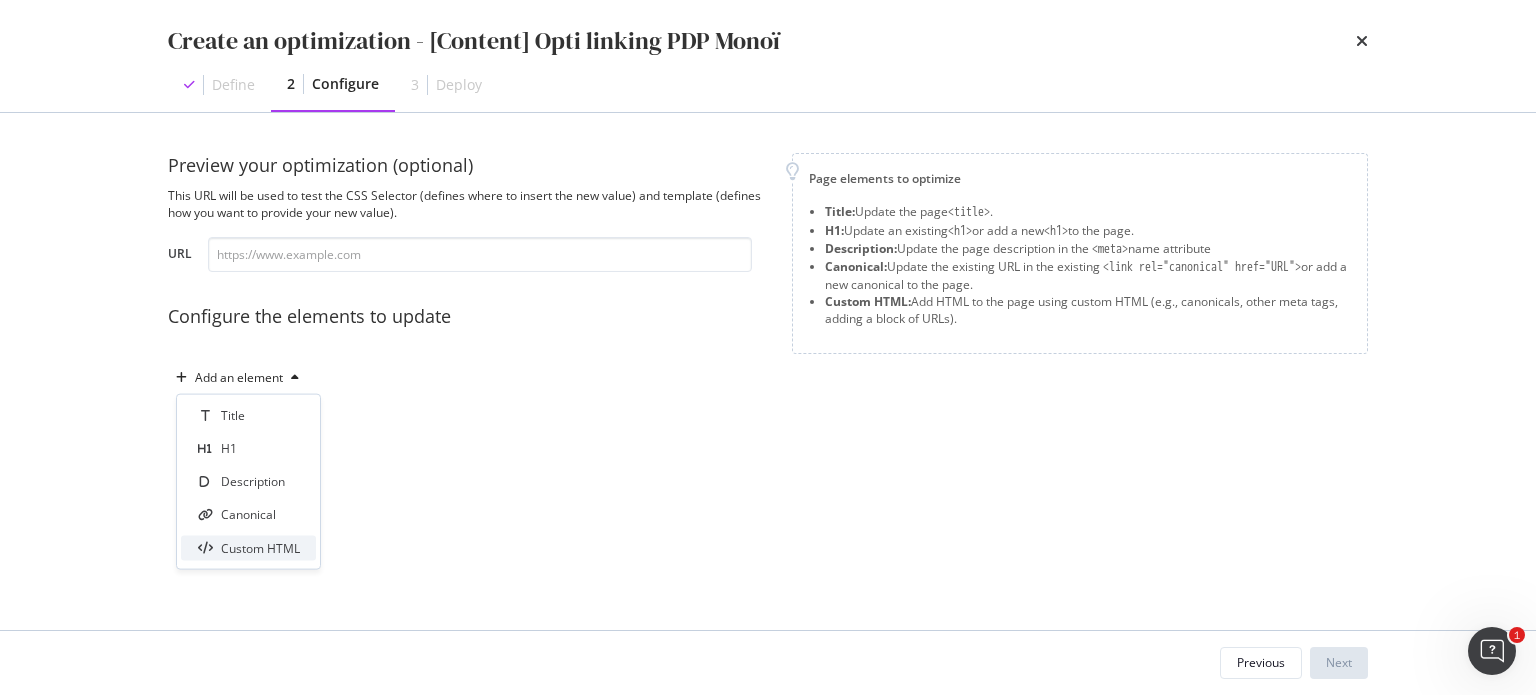 click on "Custom HTML" at bounding box center (260, 547) 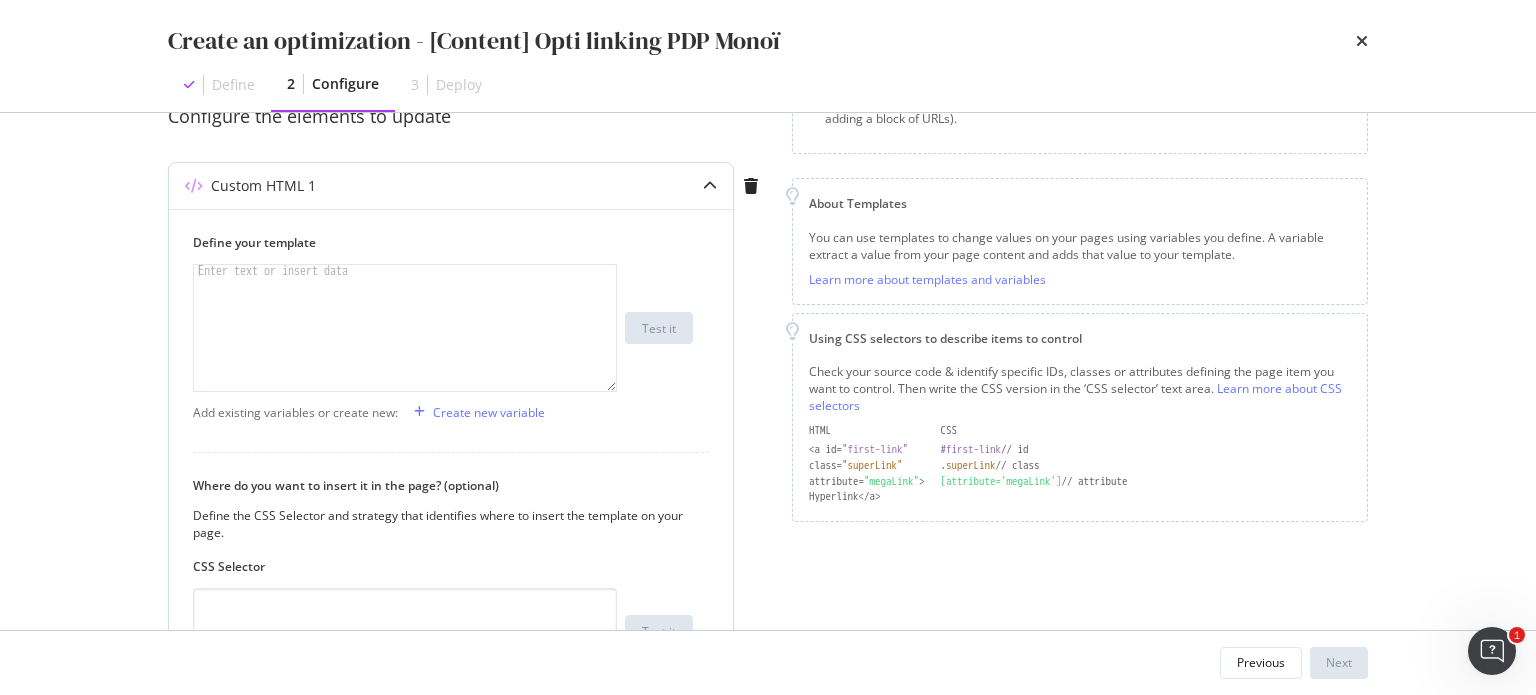 scroll, scrollTop: 300, scrollLeft: 0, axis: vertical 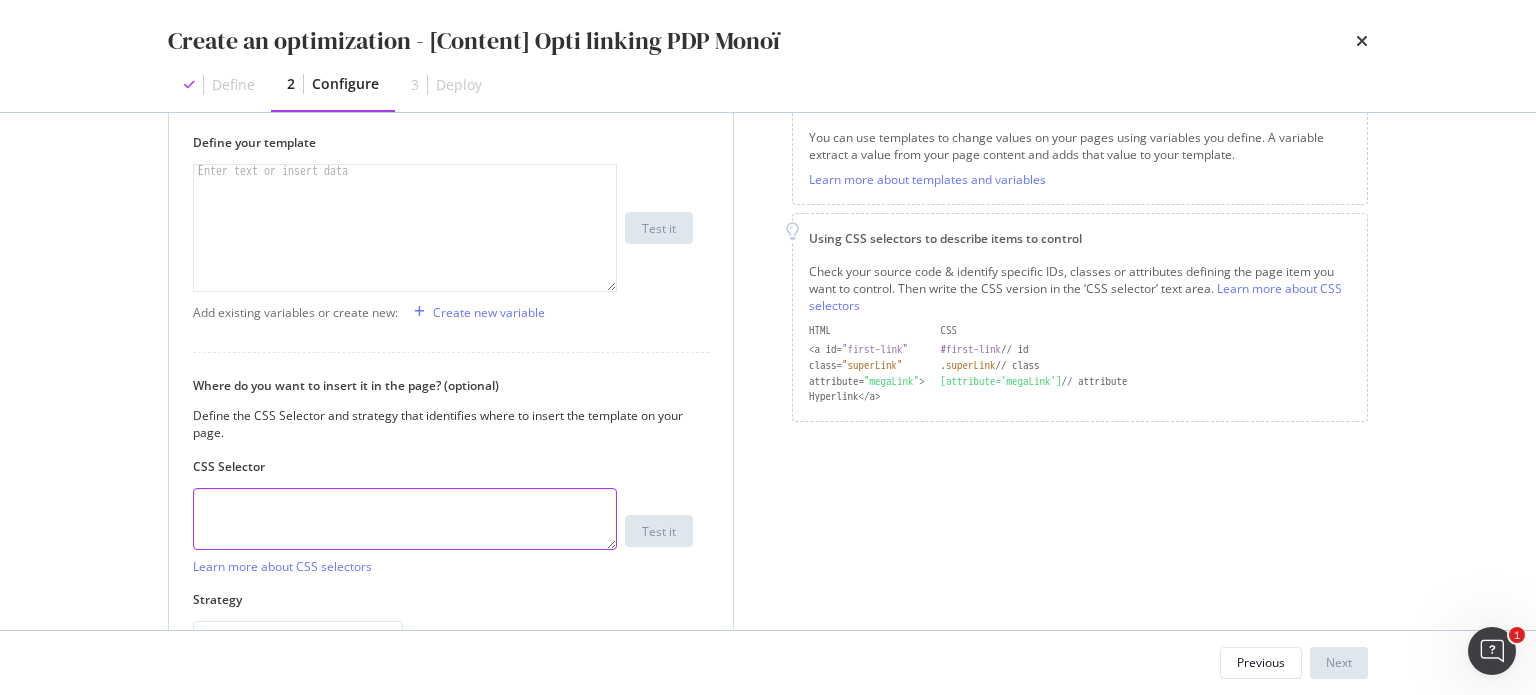 click at bounding box center (405, 519) 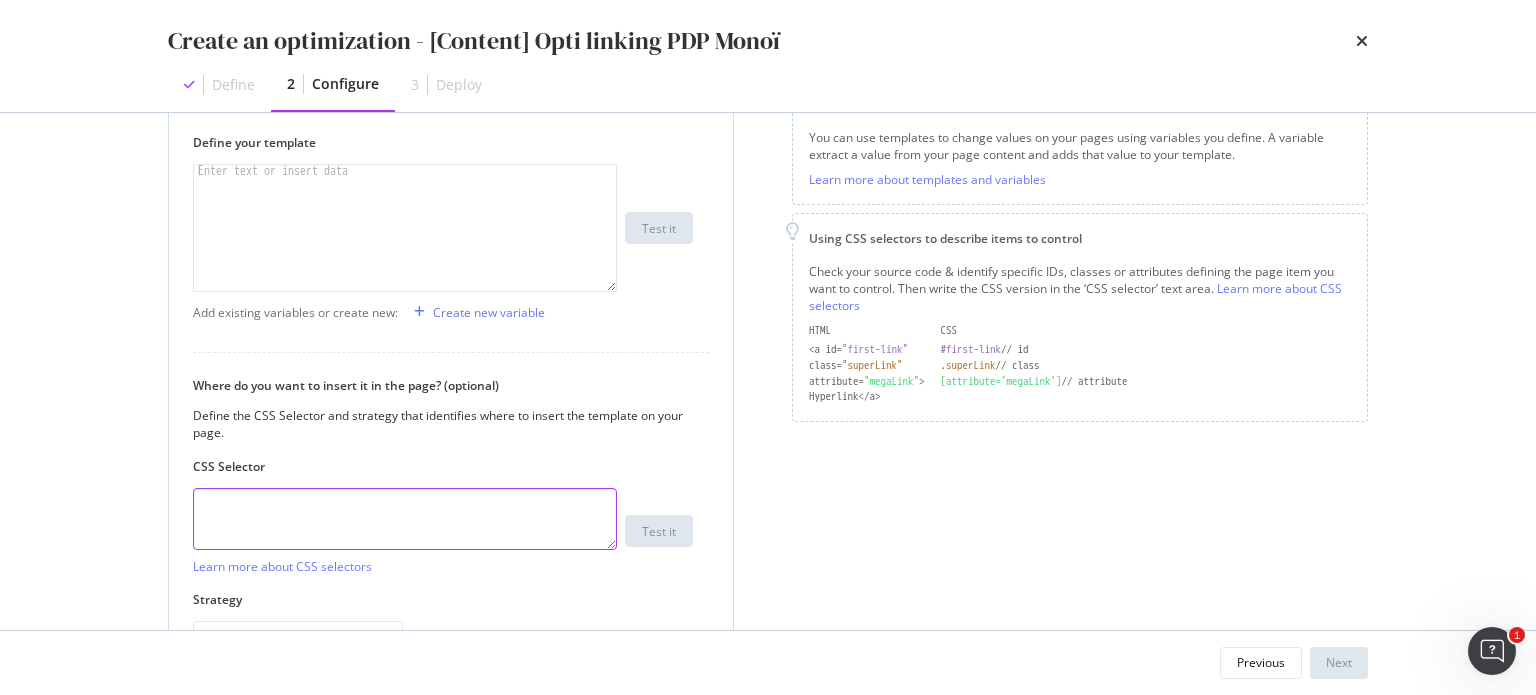 paste on "#pdp > section.max-content-width_constrained > div:nth-child(13) > div.flex.tab_flex_horizontal.flex_vertical.relative > div.padding-x_40.width_45p > div > a > p" 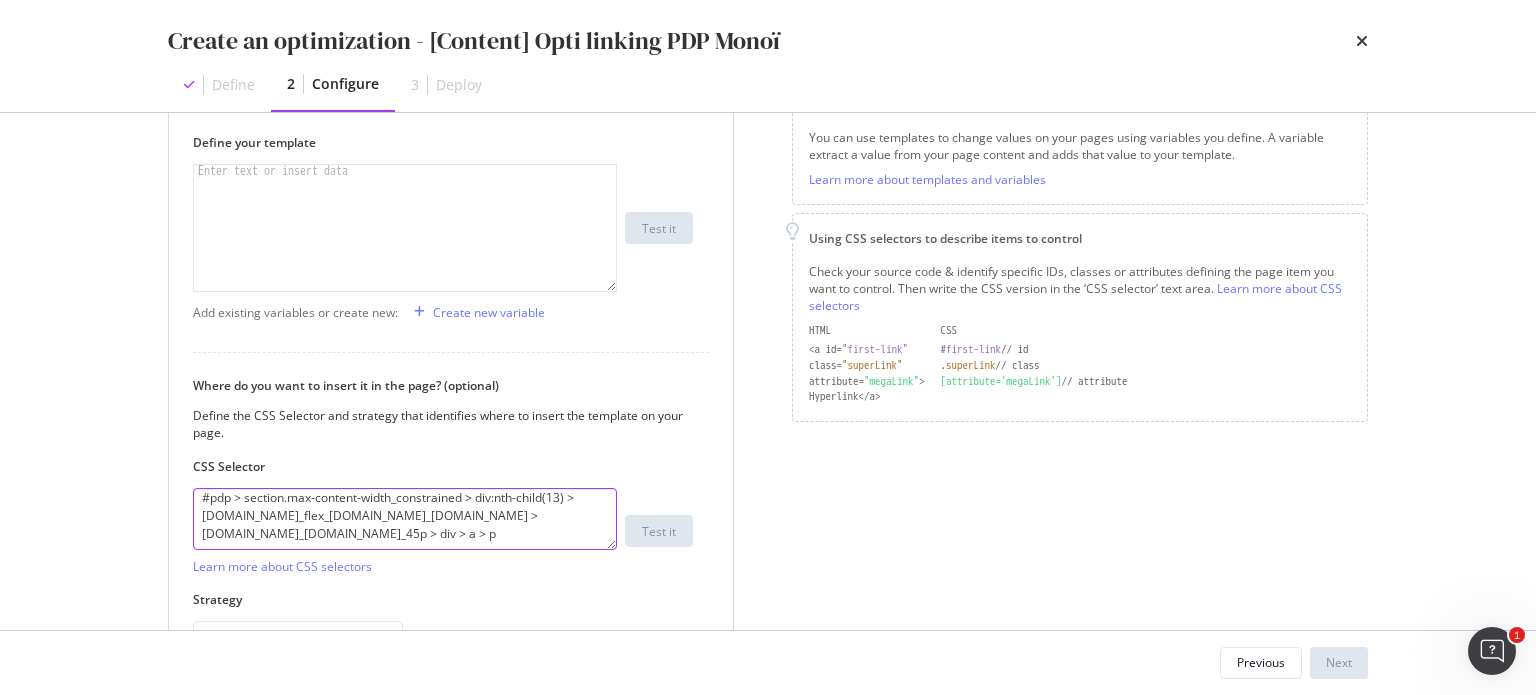 scroll, scrollTop: 17, scrollLeft: 0, axis: vertical 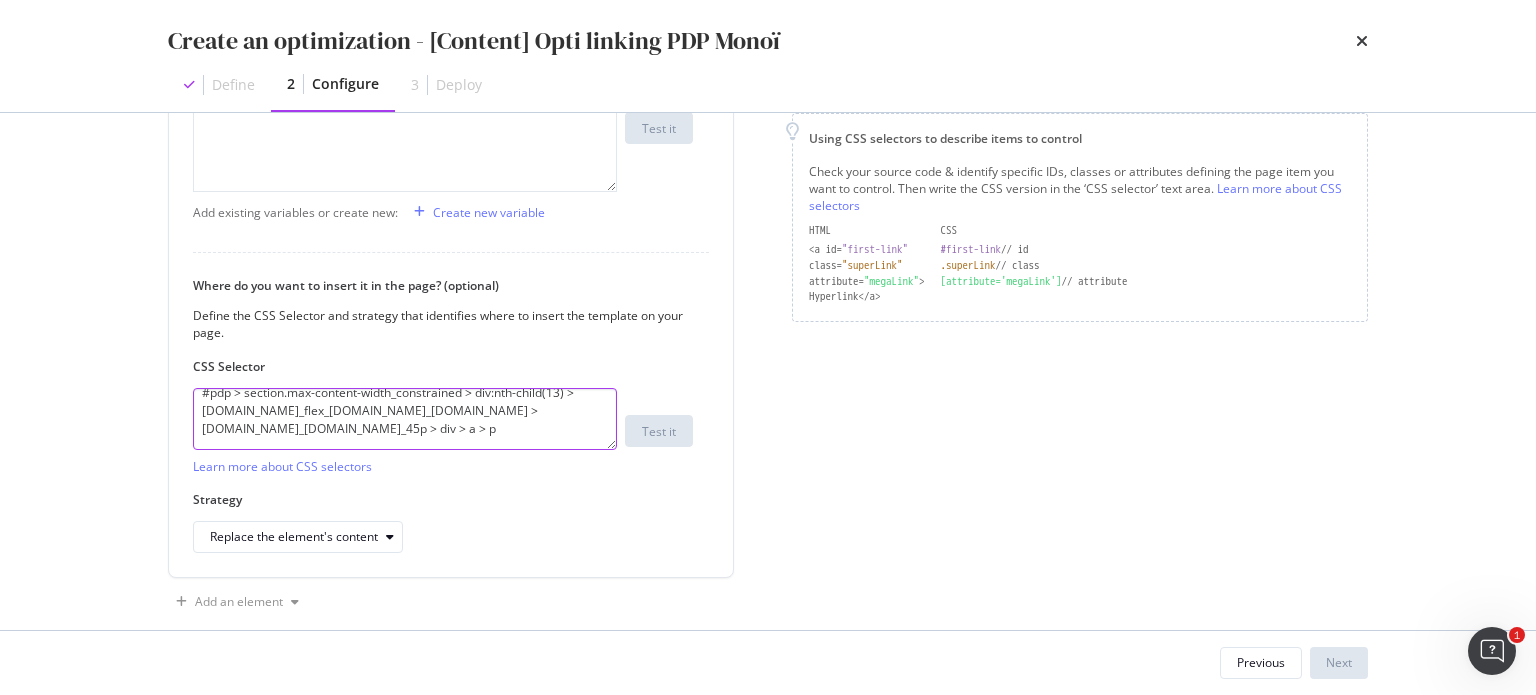 type on "#pdp > section.max-content-width_constrained > div:nth-child(13) > div.flex.tab_flex_horizontal.flex_vertical.relative > div.padding-x_40.width_45p > div > a > p" 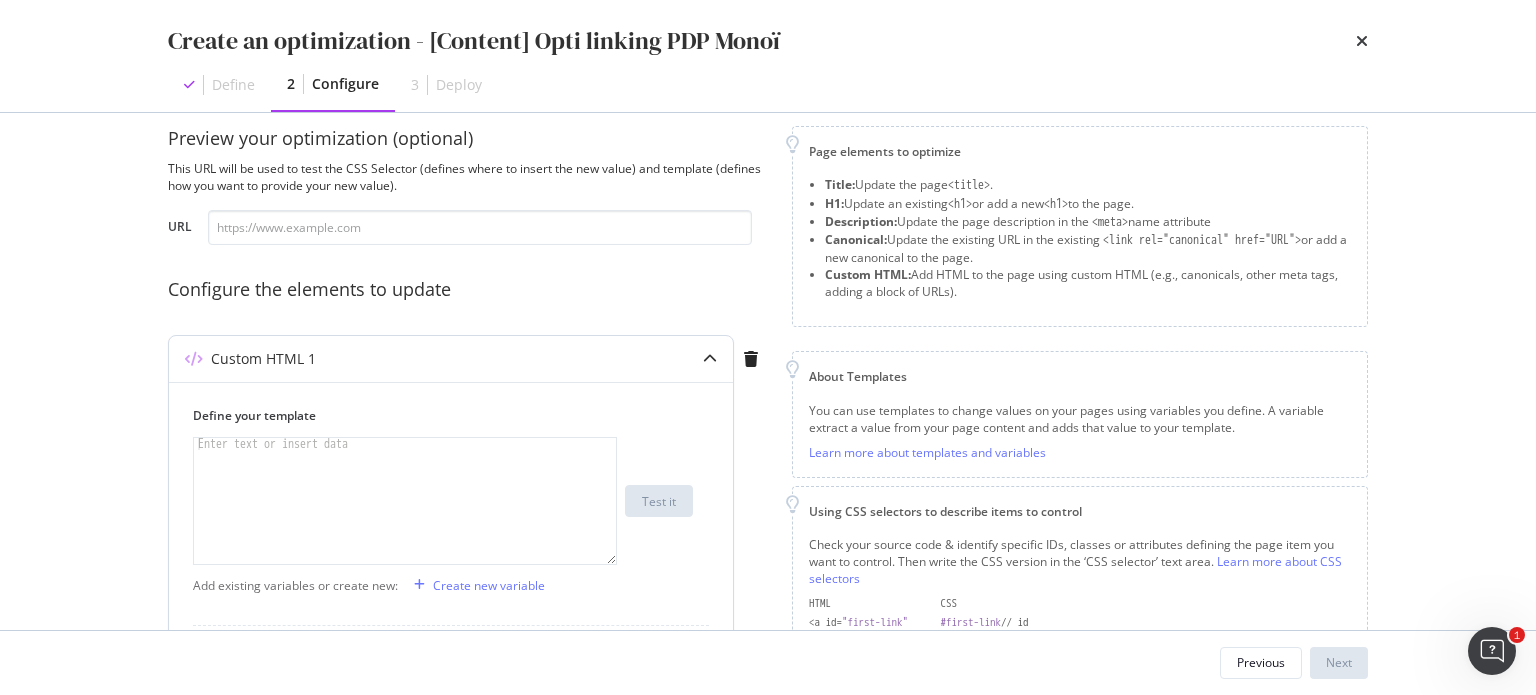 scroll, scrollTop: 0, scrollLeft: 0, axis: both 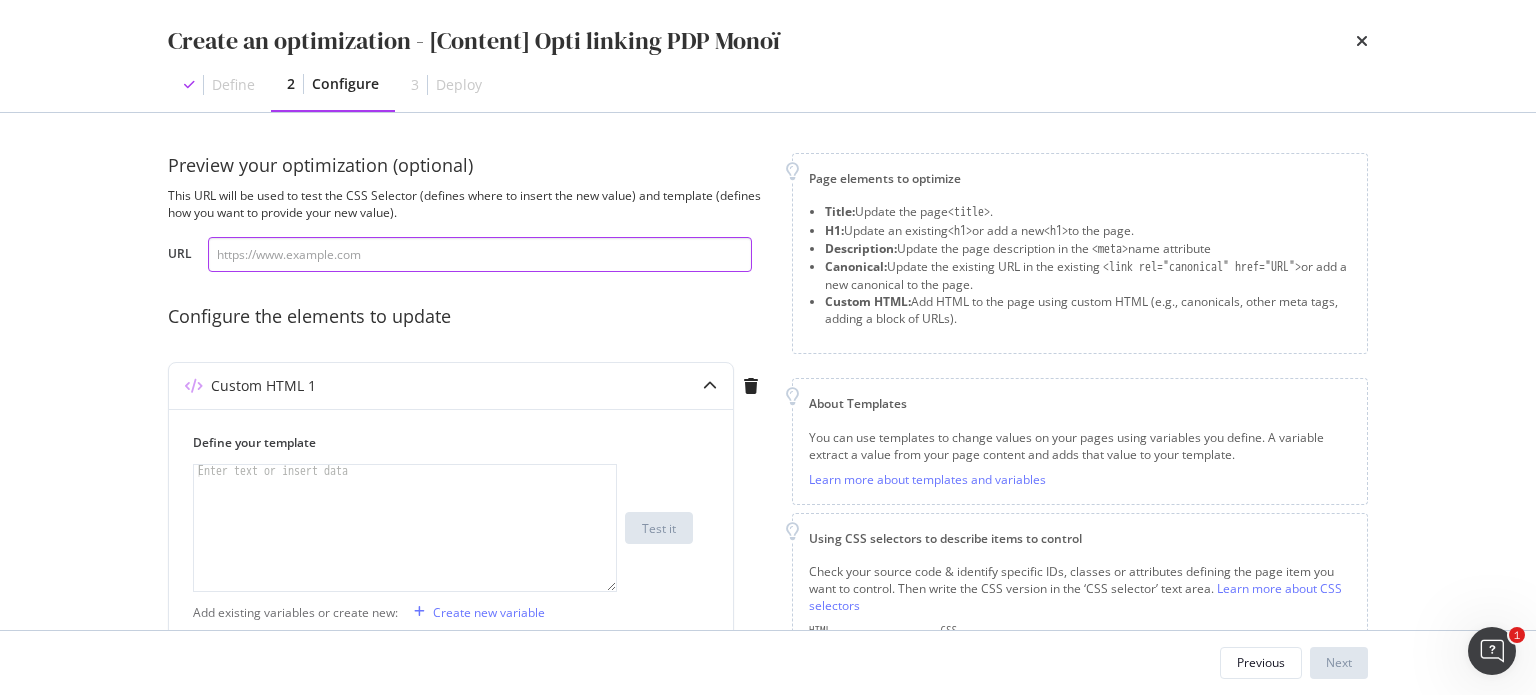 click at bounding box center [480, 254] 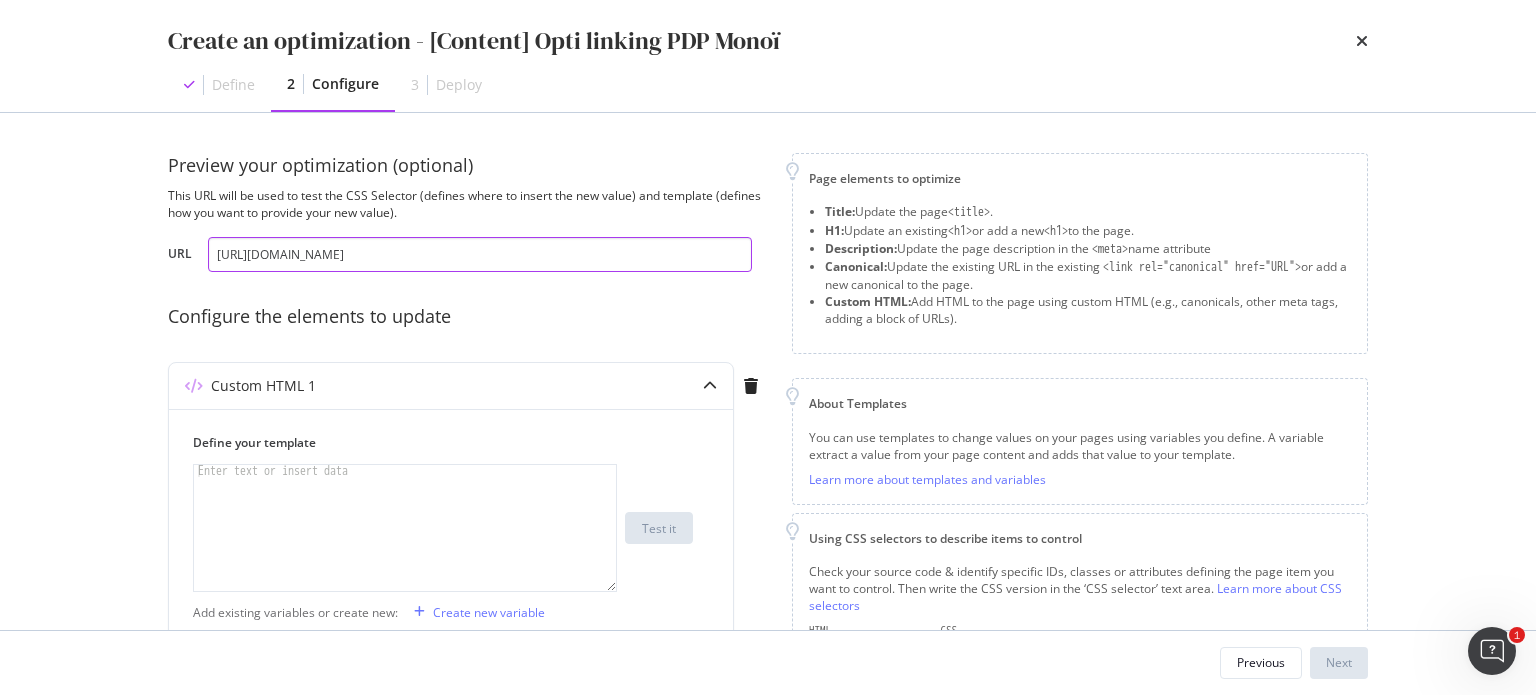 scroll, scrollTop: 0, scrollLeft: 176, axis: horizontal 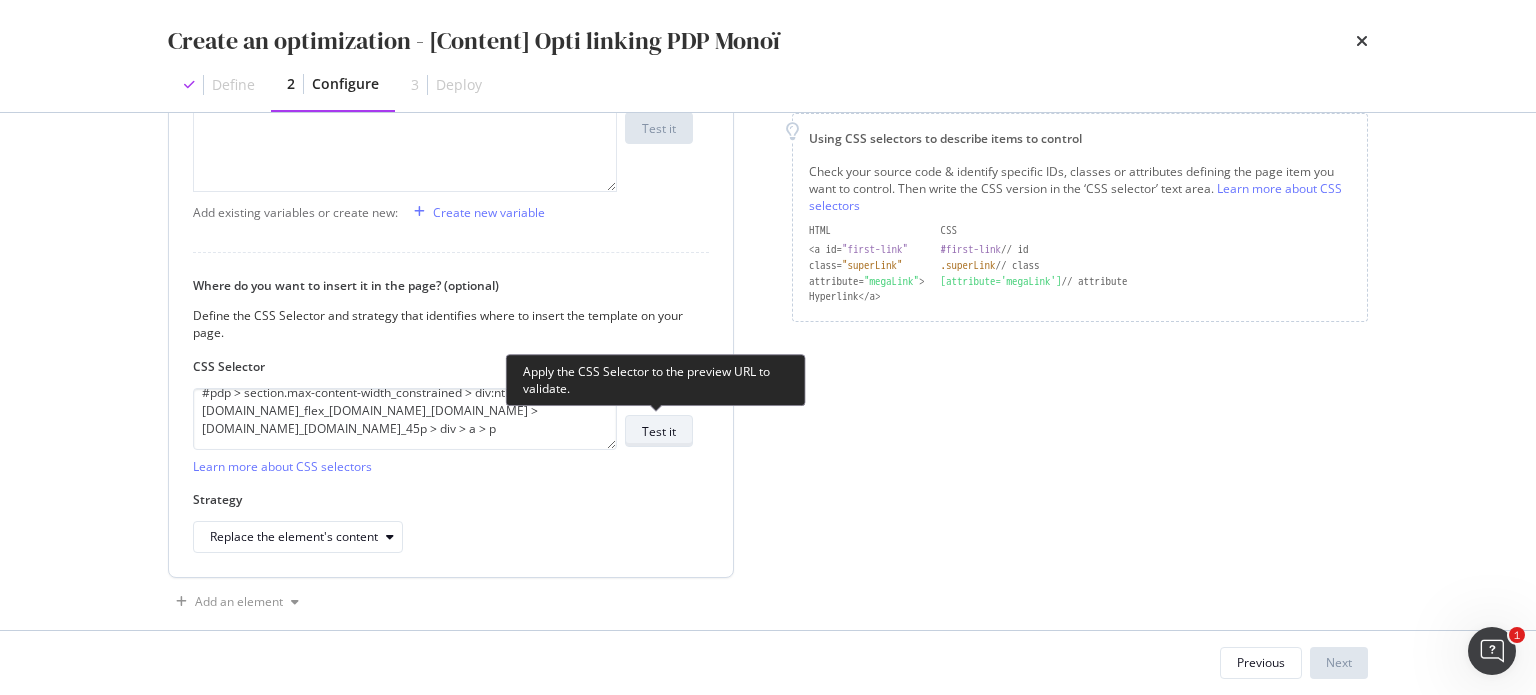 type on "https://www.yves-rocher.fr/cheveux/type-de-produit/masque-et-gommage/masque-cheveux-hydratant-3-en-1-monoi/p/92245" 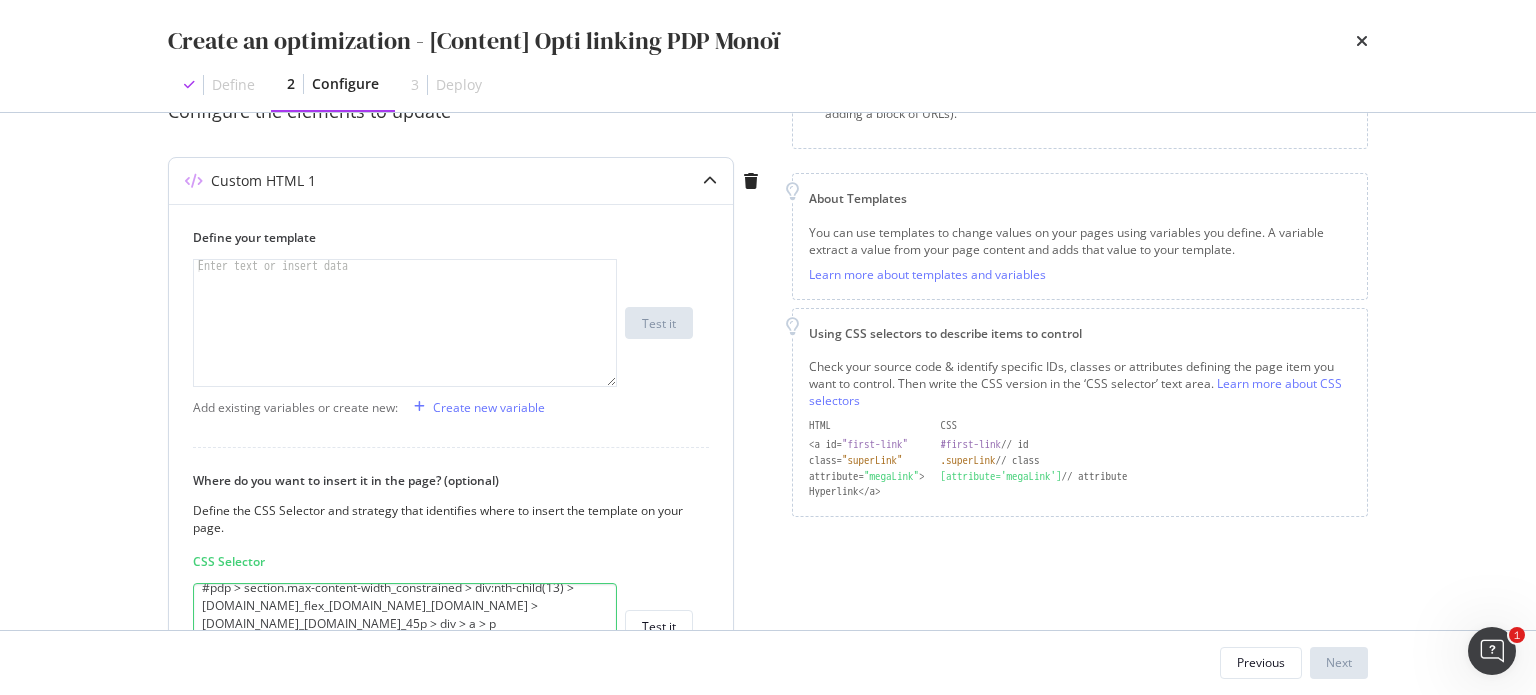 scroll, scrollTop: 173, scrollLeft: 0, axis: vertical 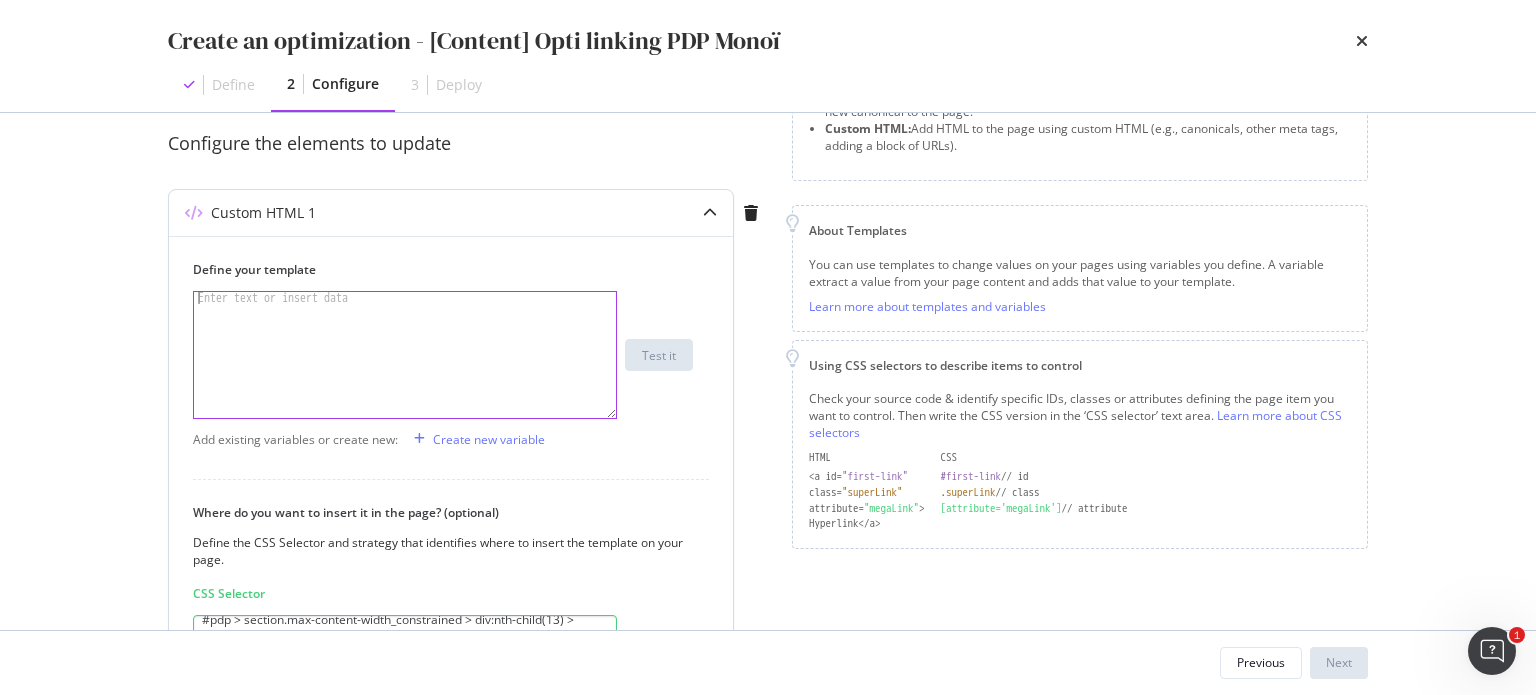 click on "Enter text or insert data" at bounding box center [273, 298] 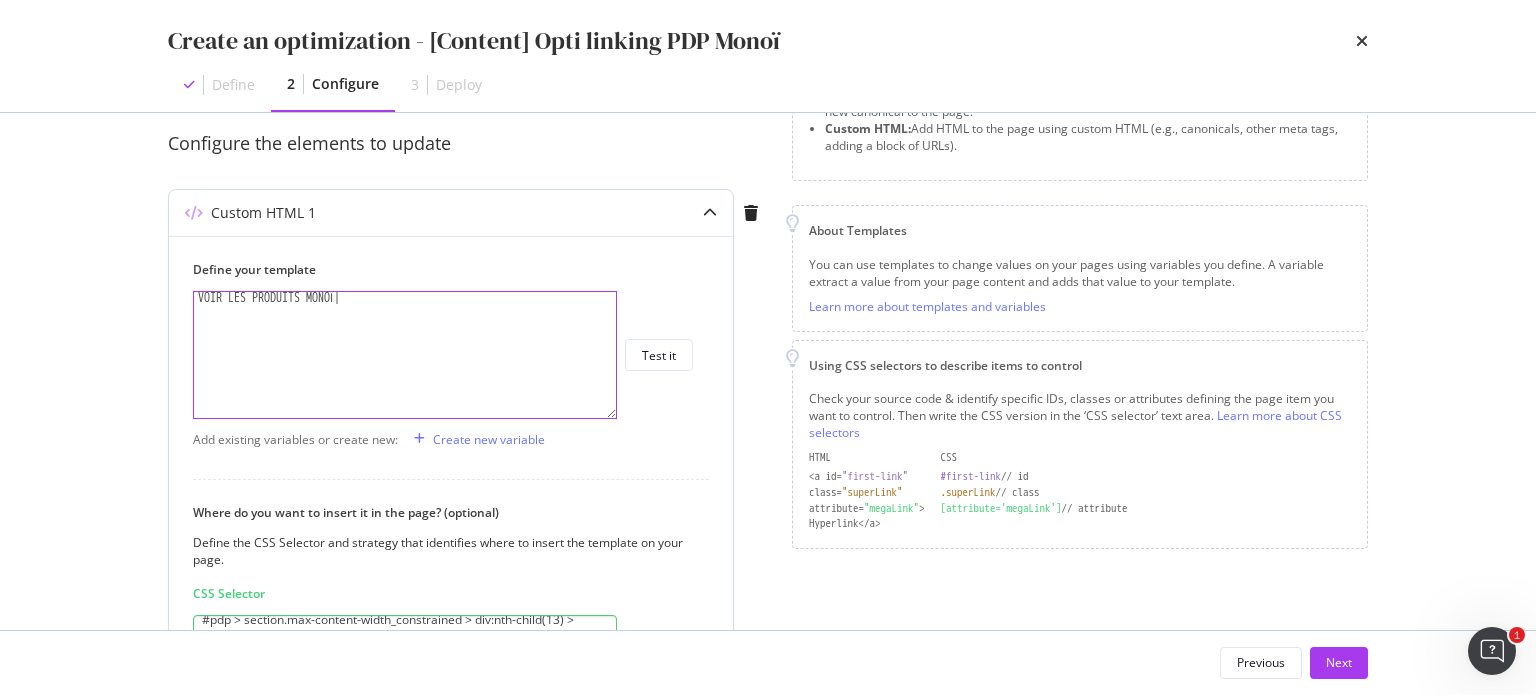 scroll, scrollTop: 0, scrollLeft: 10, axis: horizontal 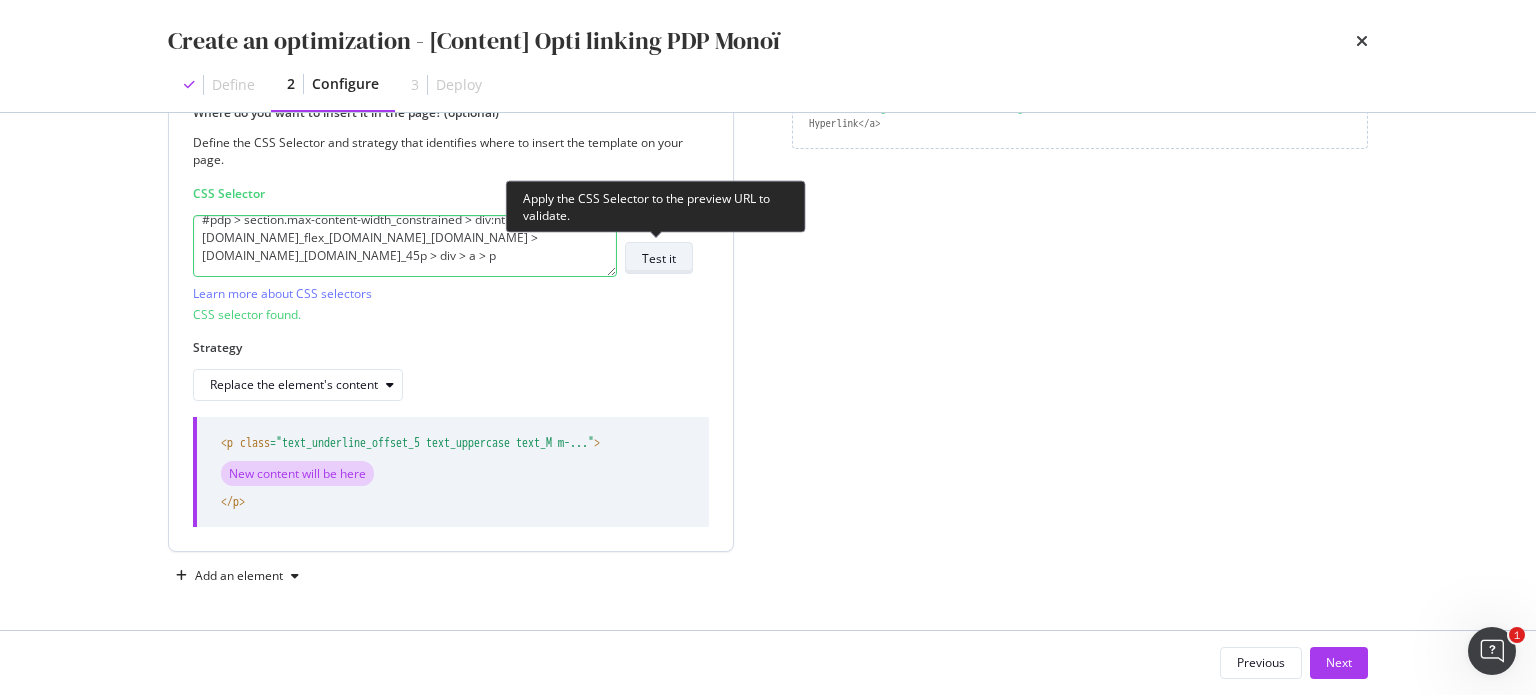 type on "VOIR LES PRODUITS MONOÏ" 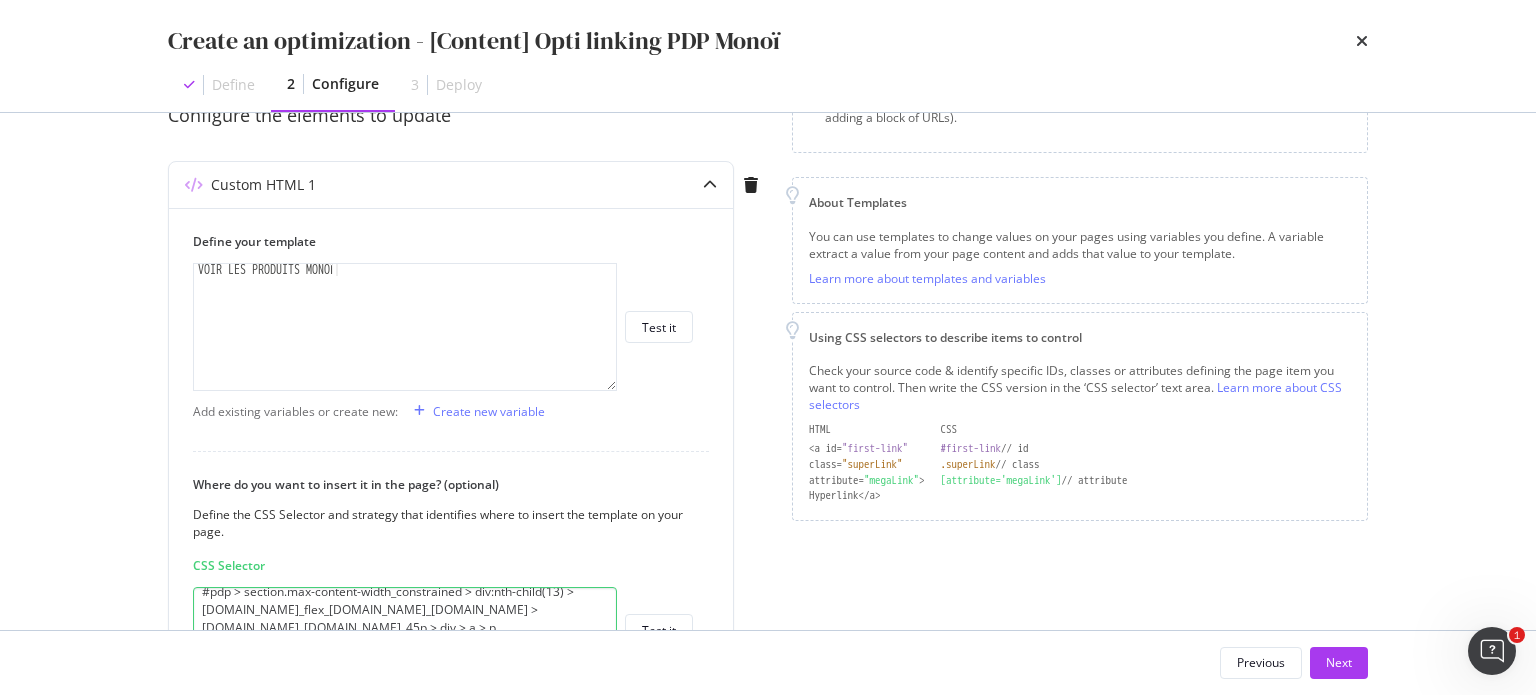 scroll, scrollTop: 173, scrollLeft: 0, axis: vertical 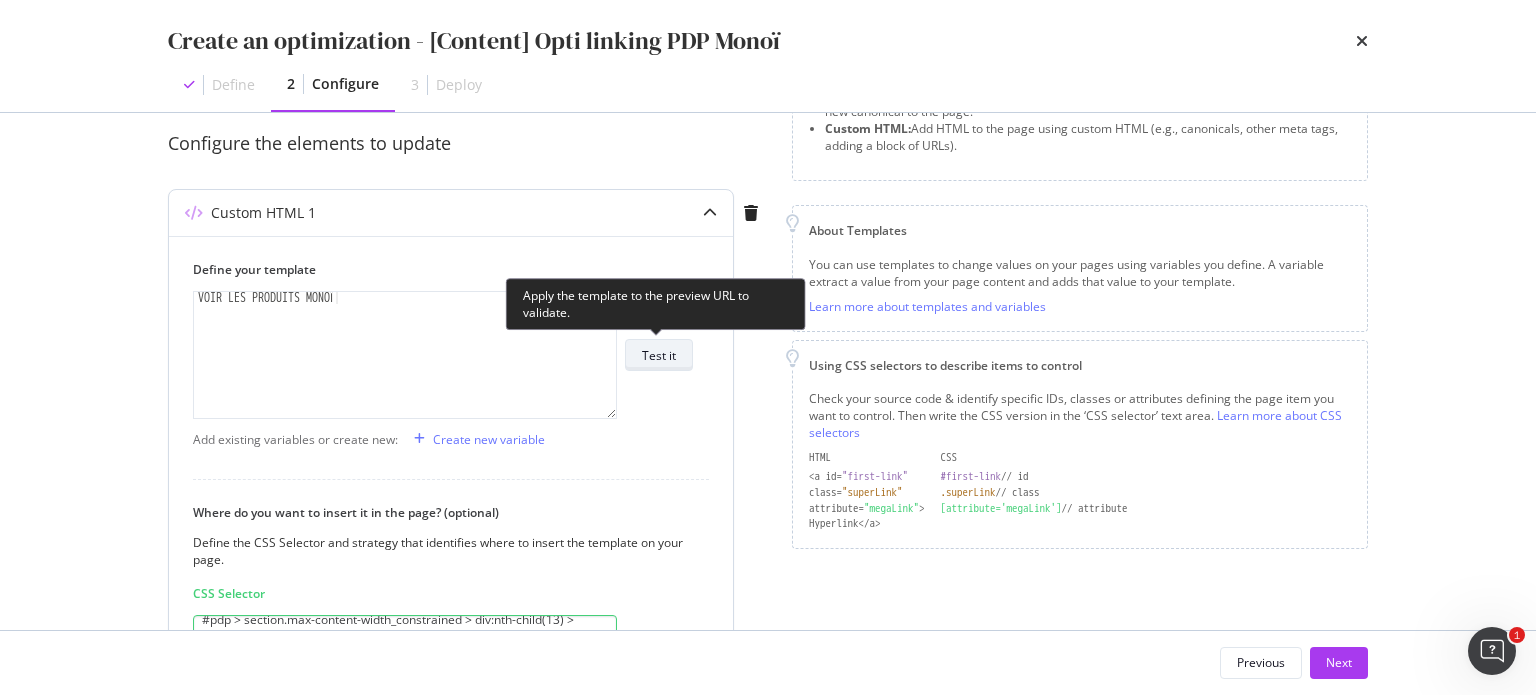 click on "Test it" at bounding box center [659, 355] 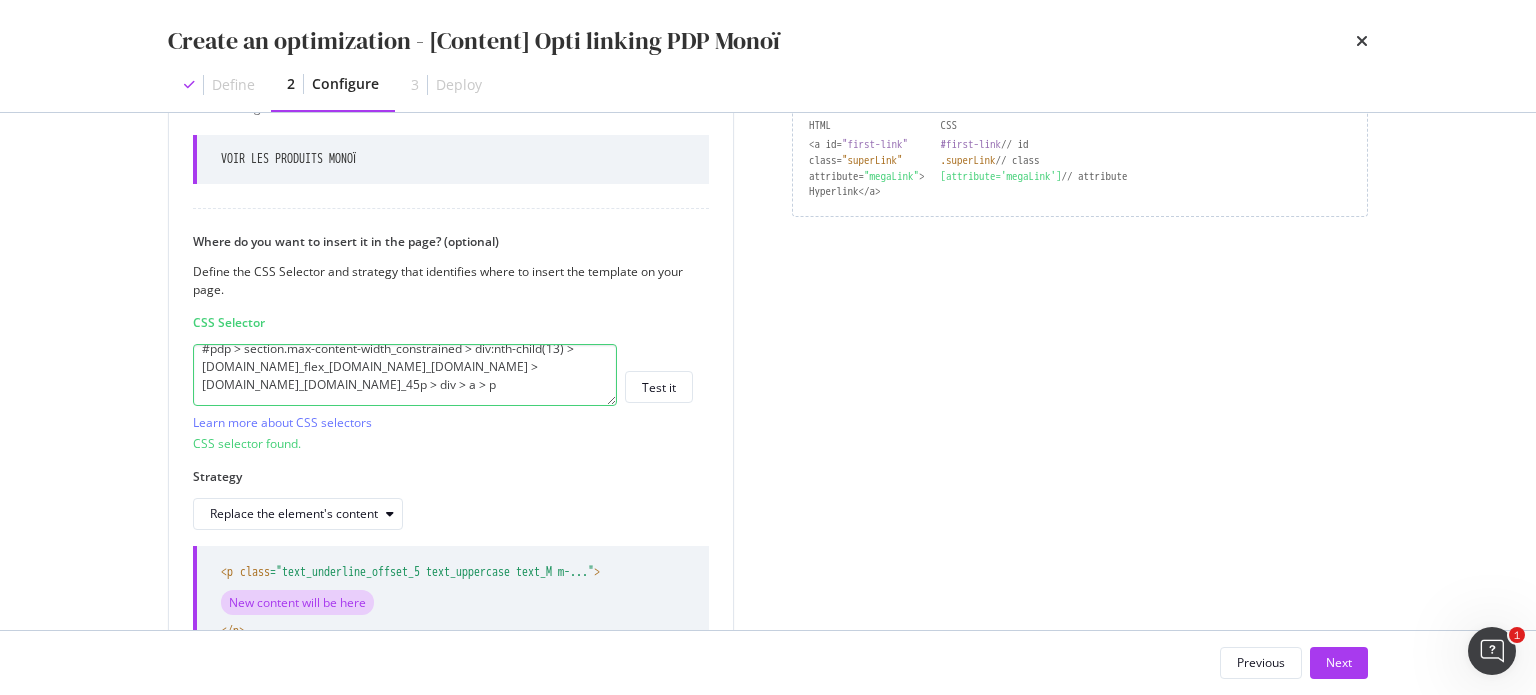 scroll, scrollTop: 635, scrollLeft: 0, axis: vertical 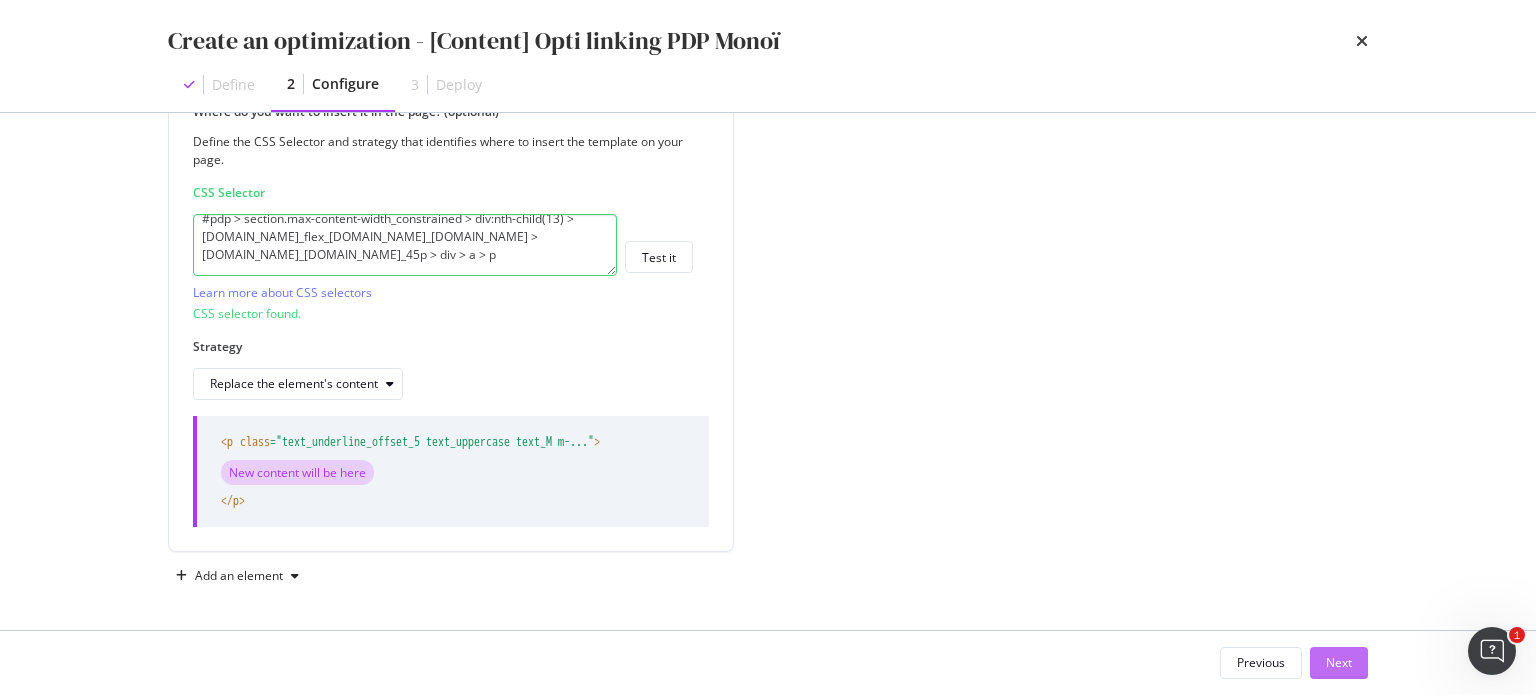 click on "Next" at bounding box center [1339, 662] 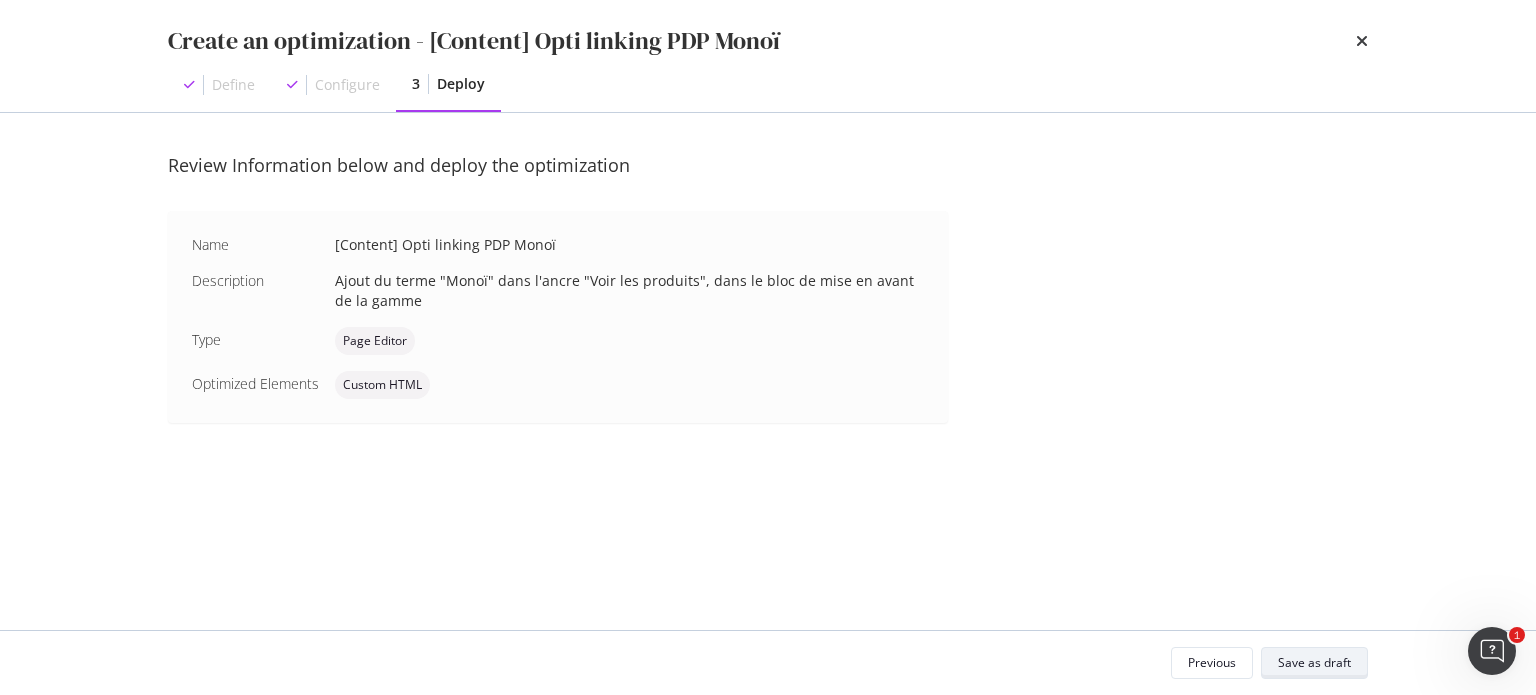 scroll, scrollTop: 0, scrollLeft: 0, axis: both 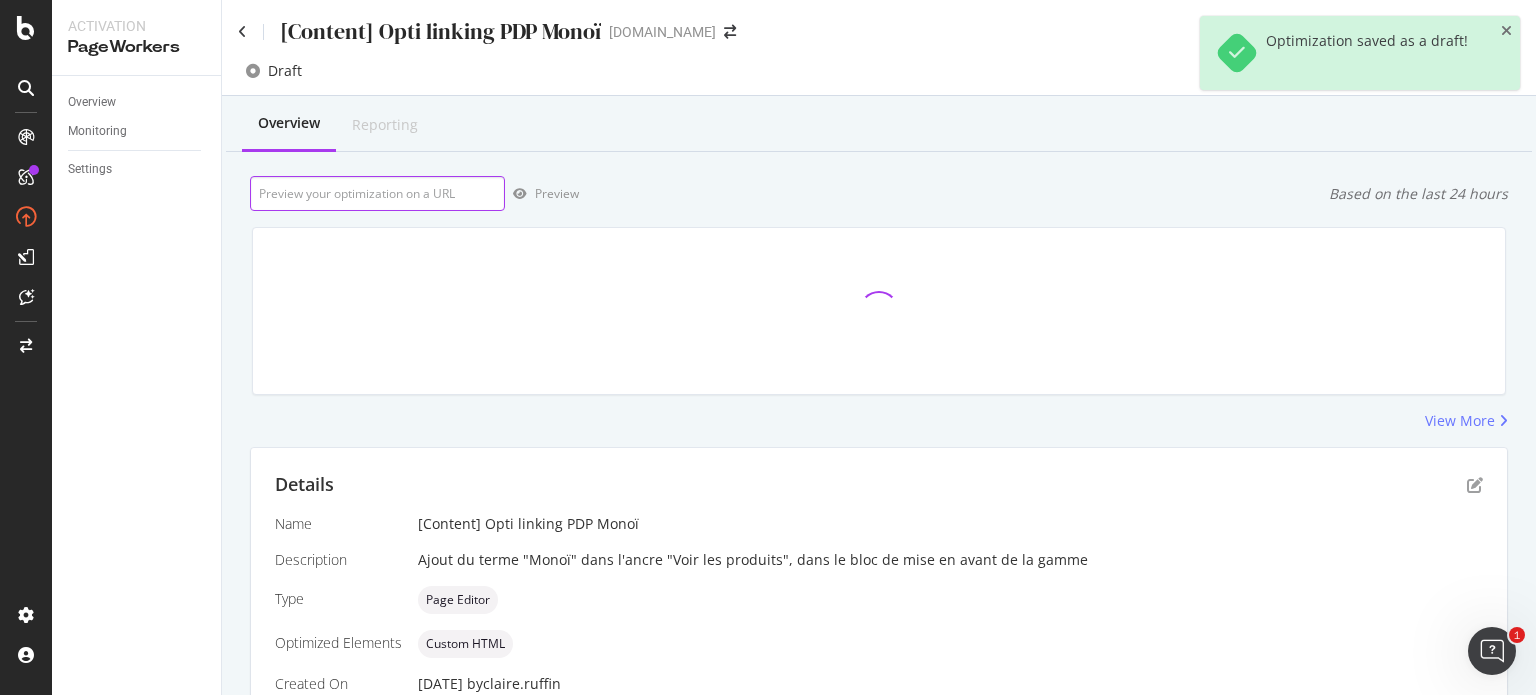 click at bounding box center [377, 193] 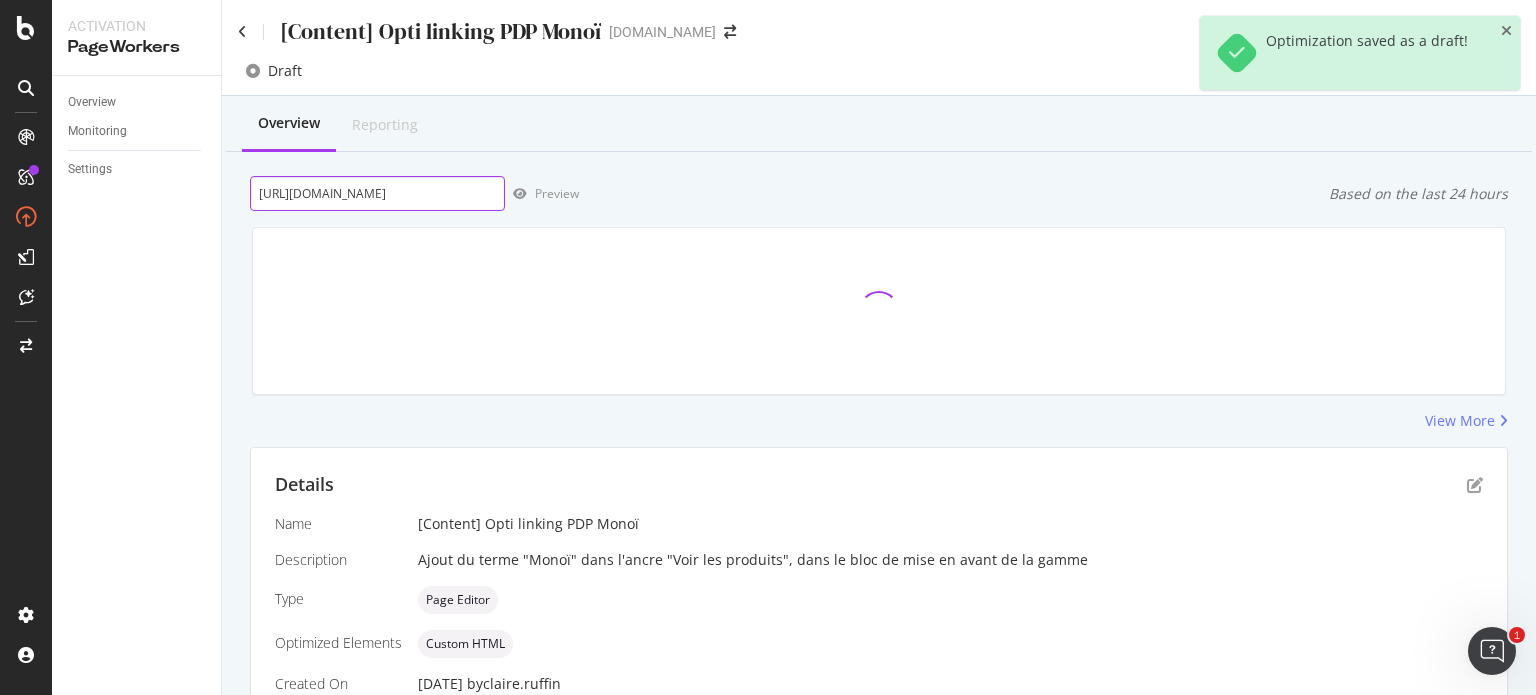 scroll, scrollTop: 0, scrollLeft: 466, axis: horizontal 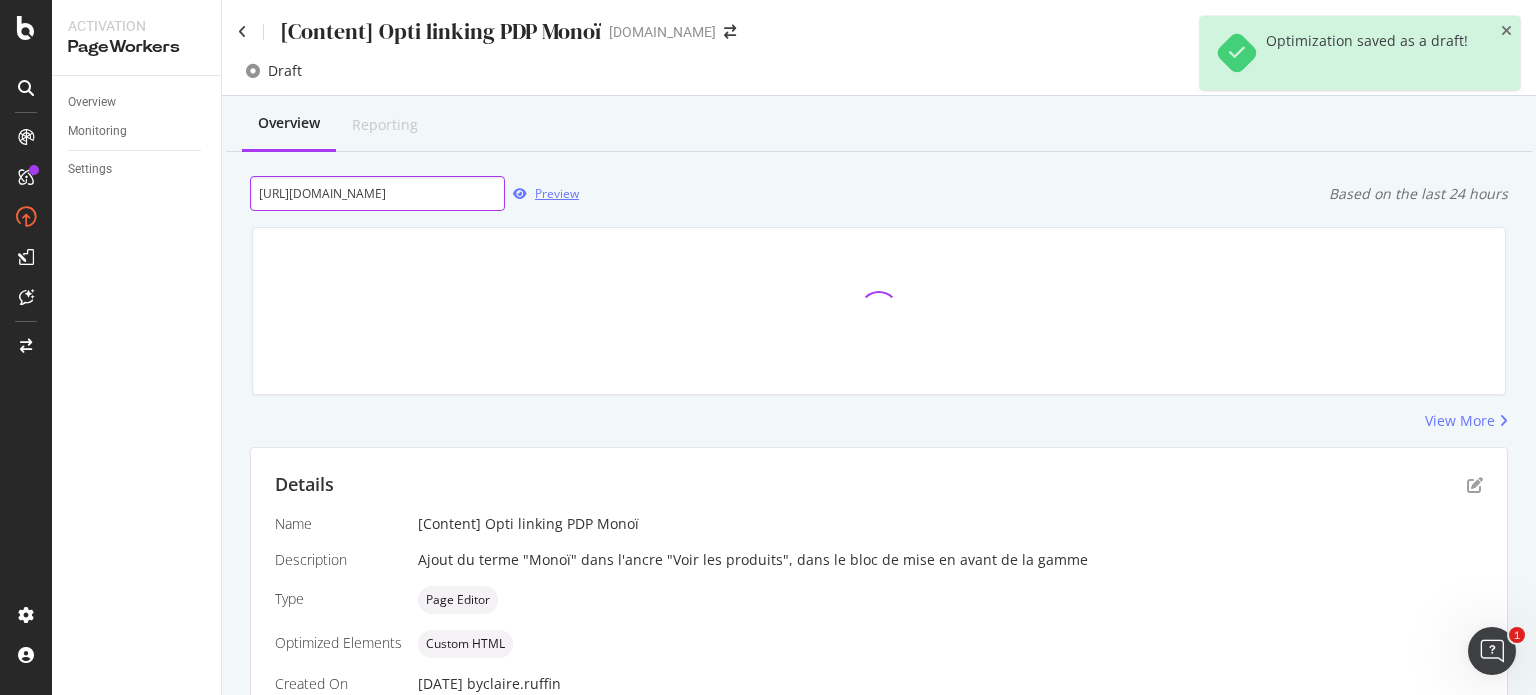 type on "https://www.yves-rocher.fr/cheveux/type-de-produit/masque-et-gommage/masque-cheveux-hydratant-3-en-1-monoi/p/92245" 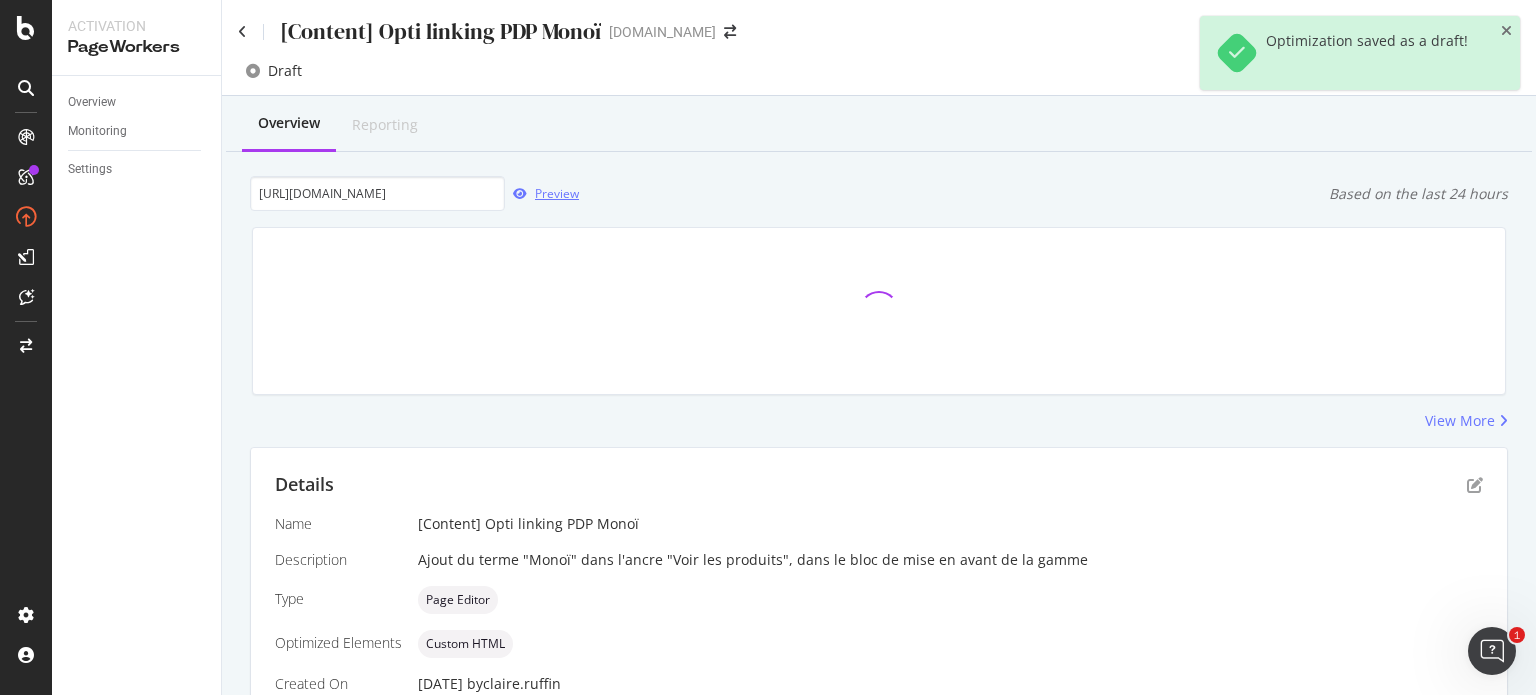 click on "Preview" at bounding box center (557, 193) 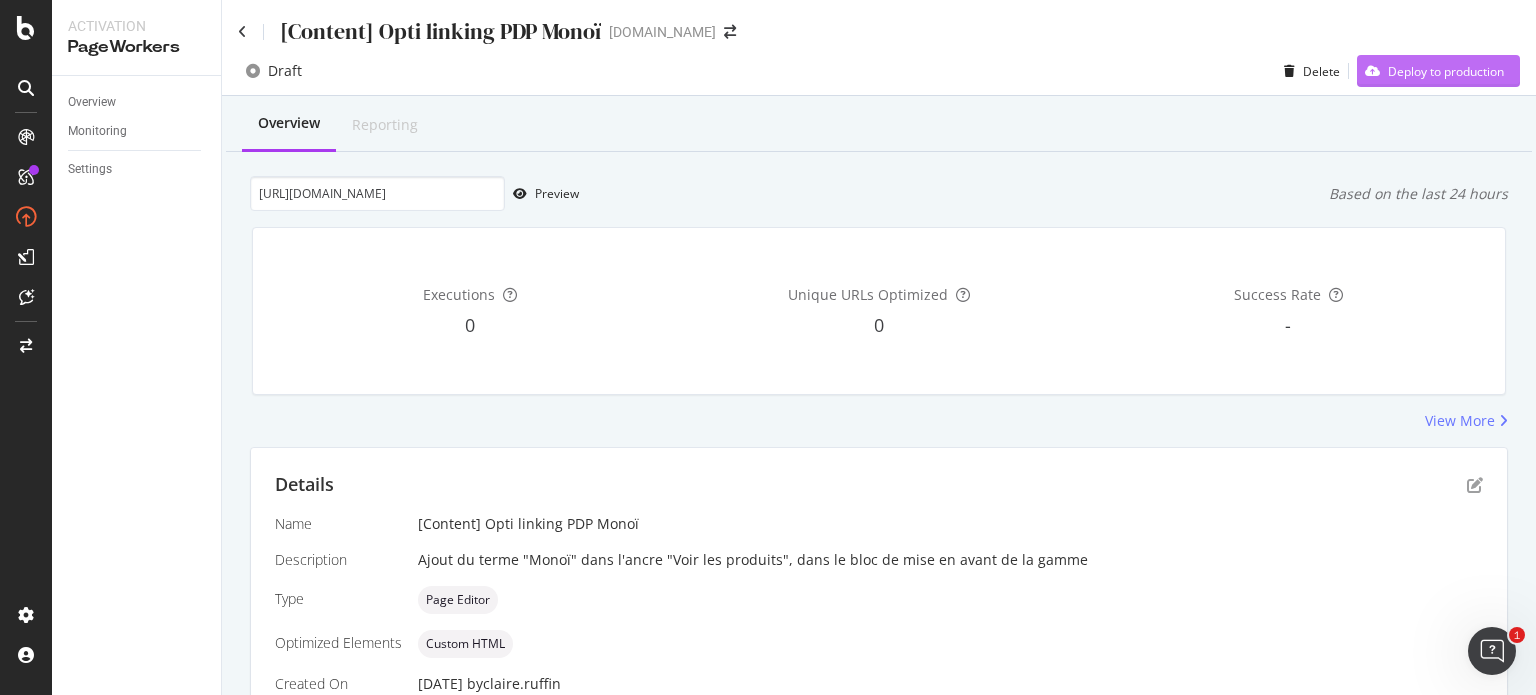 click on "Deploy to production" at bounding box center [1446, 71] 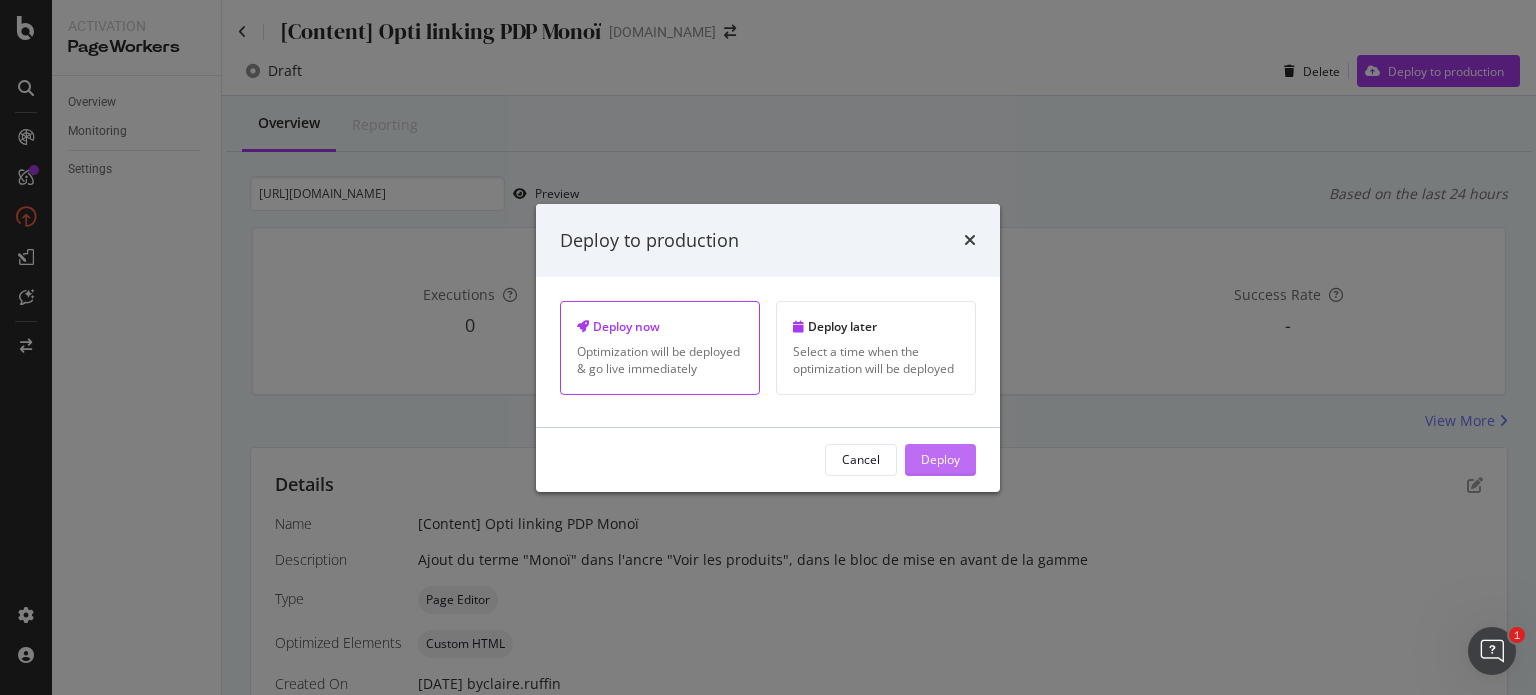 click on "Deploy" at bounding box center [940, 459] 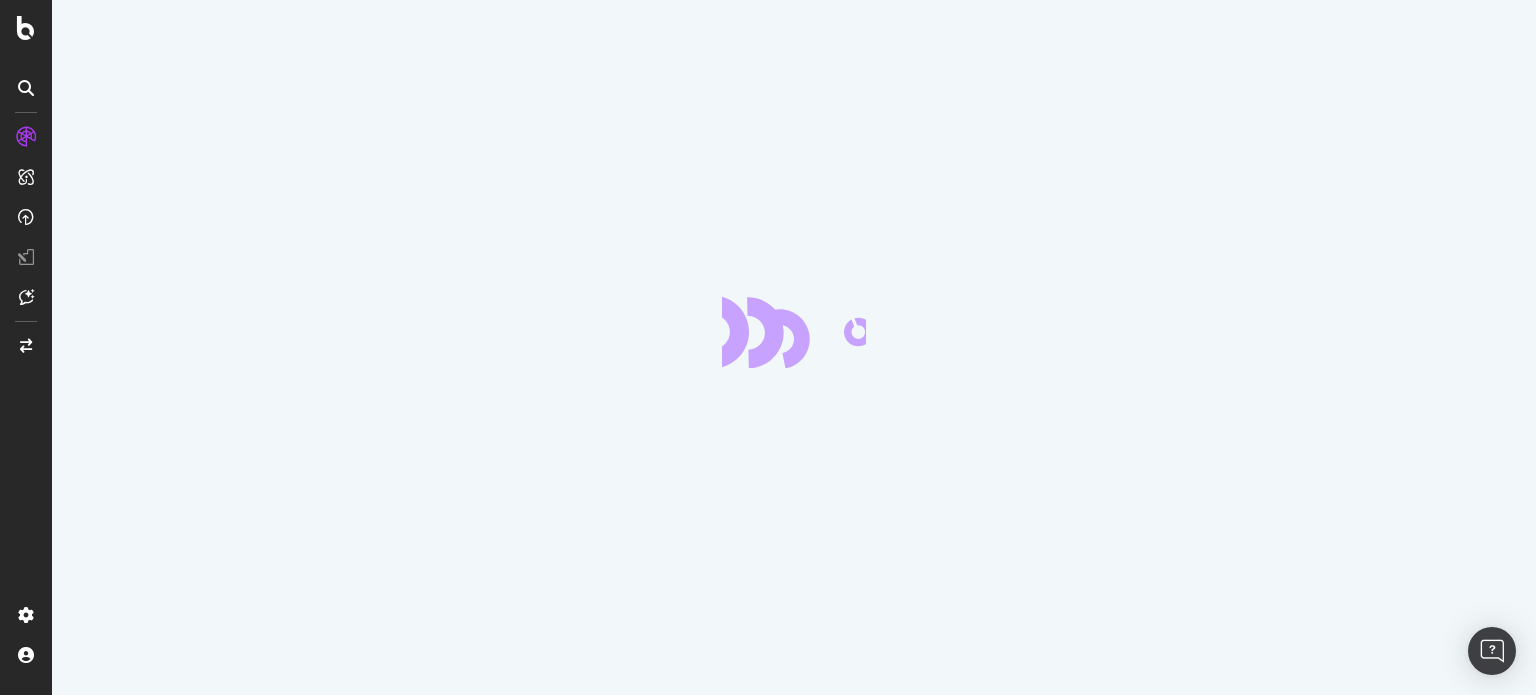 scroll, scrollTop: 0, scrollLeft: 0, axis: both 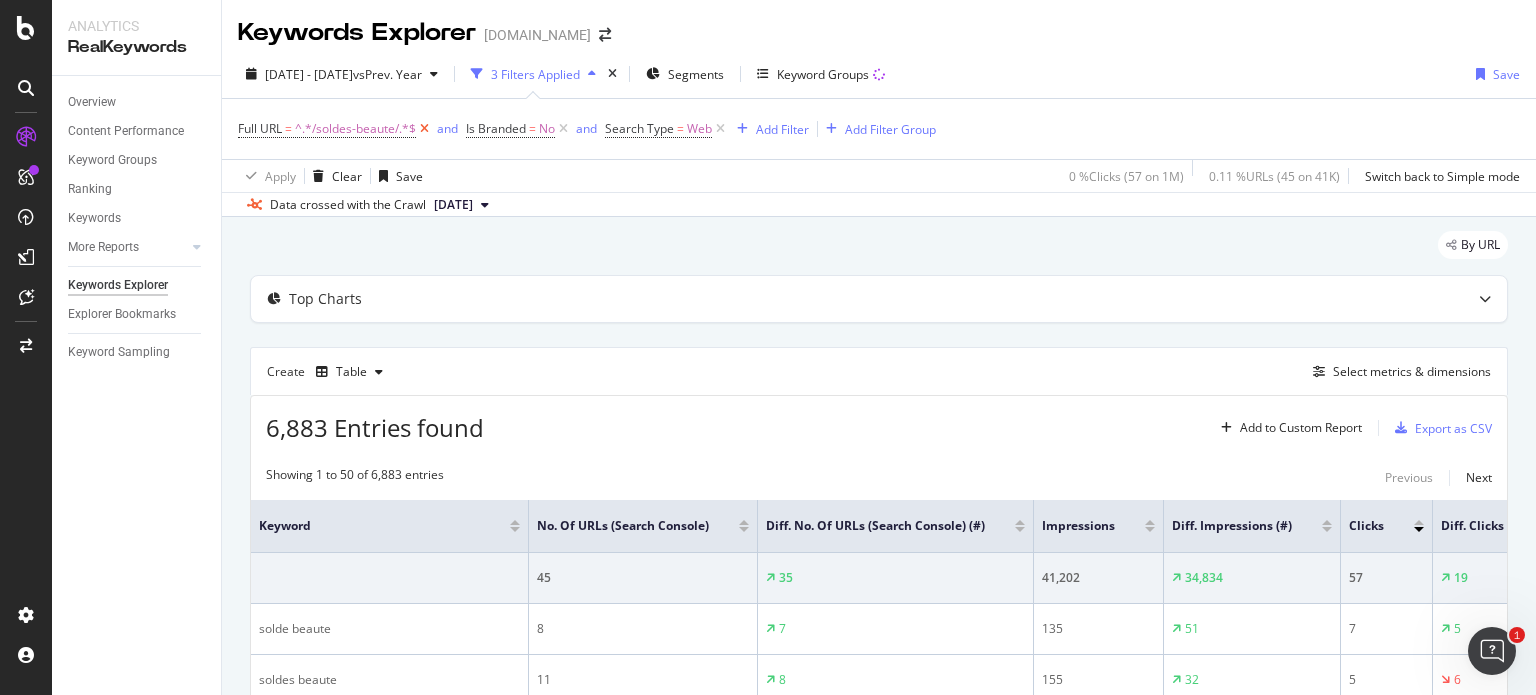click at bounding box center [424, 129] 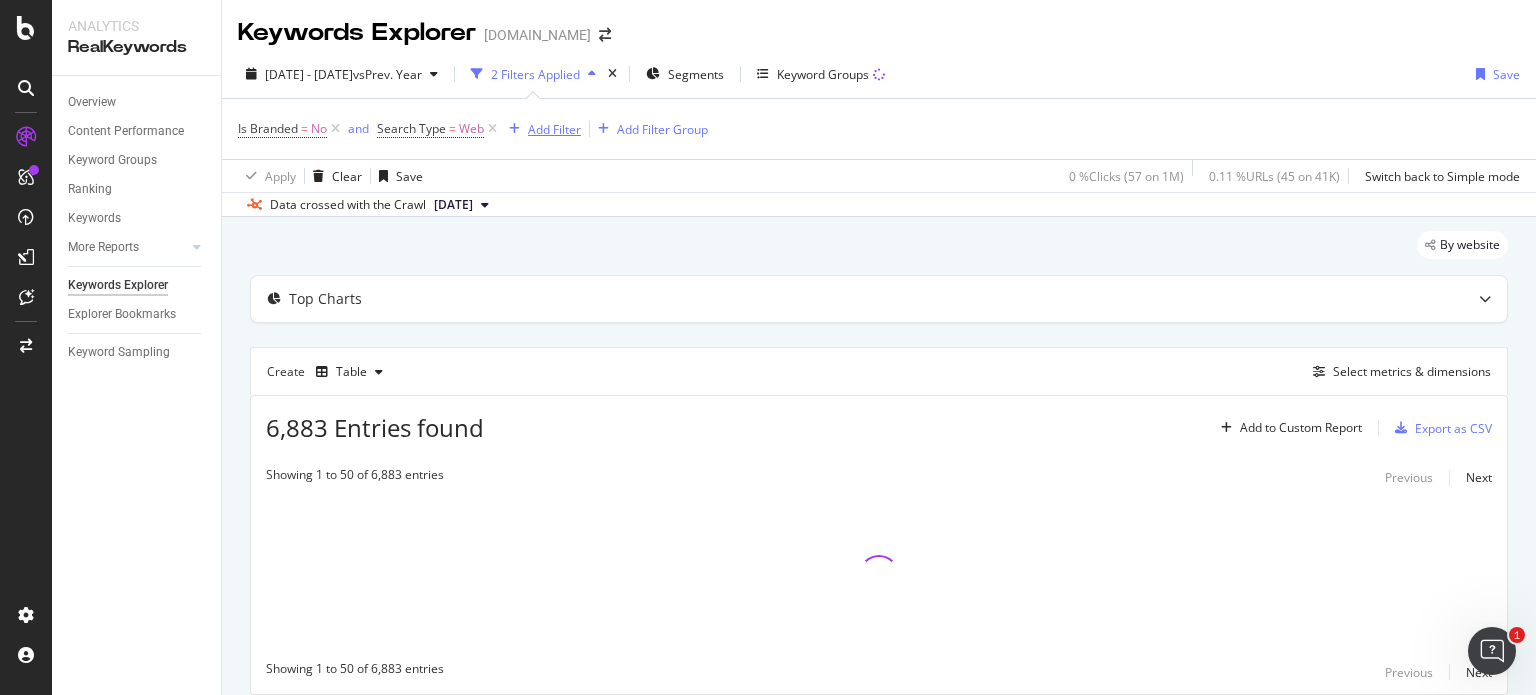 click on "Add Filter" at bounding box center (554, 129) 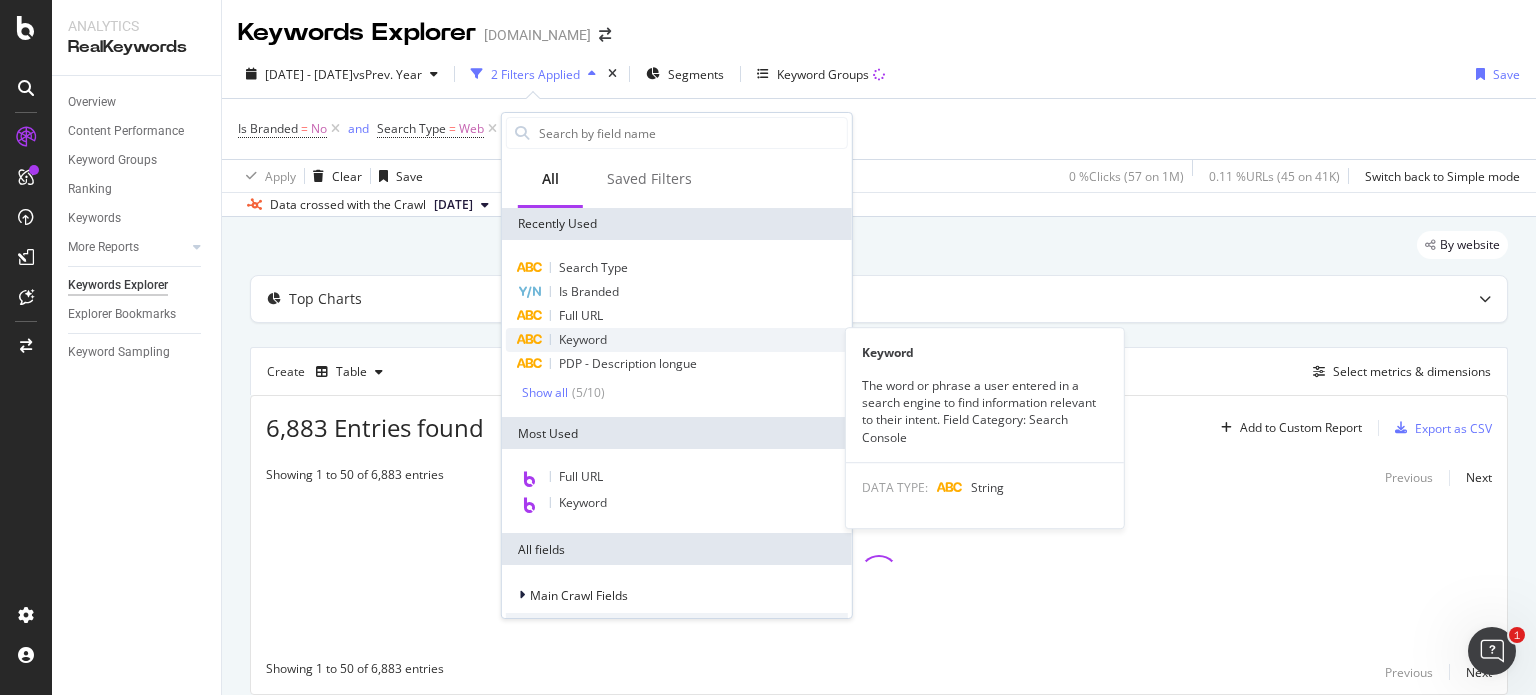 click on "Keyword" at bounding box center (583, 339) 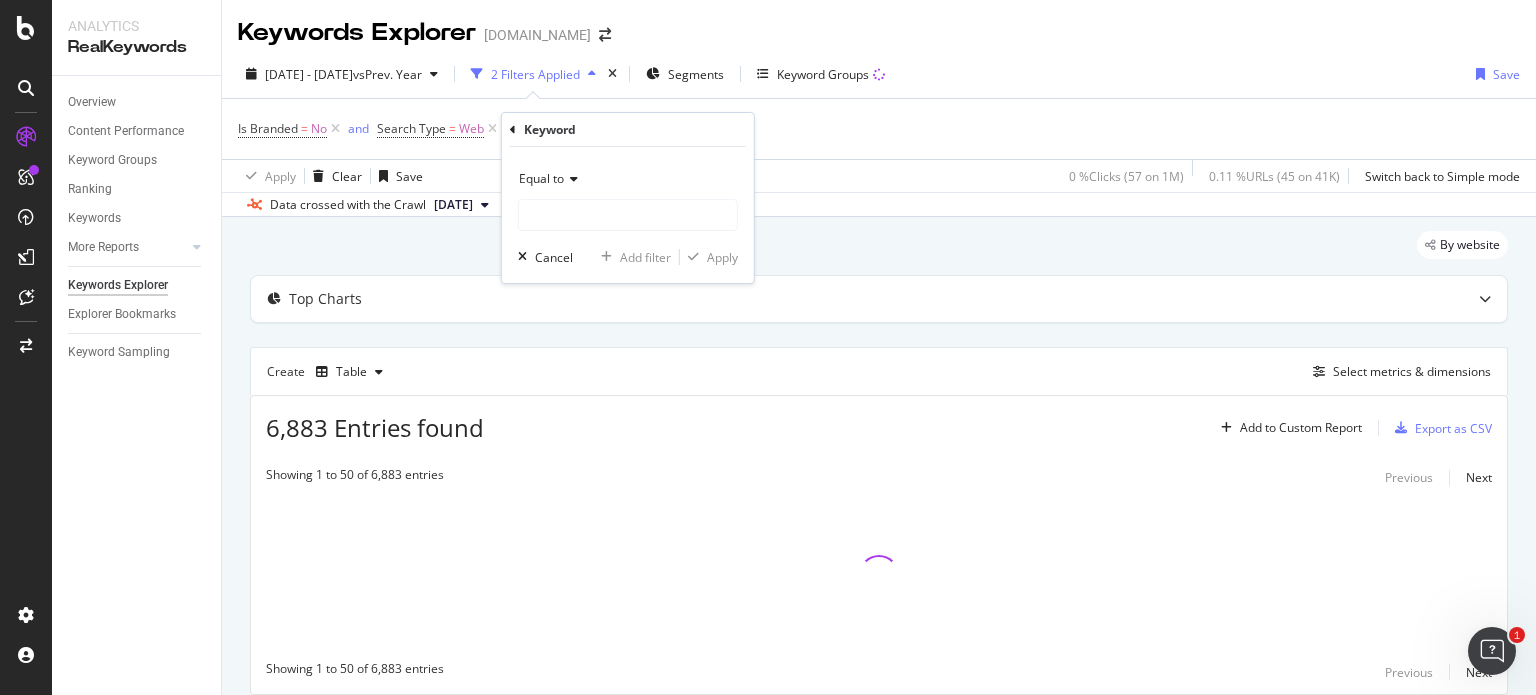 click on "Equal to" at bounding box center [541, 178] 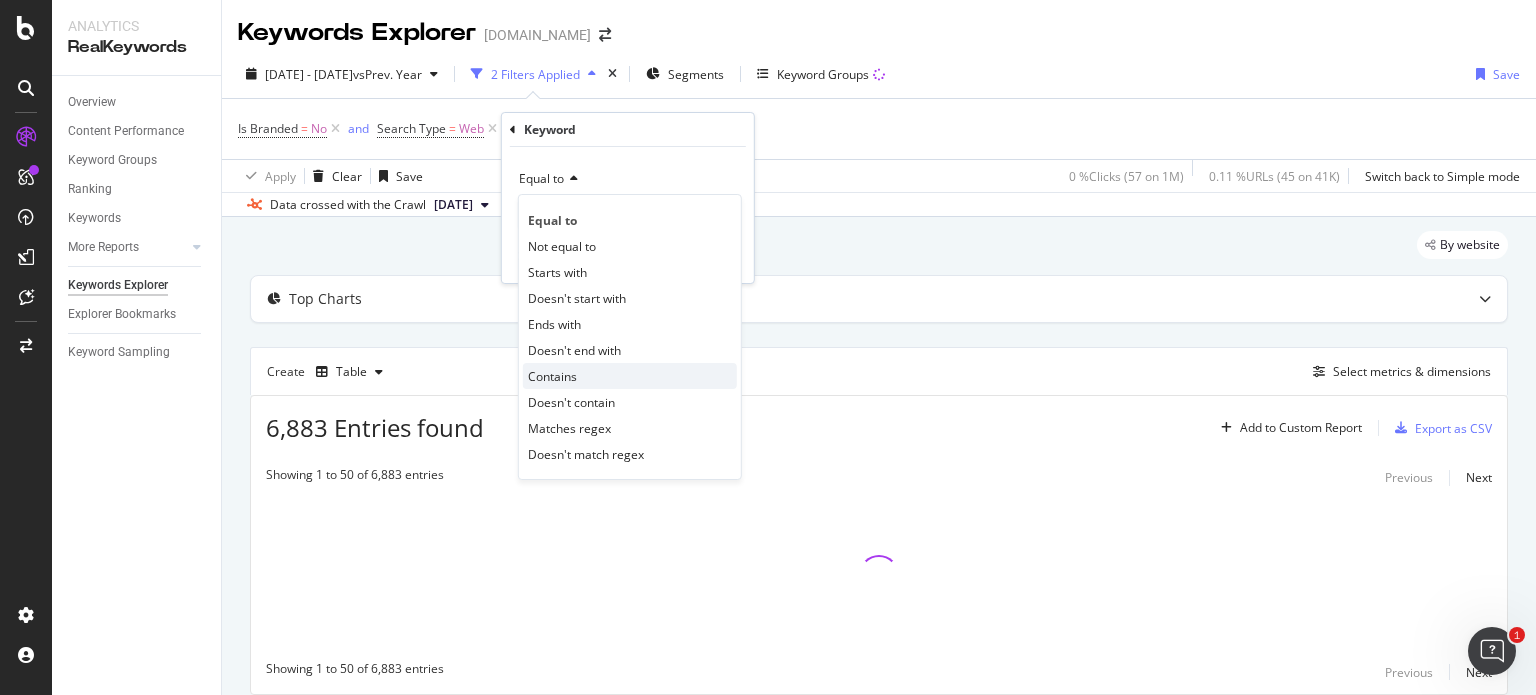 click on "Contains" at bounding box center (552, 376) 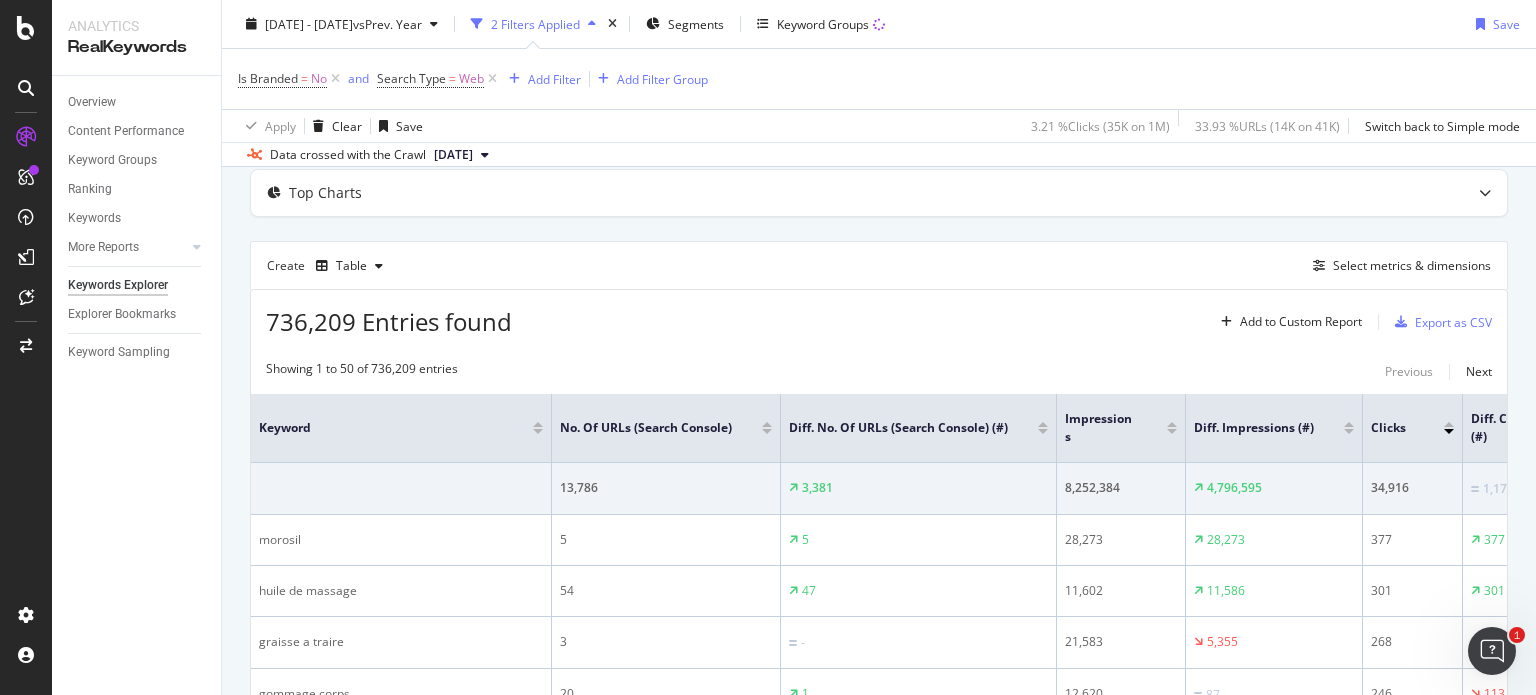 scroll, scrollTop: 200, scrollLeft: 0, axis: vertical 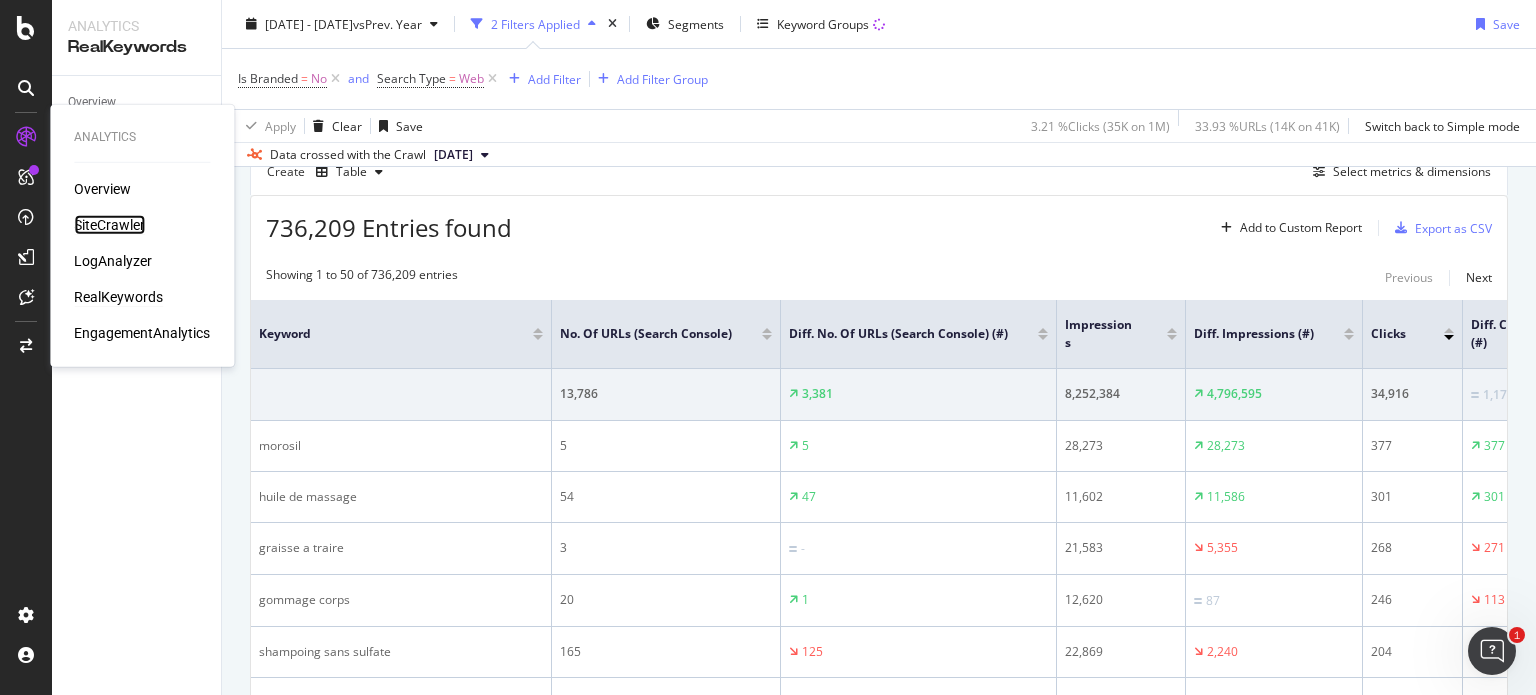 click on "SiteCrawler" at bounding box center [109, 225] 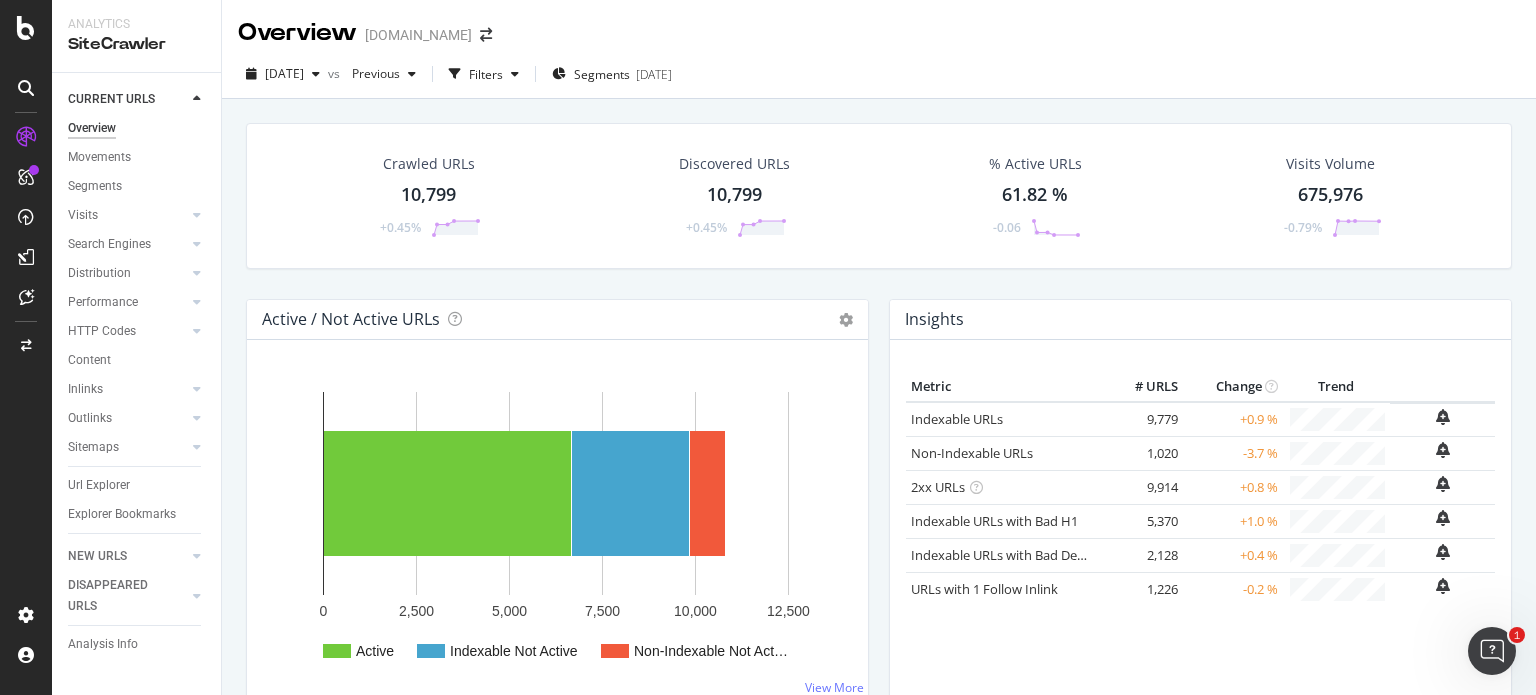 drag, startPoint x: 103, startPoint y: 483, endPoint x: 560, endPoint y: 217, distance: 528.7769 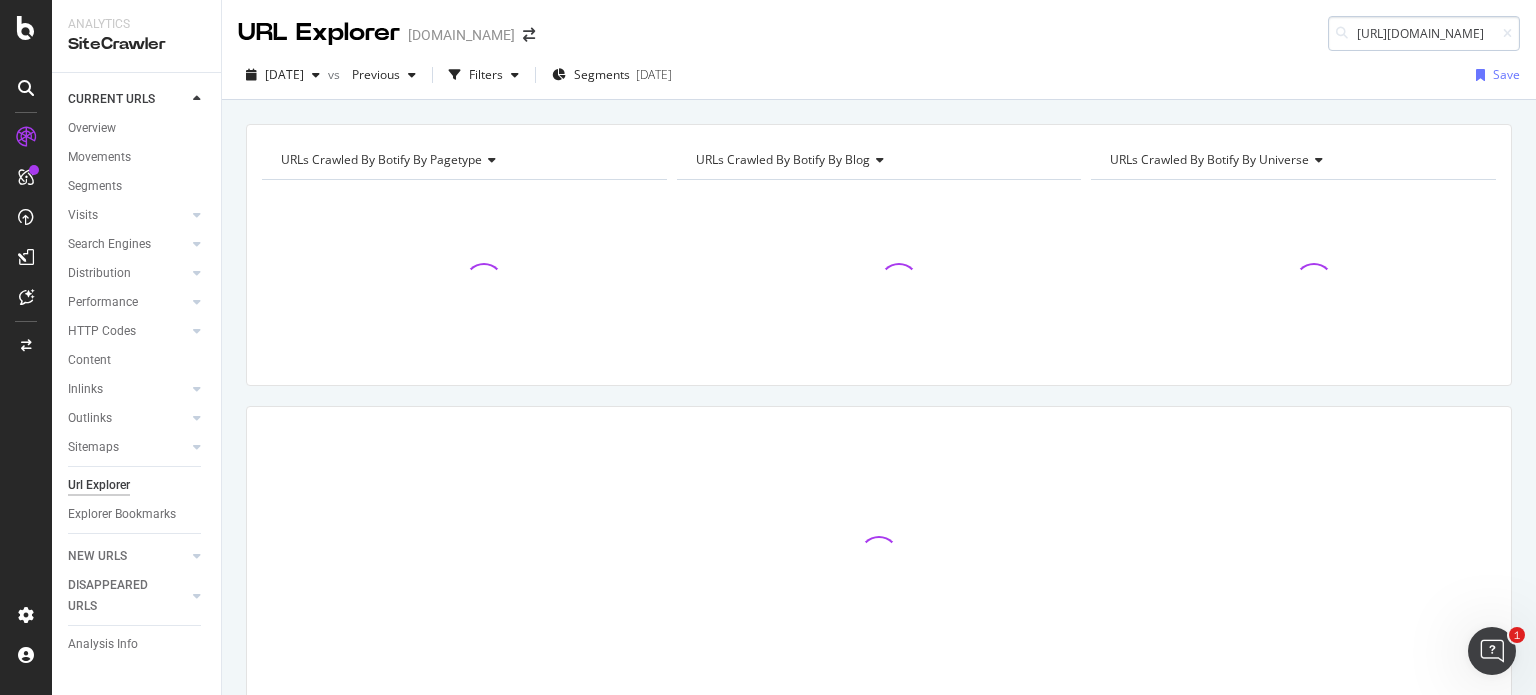 scroll, scrollTop: 0, scrollLeft: 39, axis: horizontal 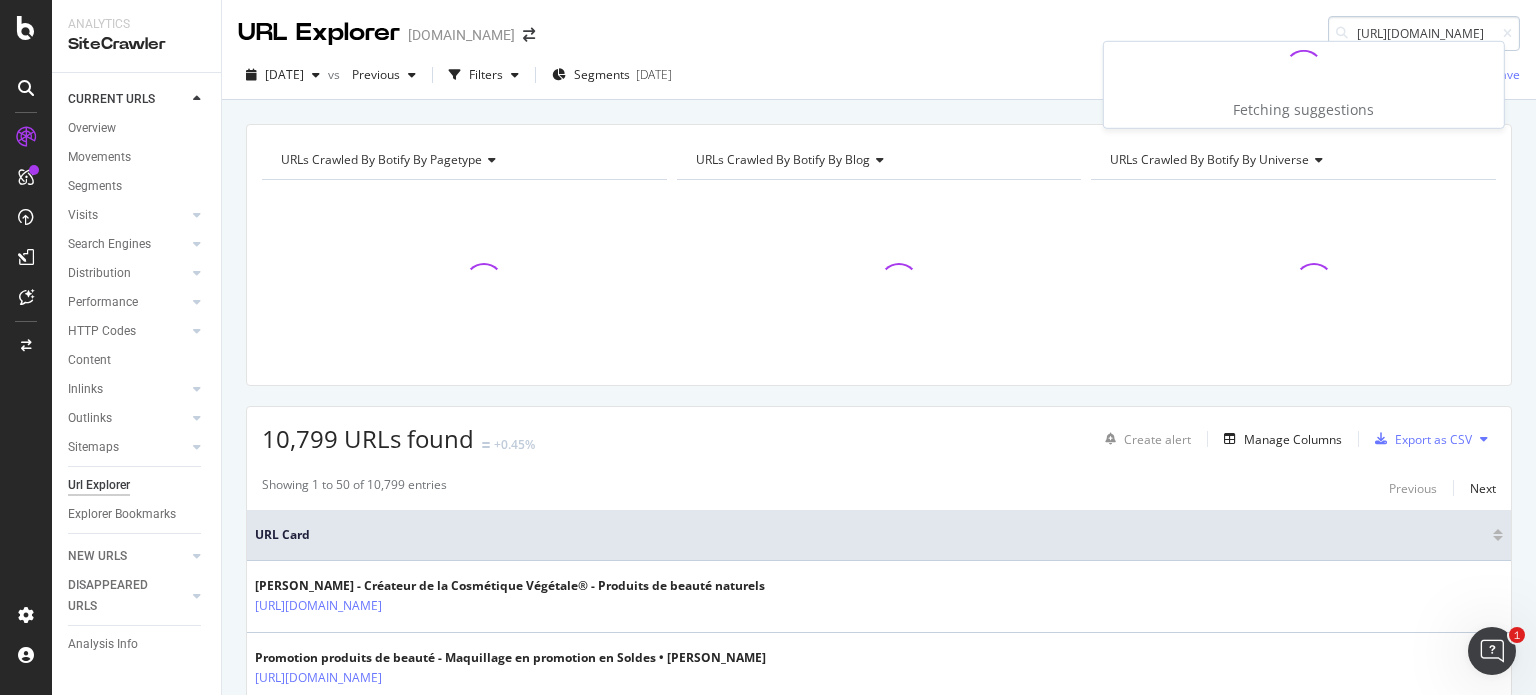 type on "https://www.yves-rocher.fr/c/2B" 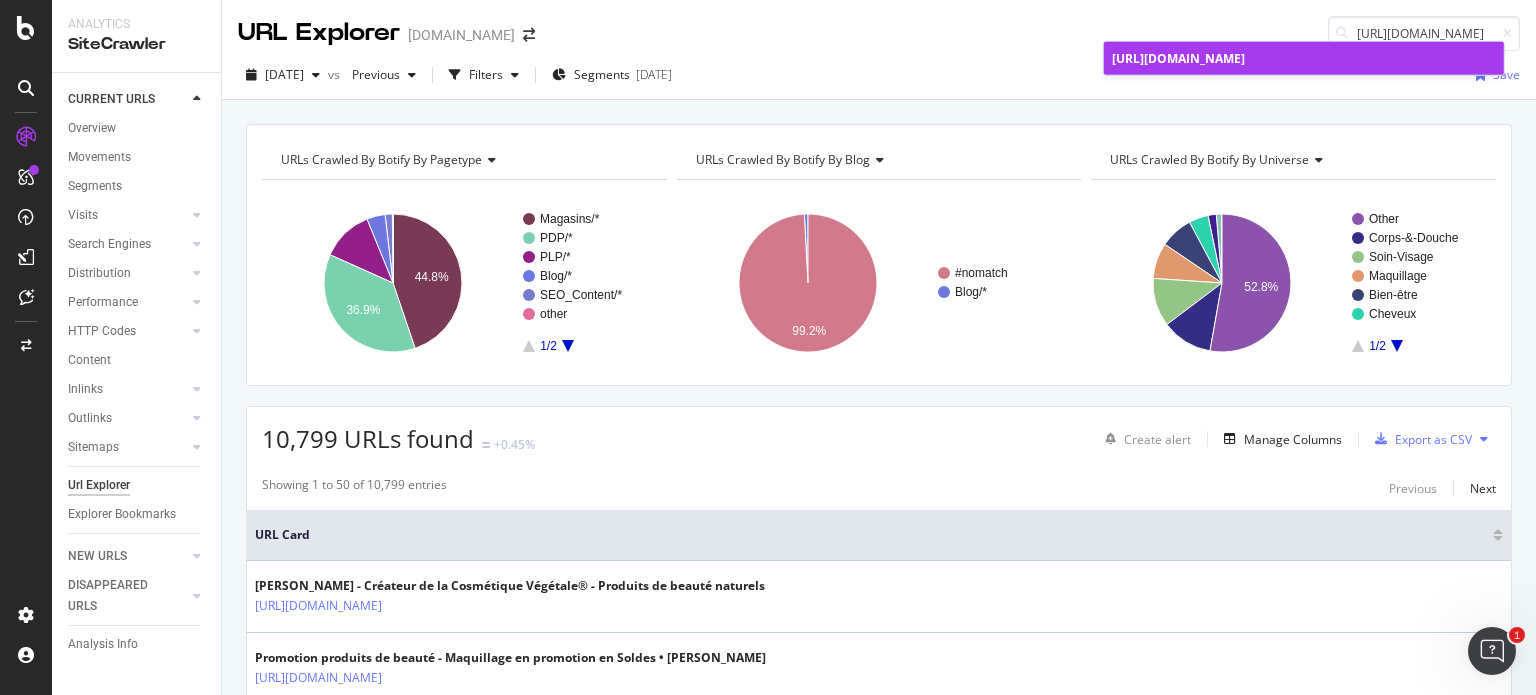 scroll, scrollTop: 0, scrollLeft: 0, axis: both 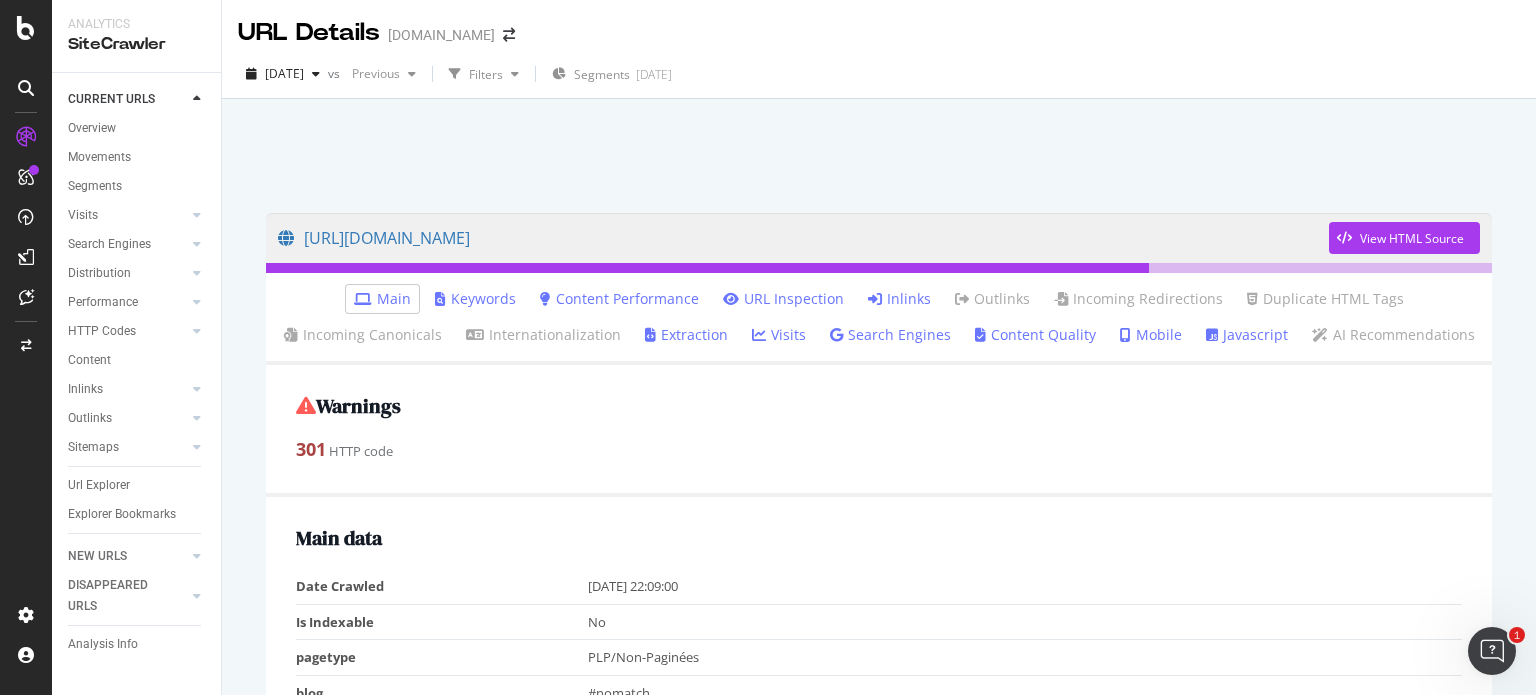 click on "Inlinks" at bounding box center (899, 299) 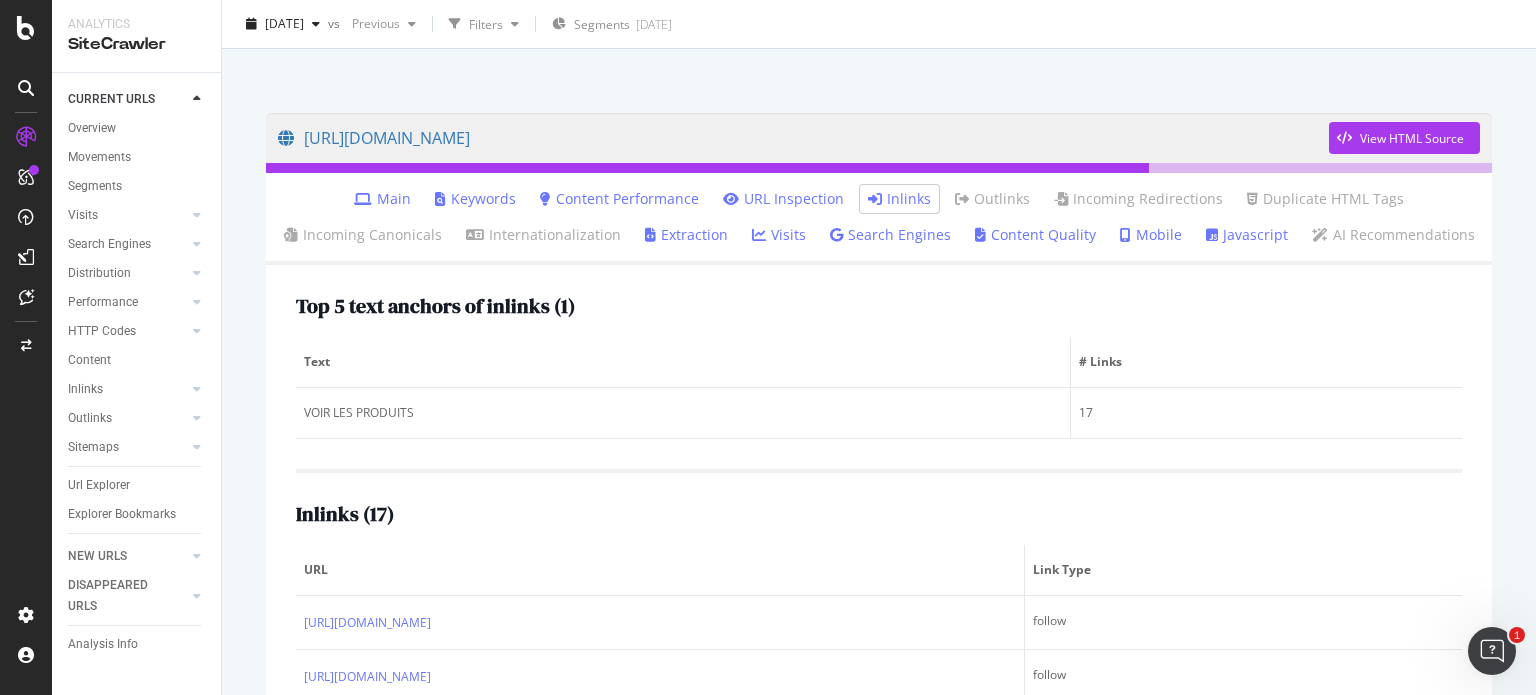scroll, scrollTop: 200, scrollLeft: 0, axis: vertical 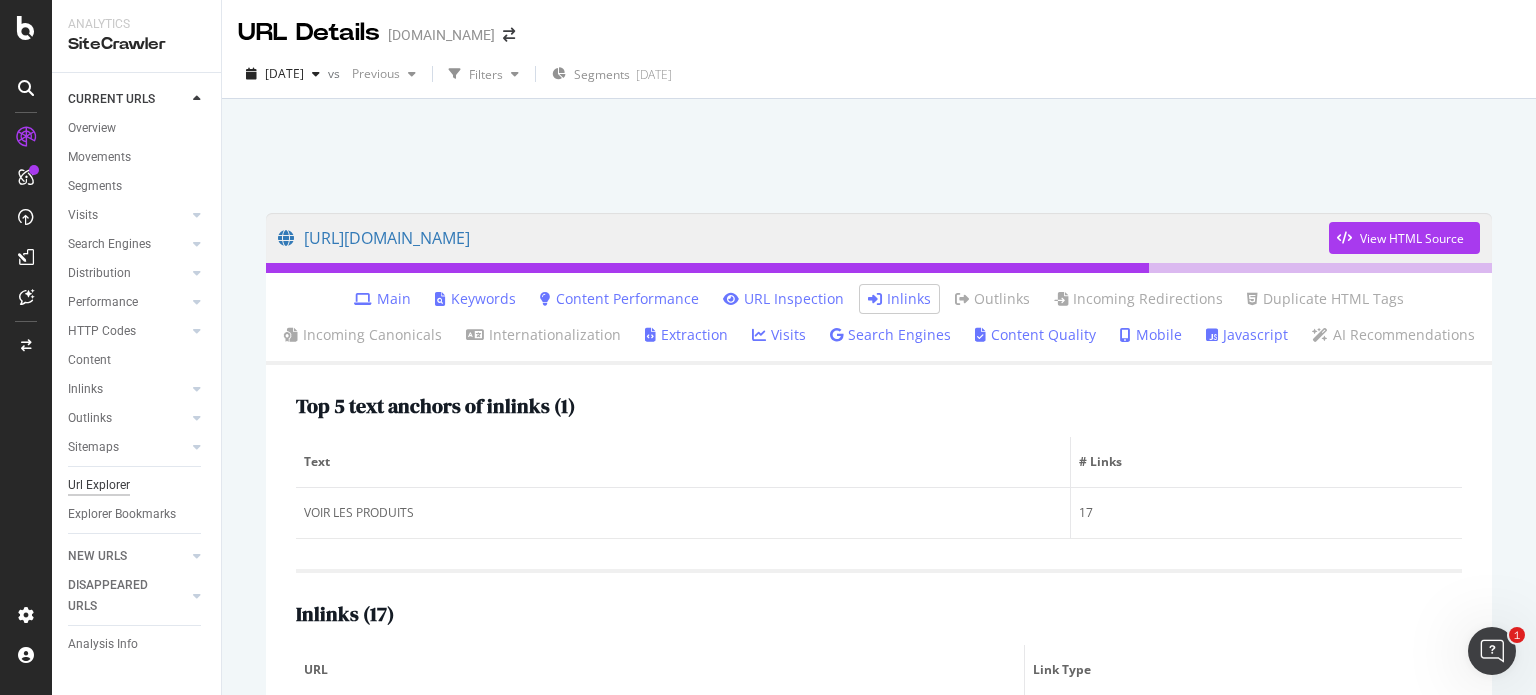 click on "Url Explorer" at bounding box center [99, 485] 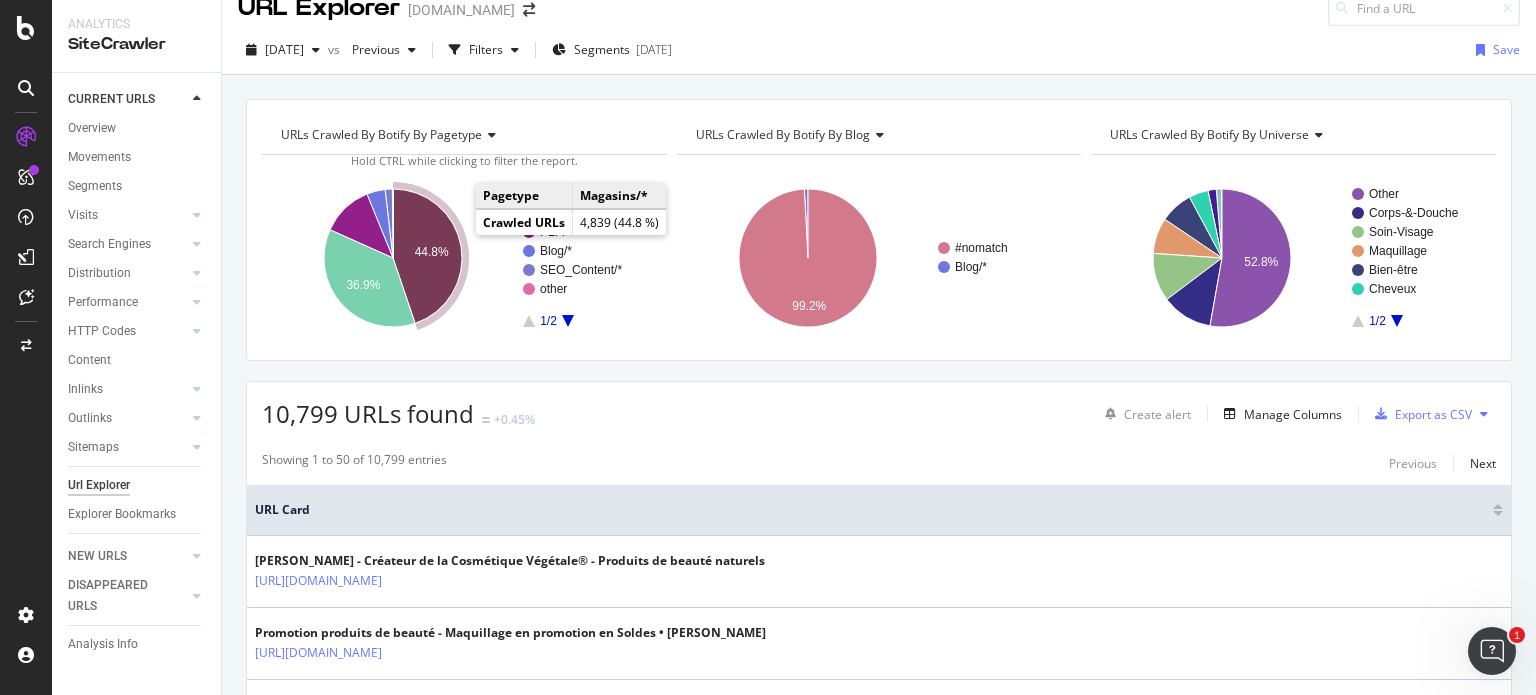 scroll, scrollTop: 0, scrollLeft: 0, axis: both 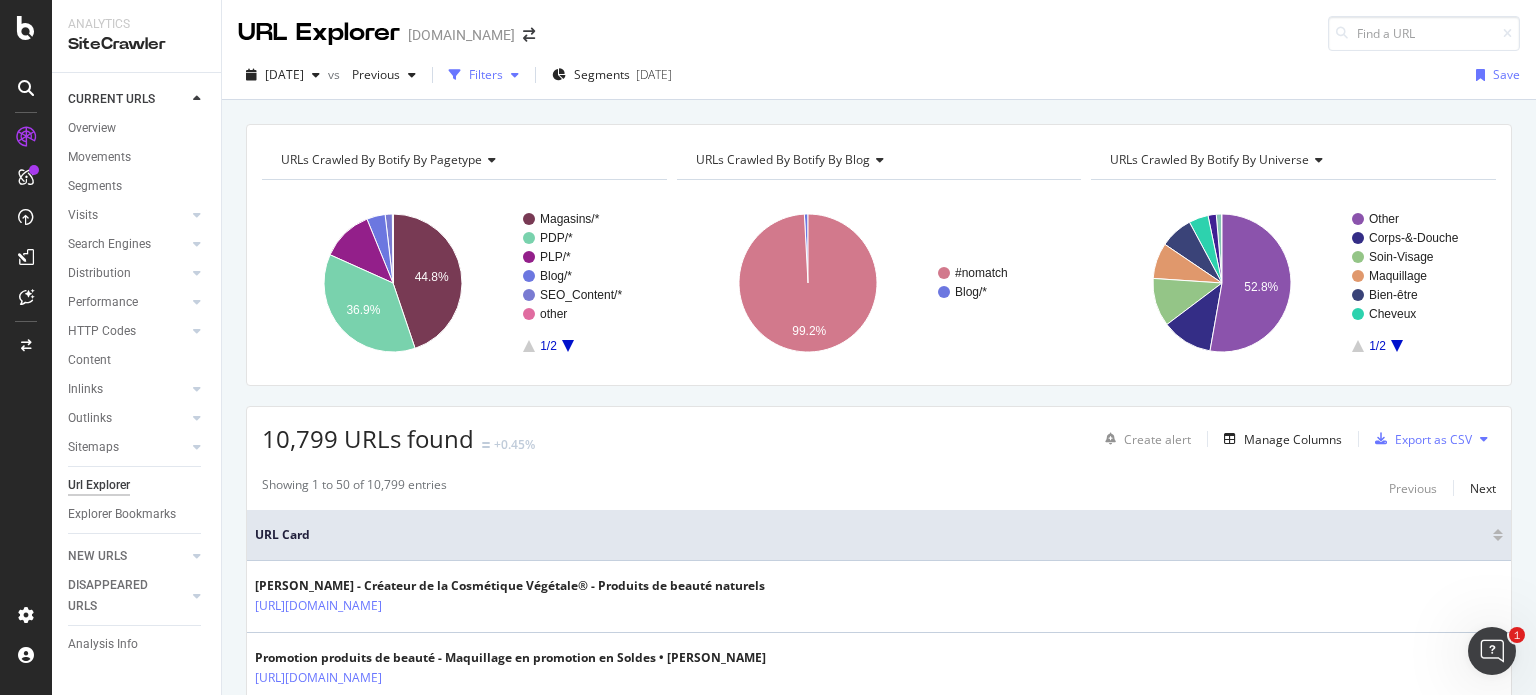 click on "Filters" at bounding box center (486, 74) 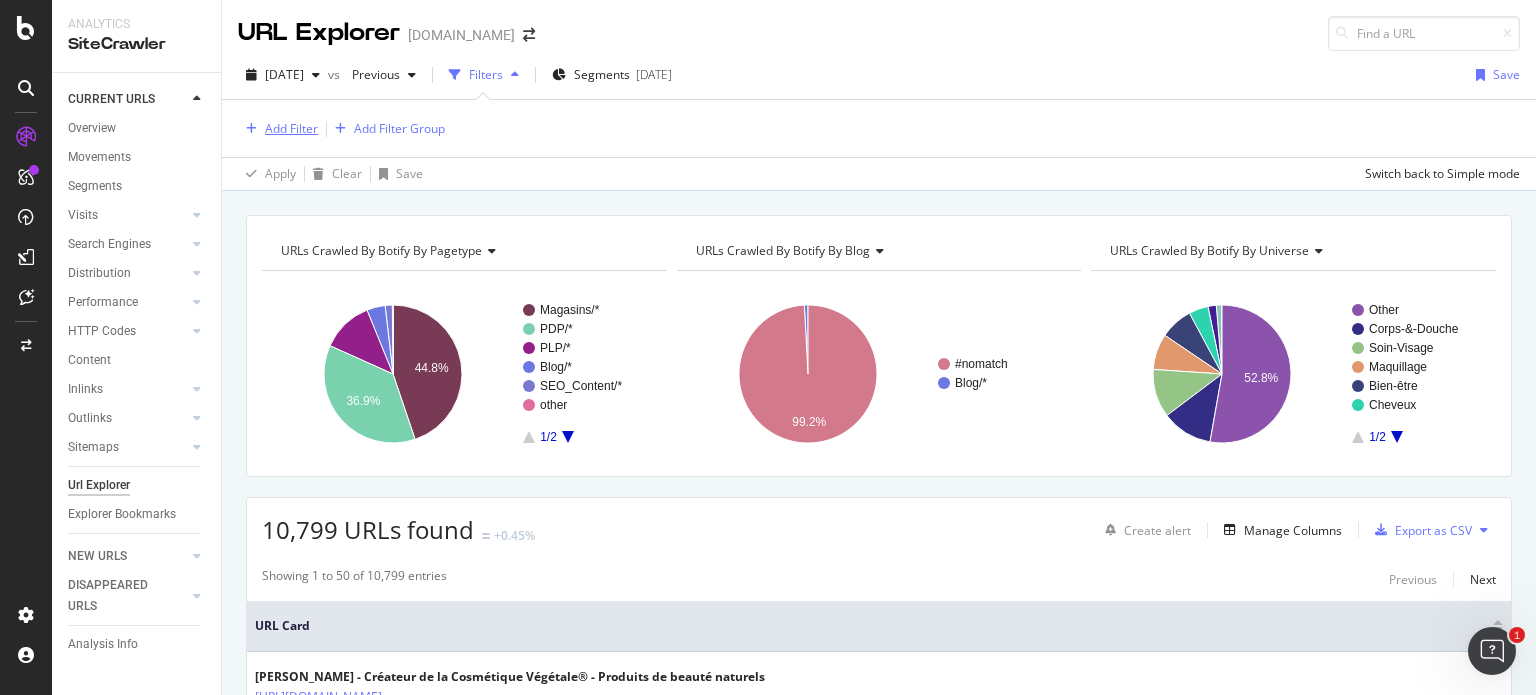 click on "Add Filter" at bounding box center [291, 128] 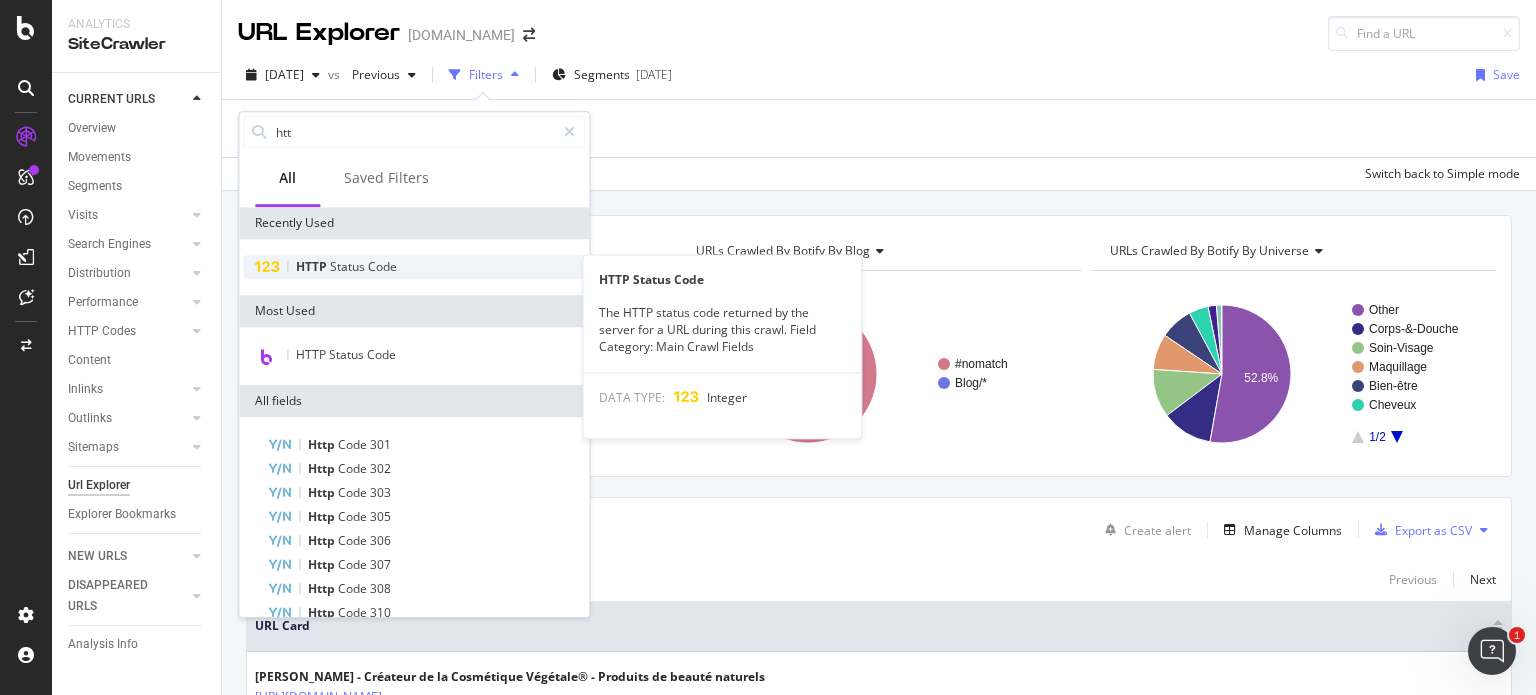 type on "htt" 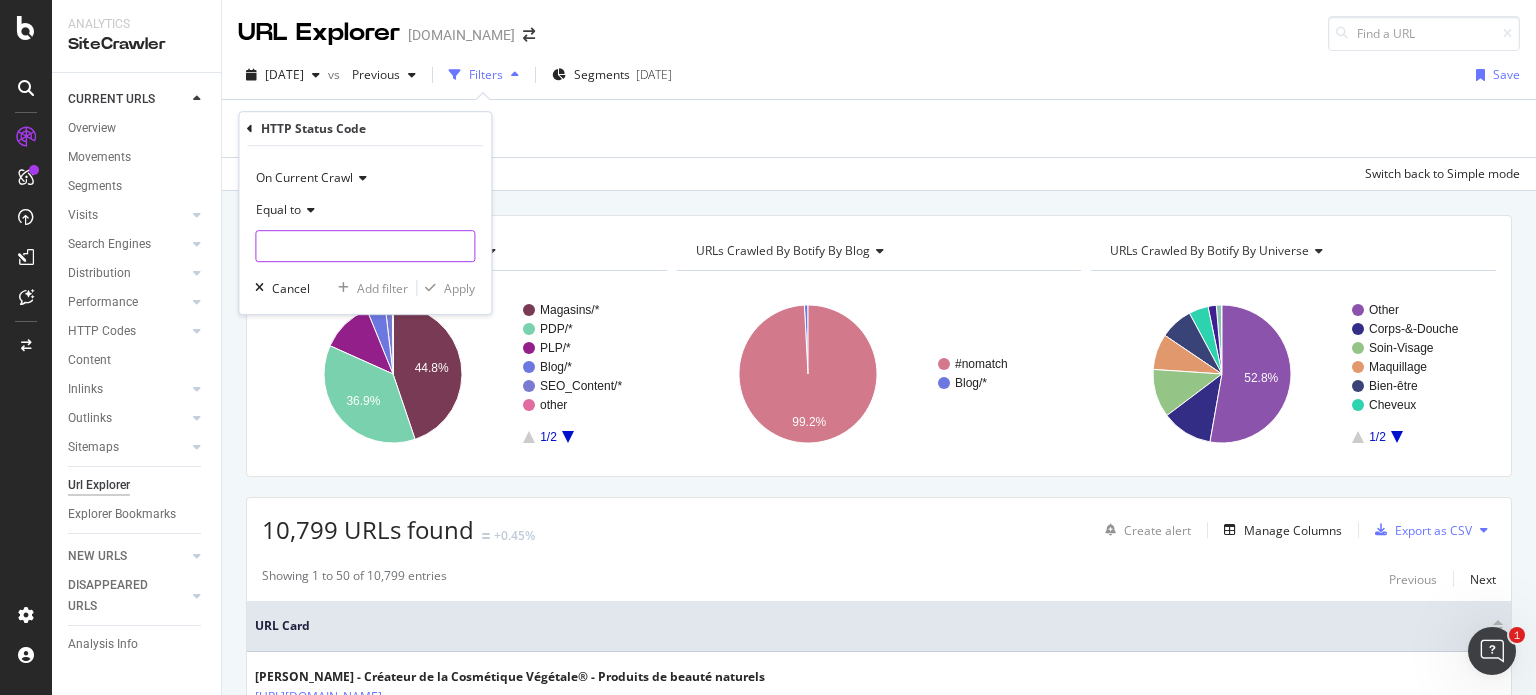 click at bounding box center [365, 246] 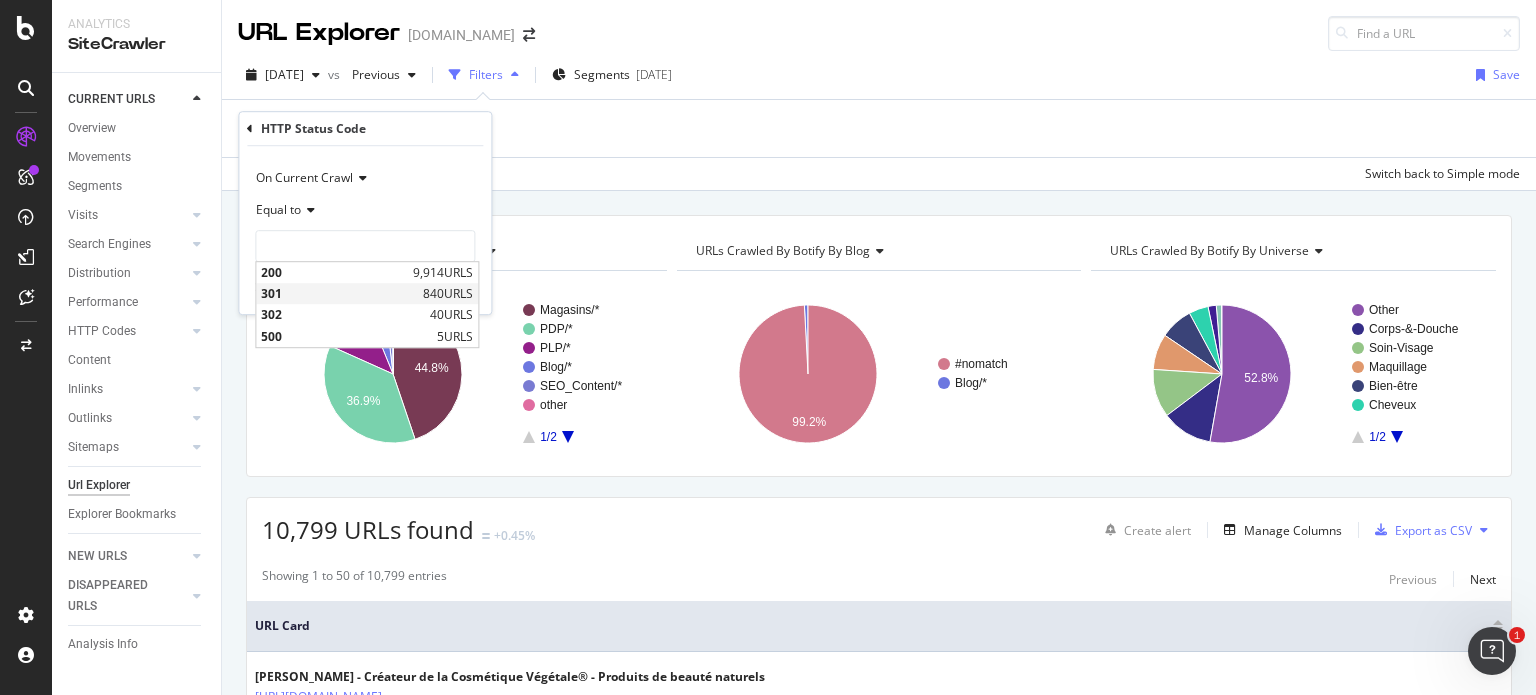 click on "301" at bounding box center [339, 293] 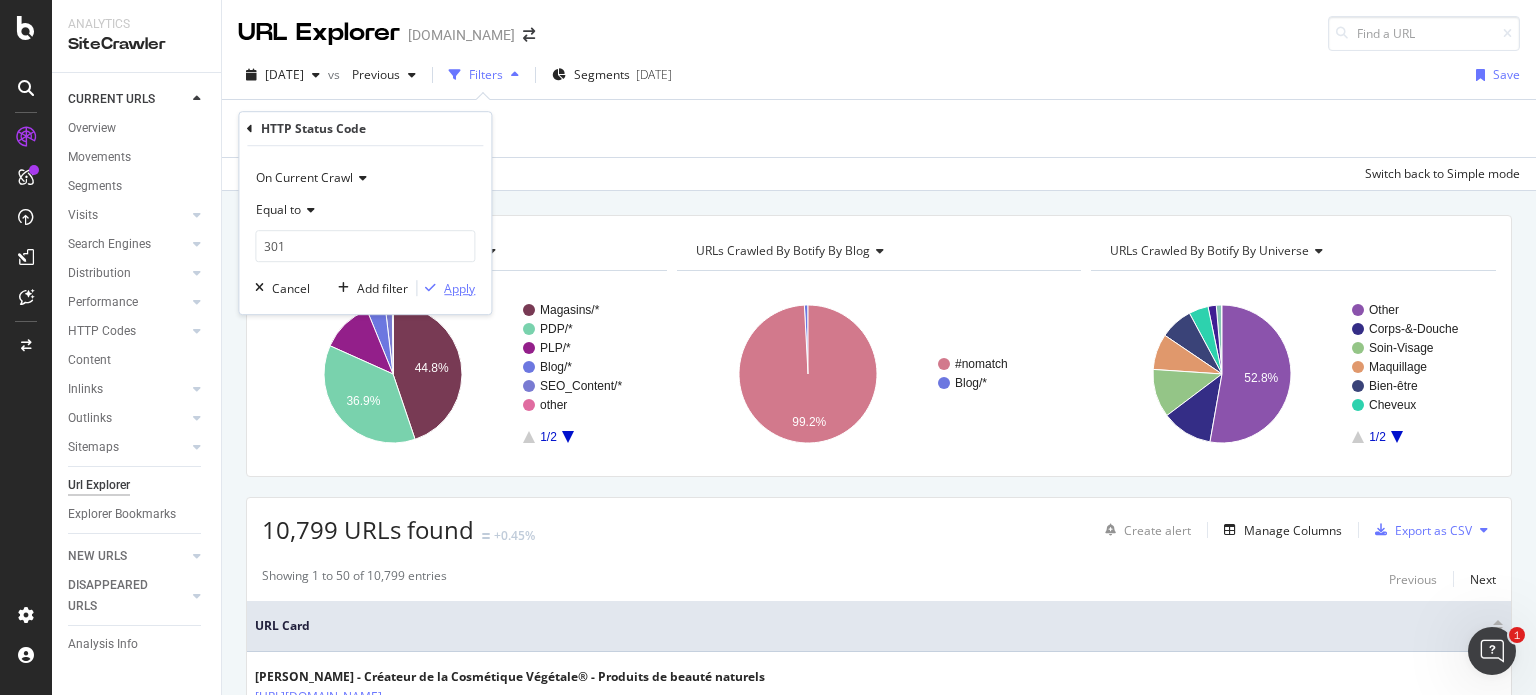 click on "Apply" at bounding box center [459, 288] 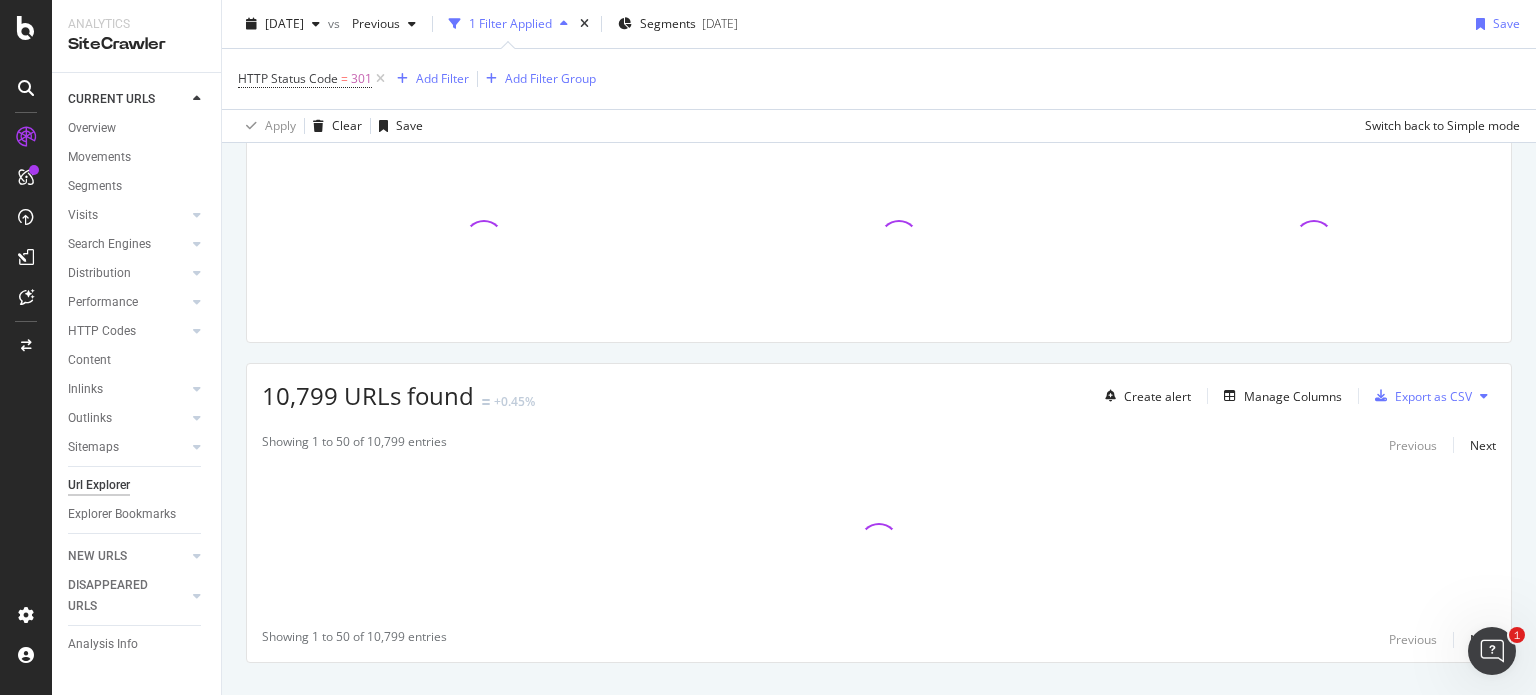 scroll, scrollTop: 173, scrollLeft: 0, axis: vertical 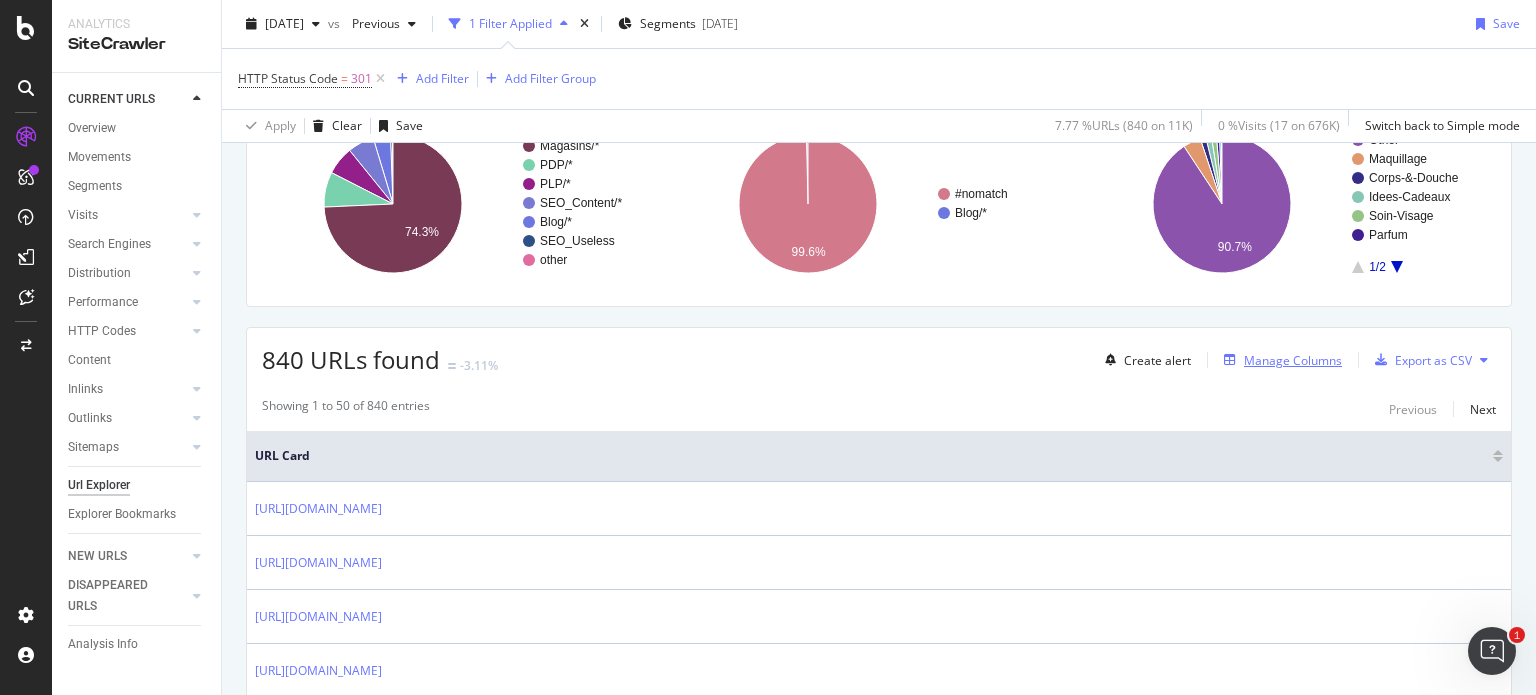 click on "Manage Columns" at bounding box center (1293, 360) 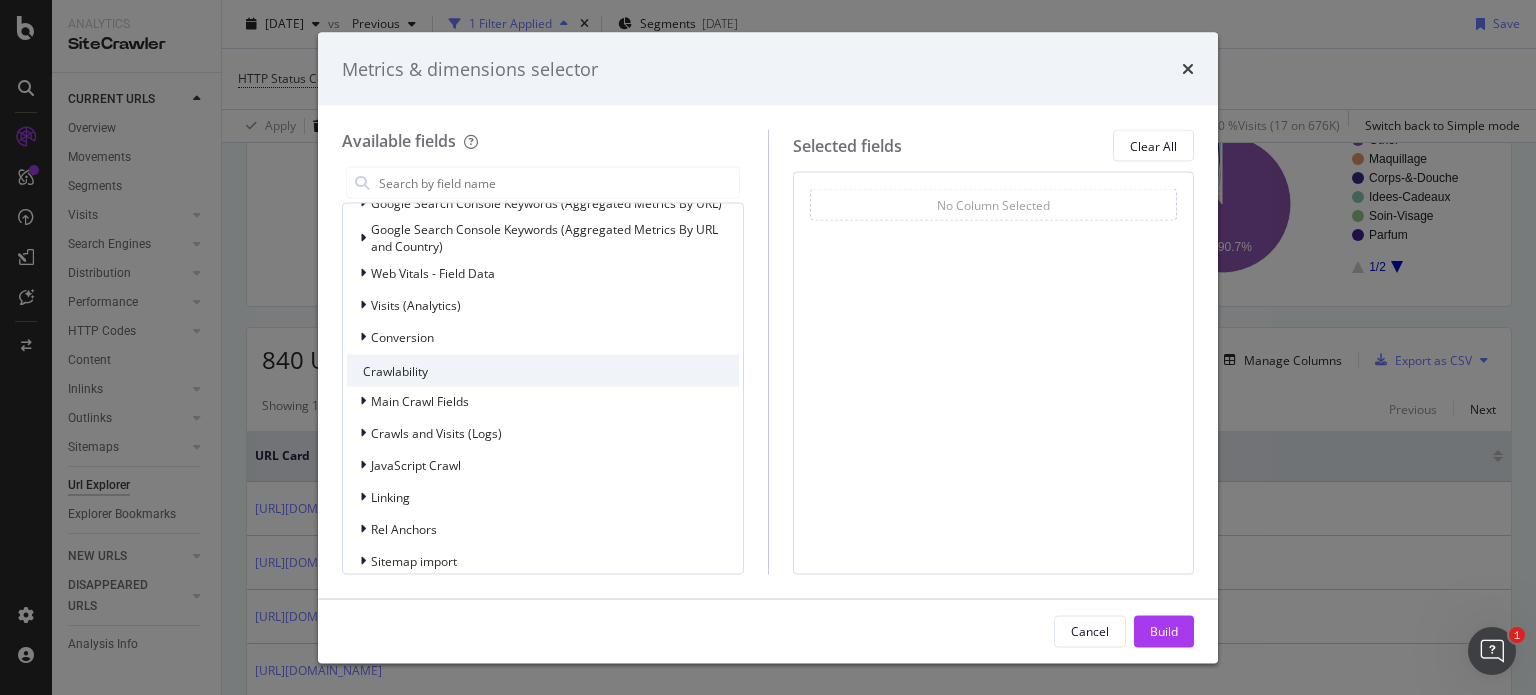 scroll, scrollTop: 500, scrollLeft: 0, axis: vertical 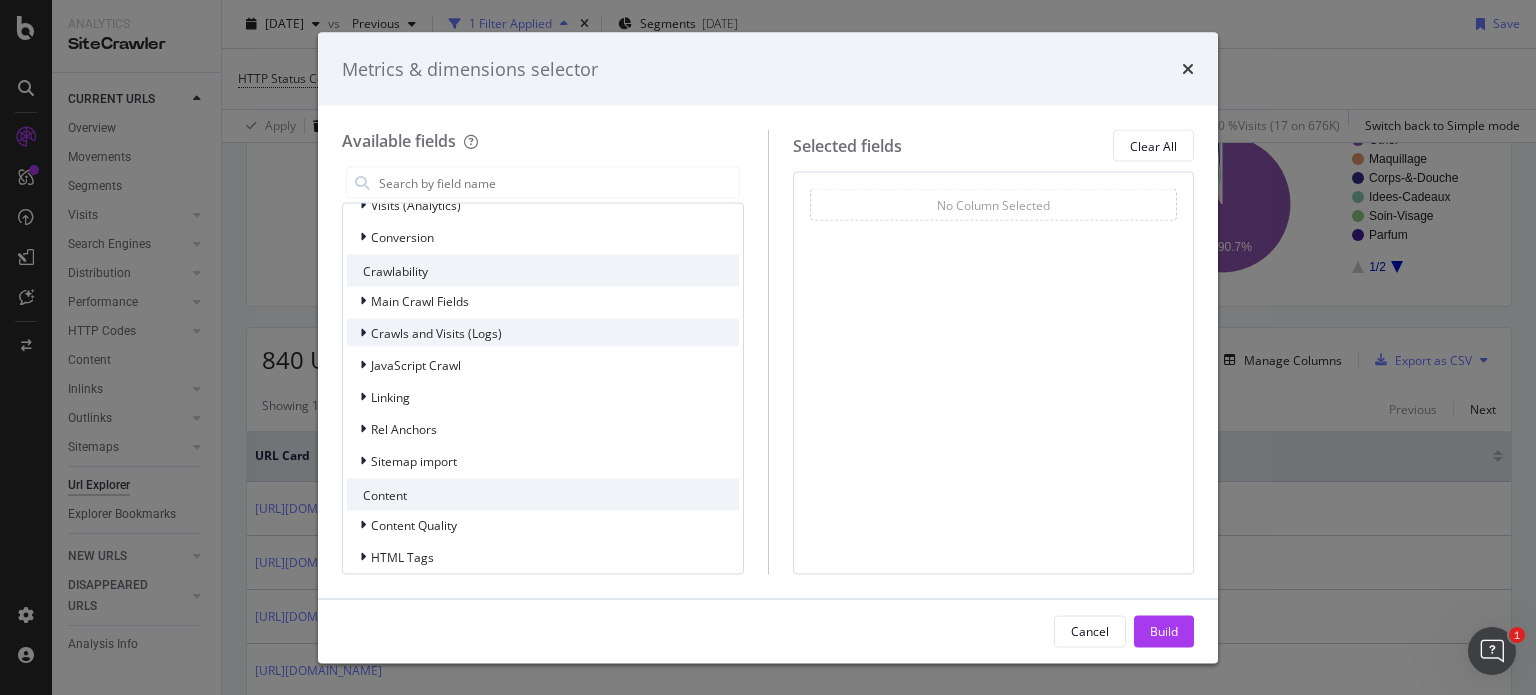 click on "Crawls and Visits (Logs)" at bounding box center (436, 332) 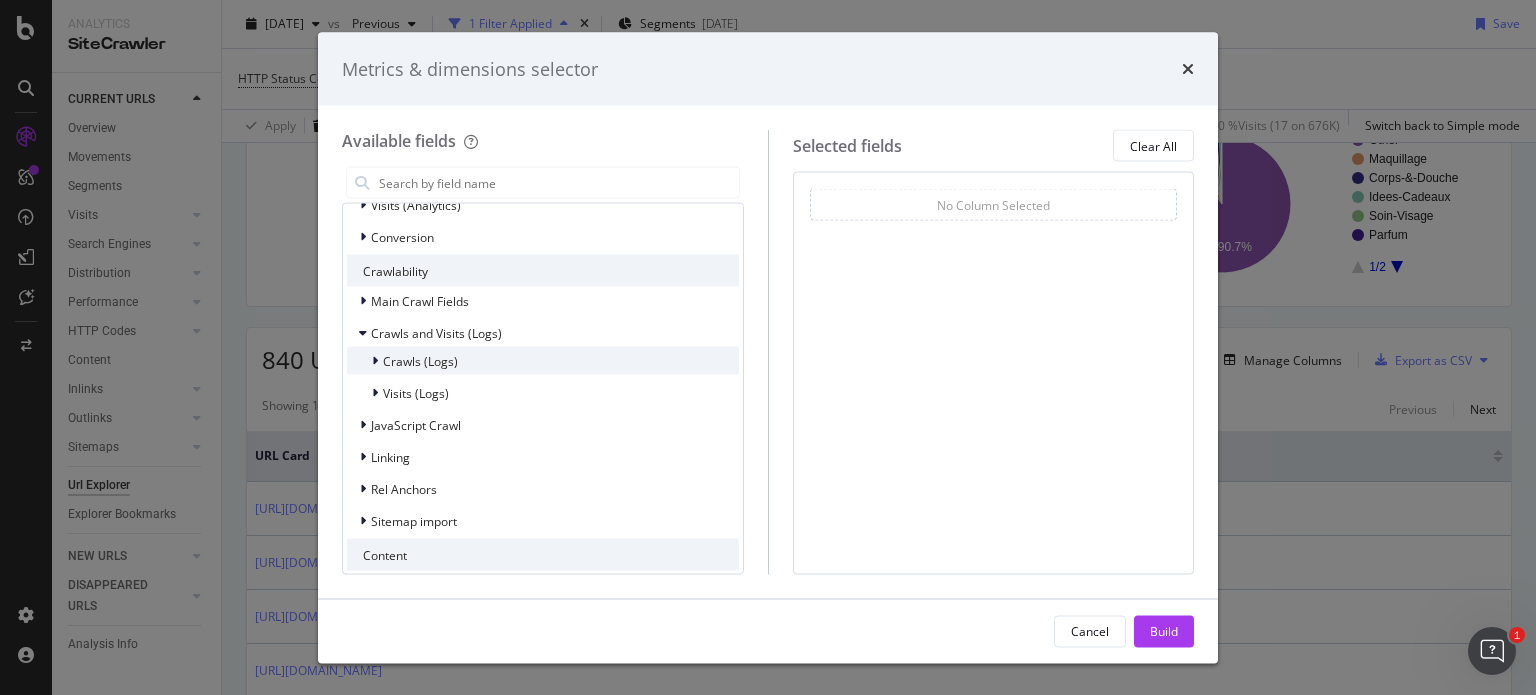 click on "Crawls (Logs)" at bounding box center [420, 360] 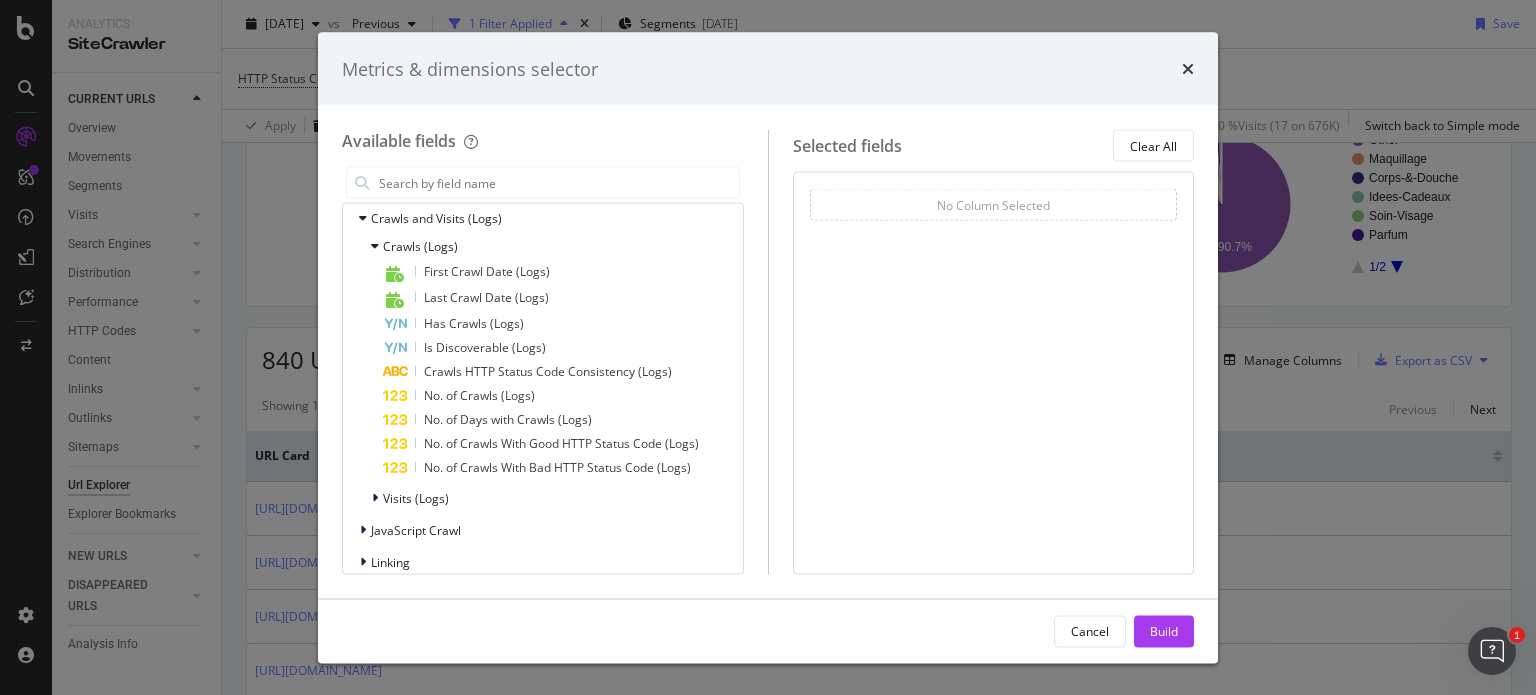 scroll, scrollTop: 624, scrollLeft: 0, axis: vertical 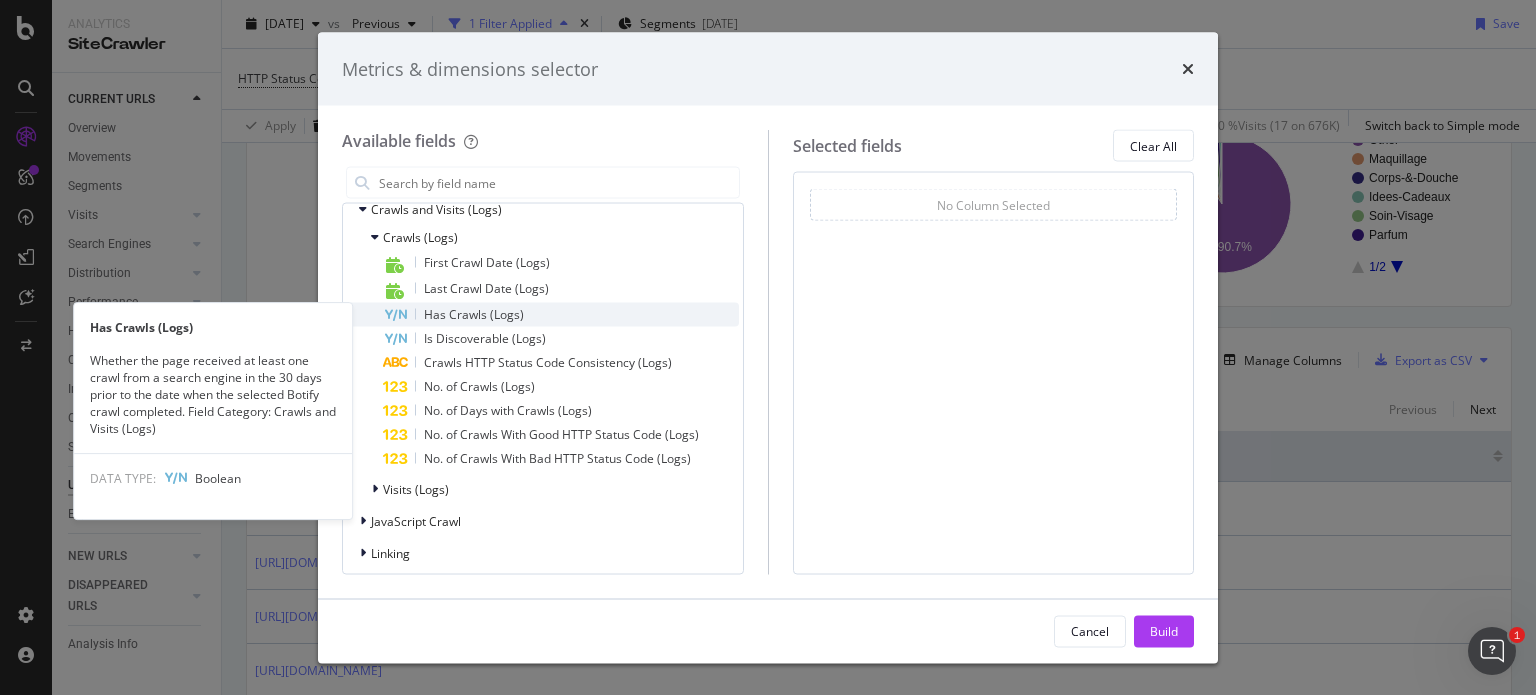 click on "Has Crawls (Logs)" at bounding box center [474, 314] 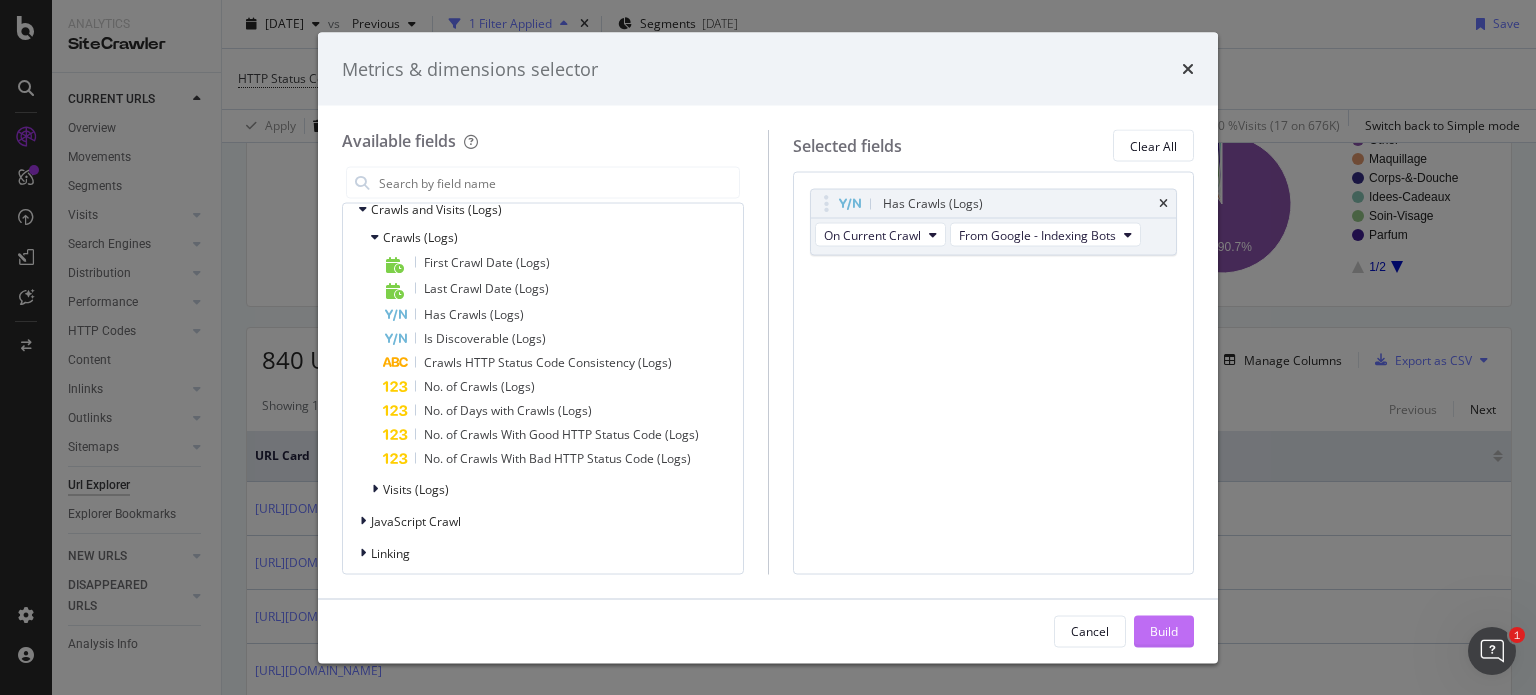 click on "Build" at bounding box center [1164, 630] 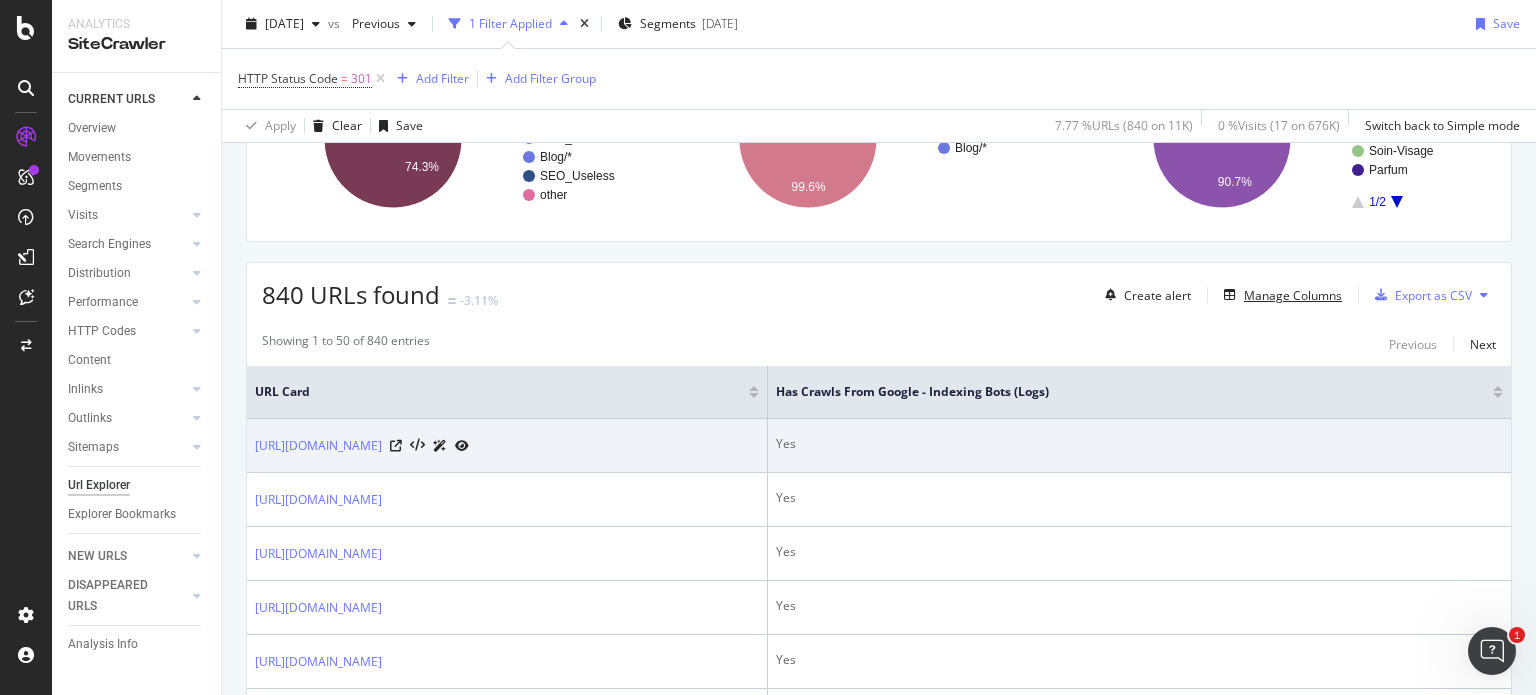 scroll, scrollTop: 273, scrollLeft: 0, axis: vertical 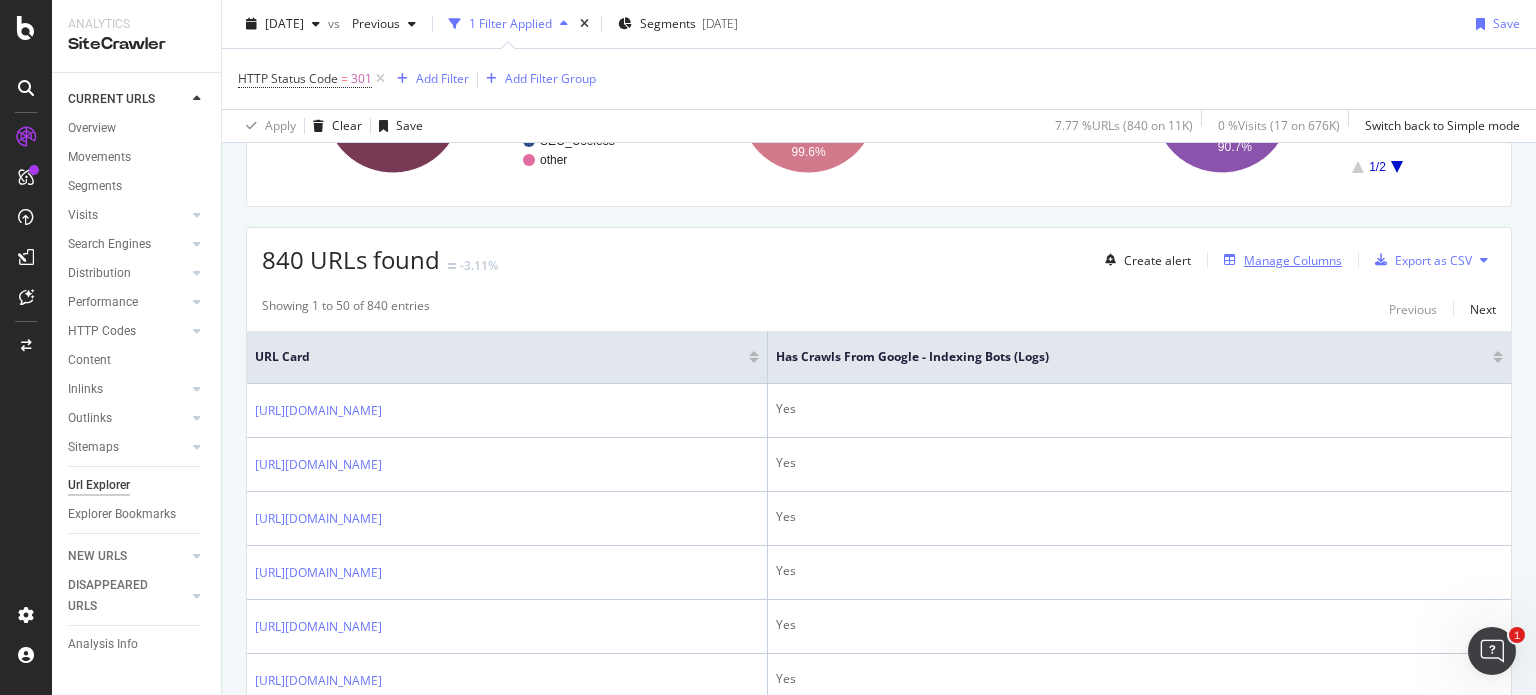click on "Manage Columns" at bounding box center (1293, 260) 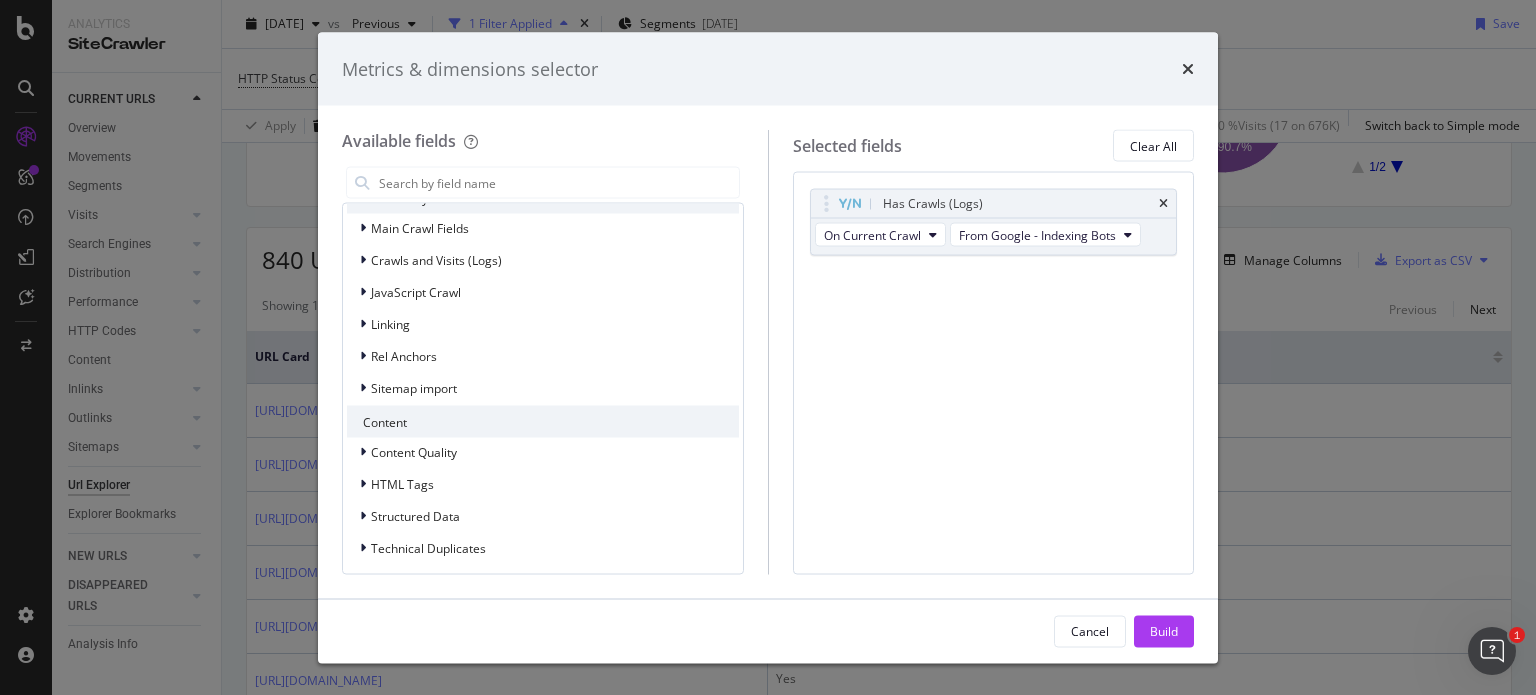 scroll, scrollTop: 473, scrollLeft: 0, axis: vertical 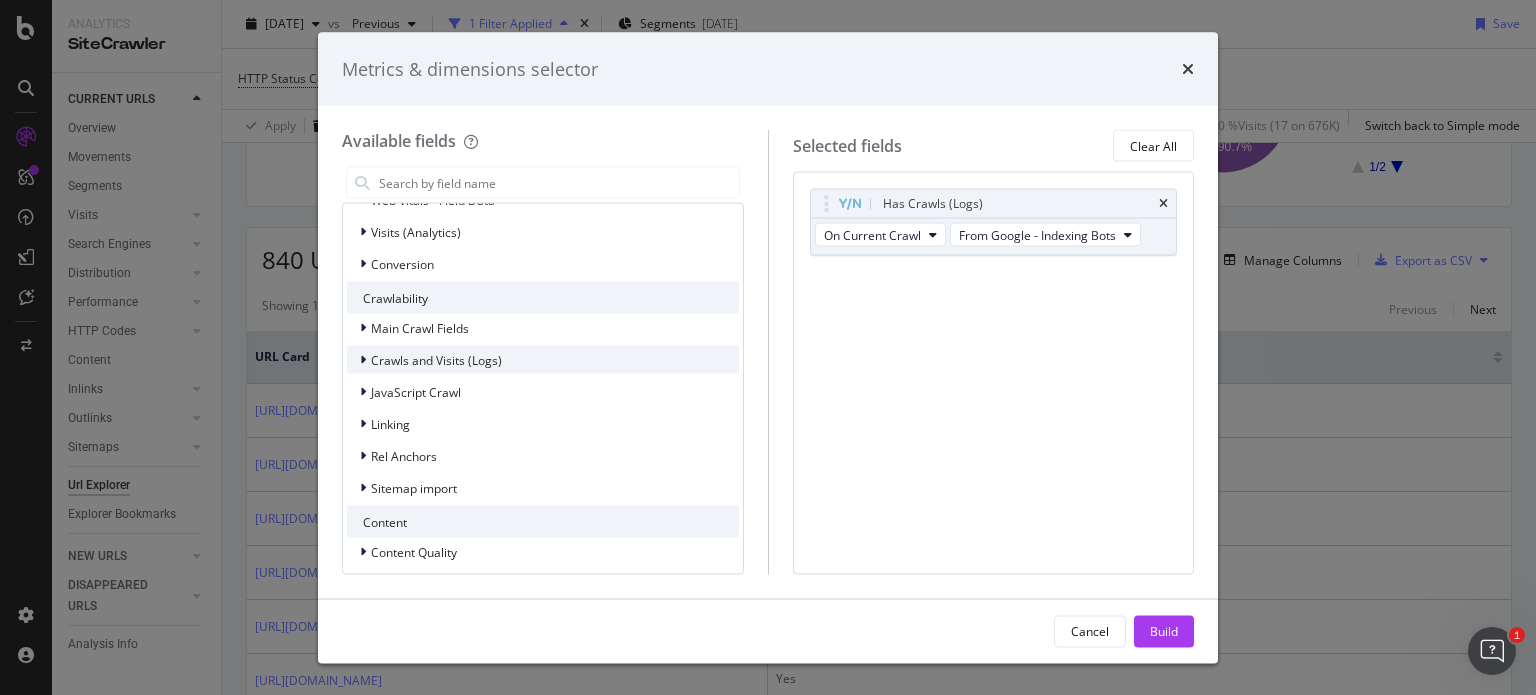click on "Crawls and Visits (Logs)" at bounding box center (436, 359) 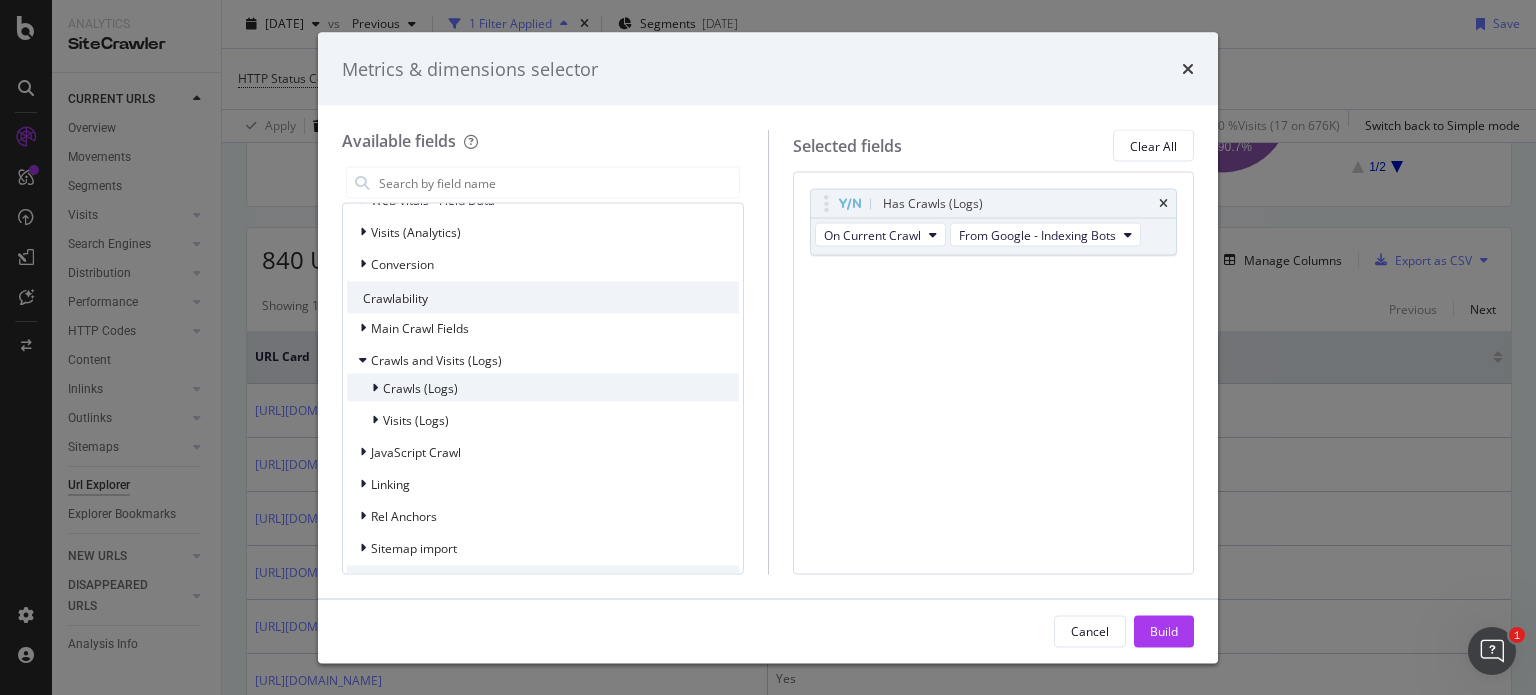 click on "Crawls (Logs)" at bounding box center (420, 387) 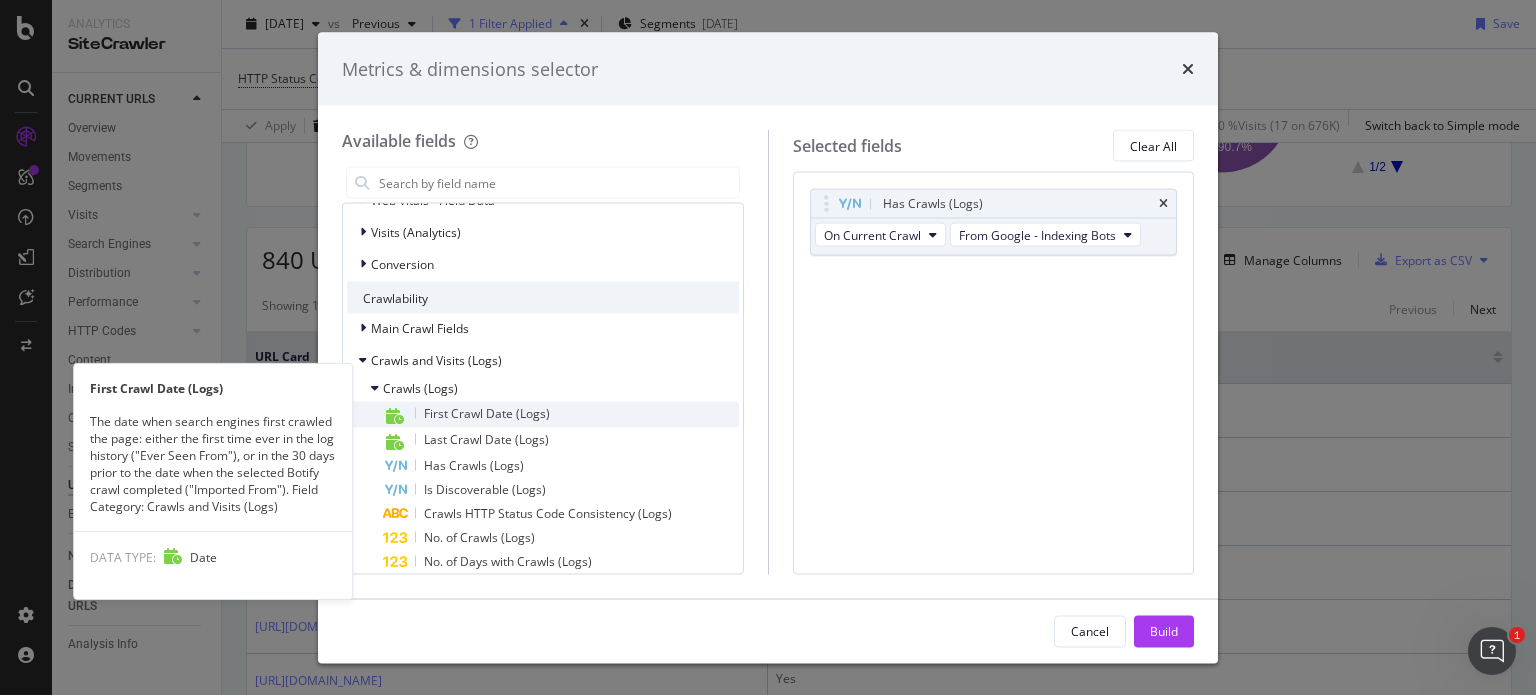 scroll, scrollTop: 573, scrollLeft: 0, axis: vertical 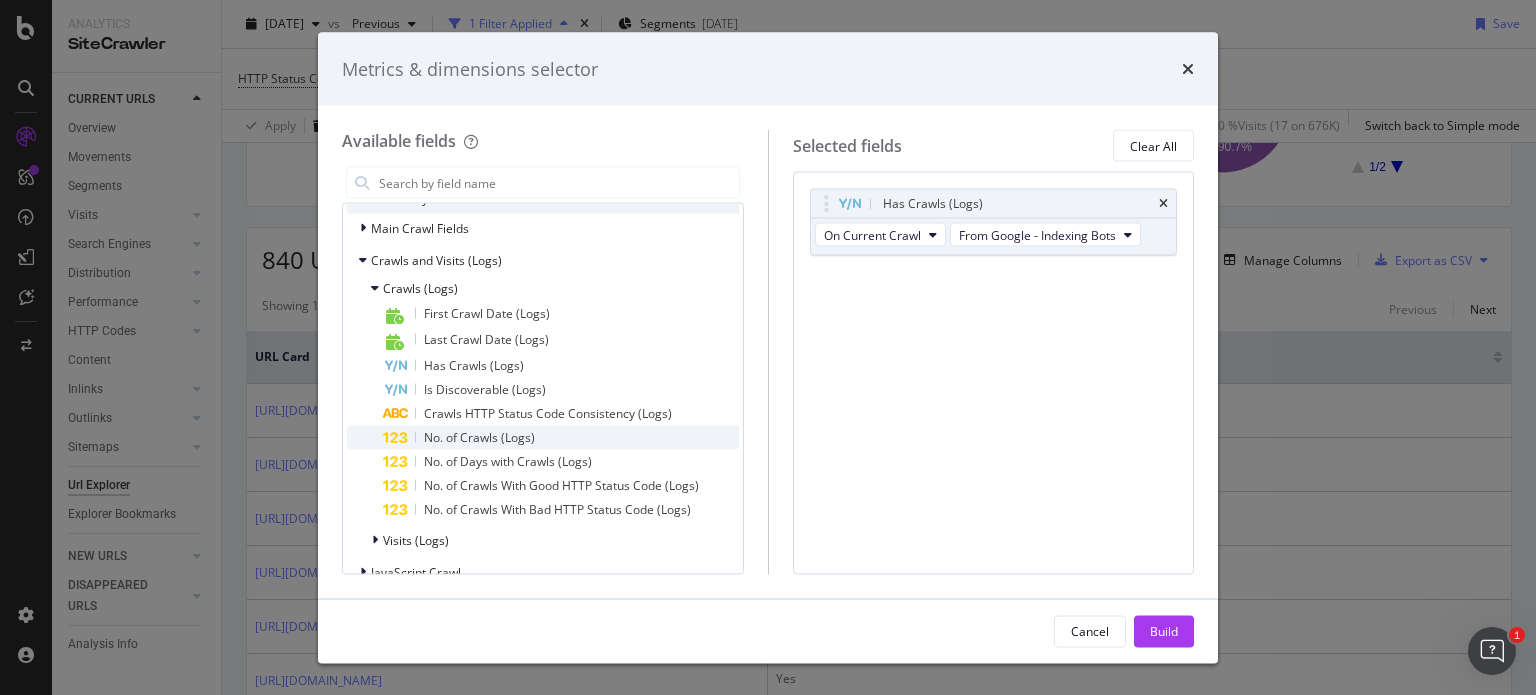 click on "No. of Crawls (Logs)" at bounding box center [479, 437] 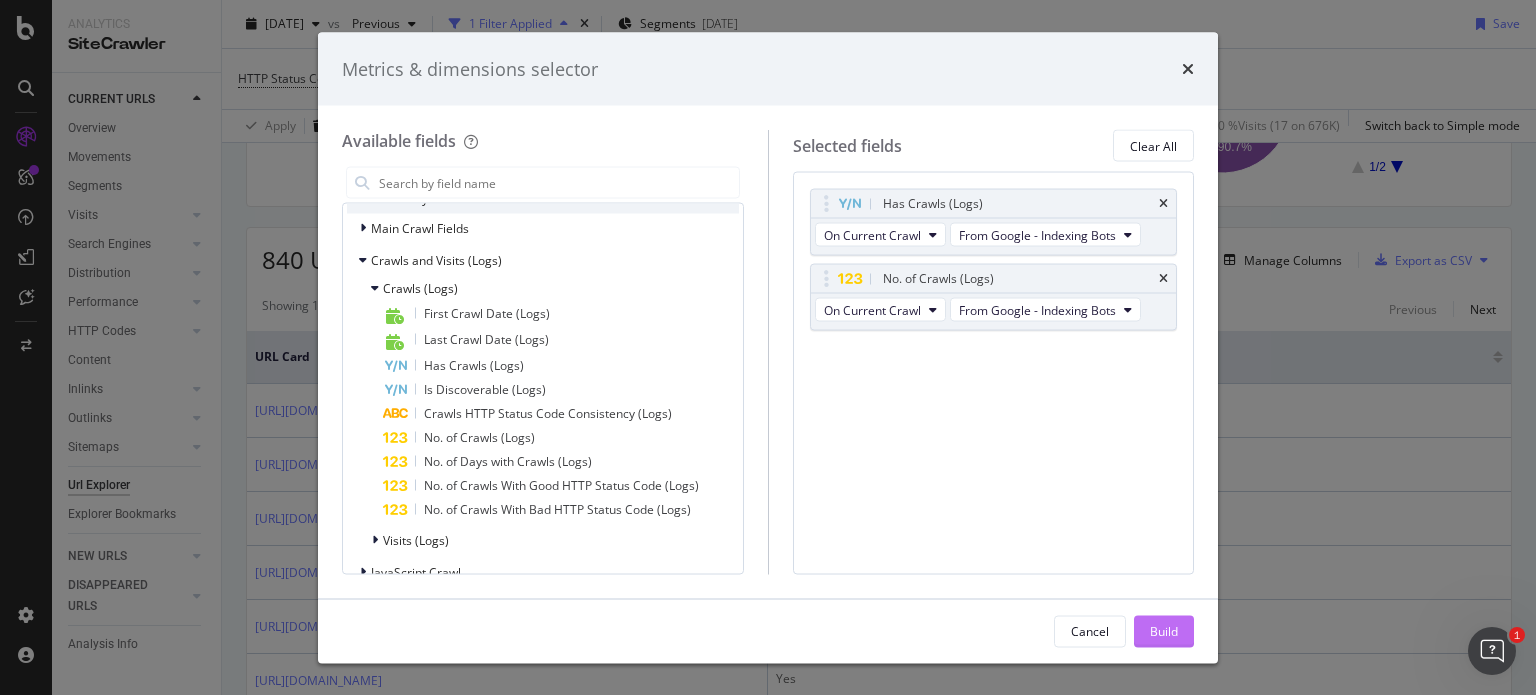 click on "Build" at bounding box center [1164, 630] 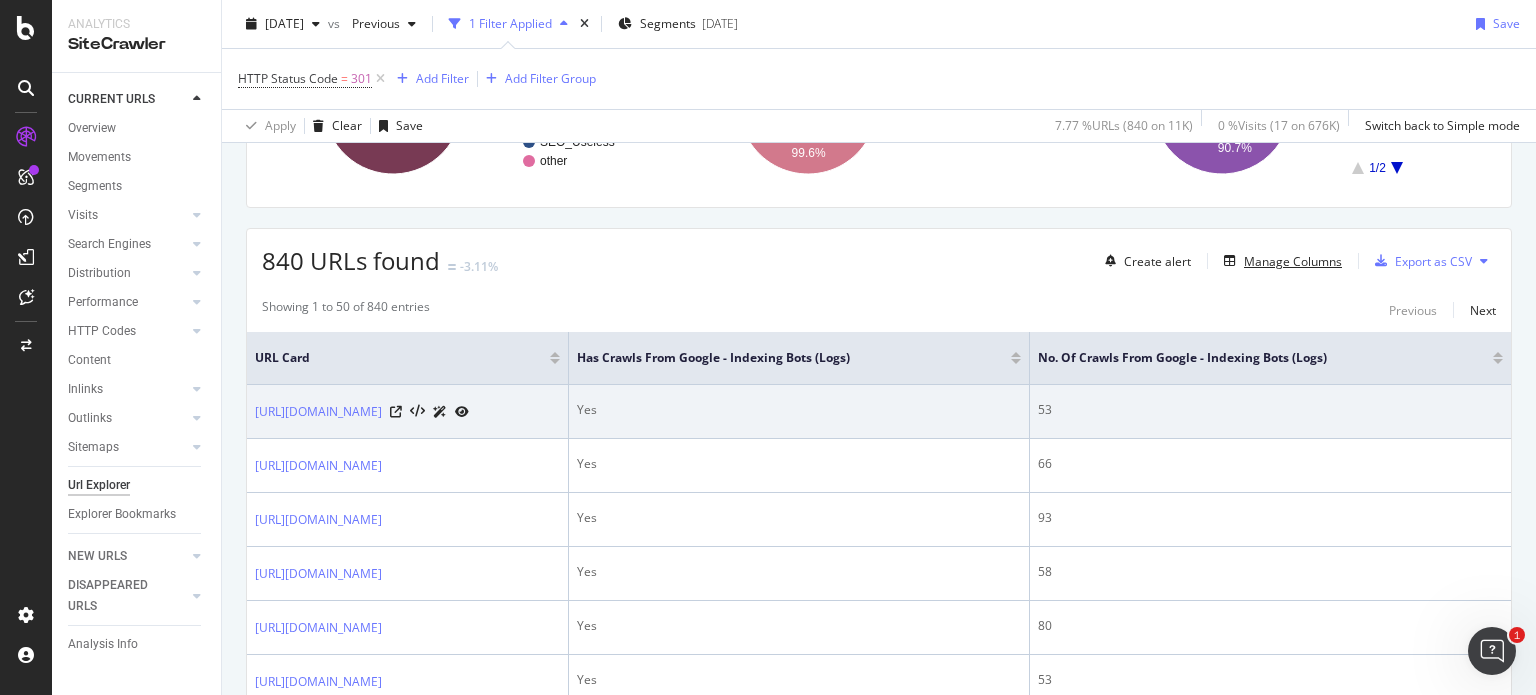 scroll, scrollTop: 273, scrollLeft: 0, axis: vertical 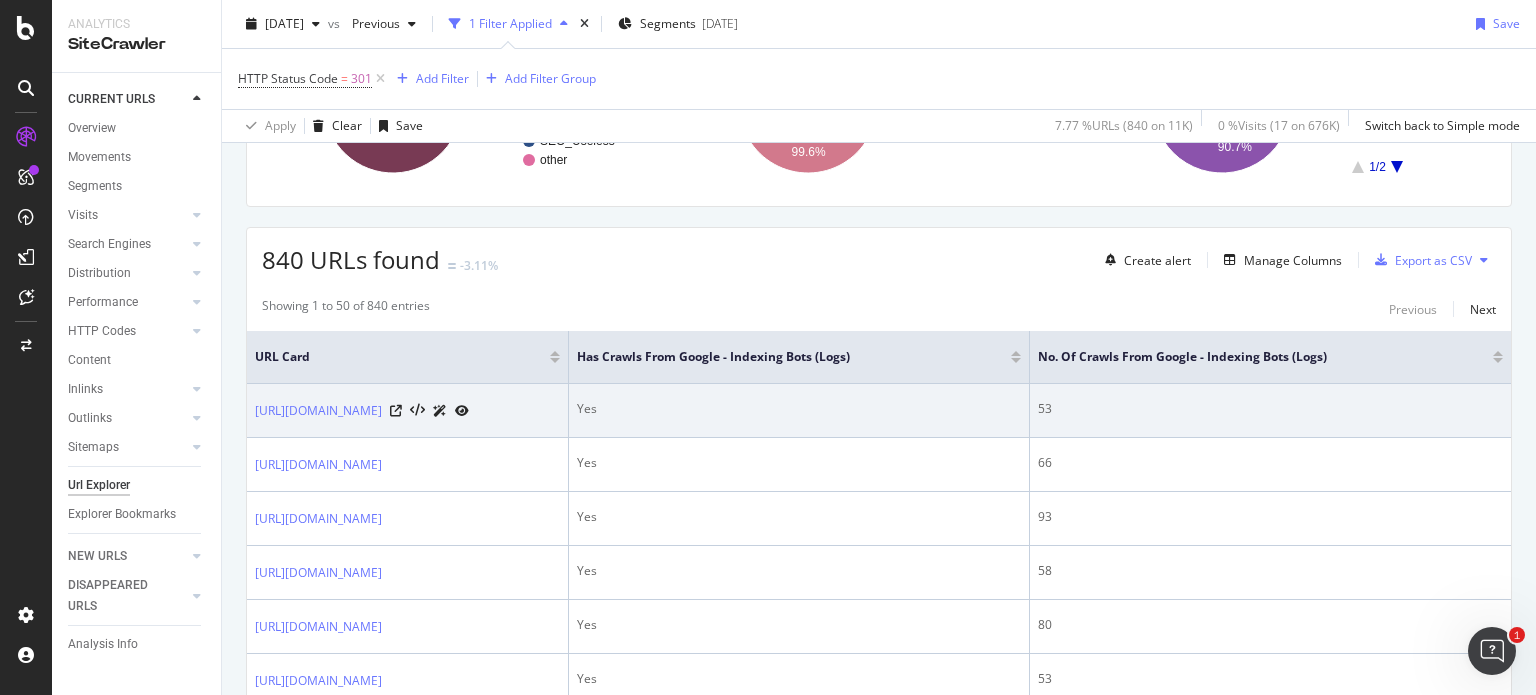 click at bounding box center (462, 411) 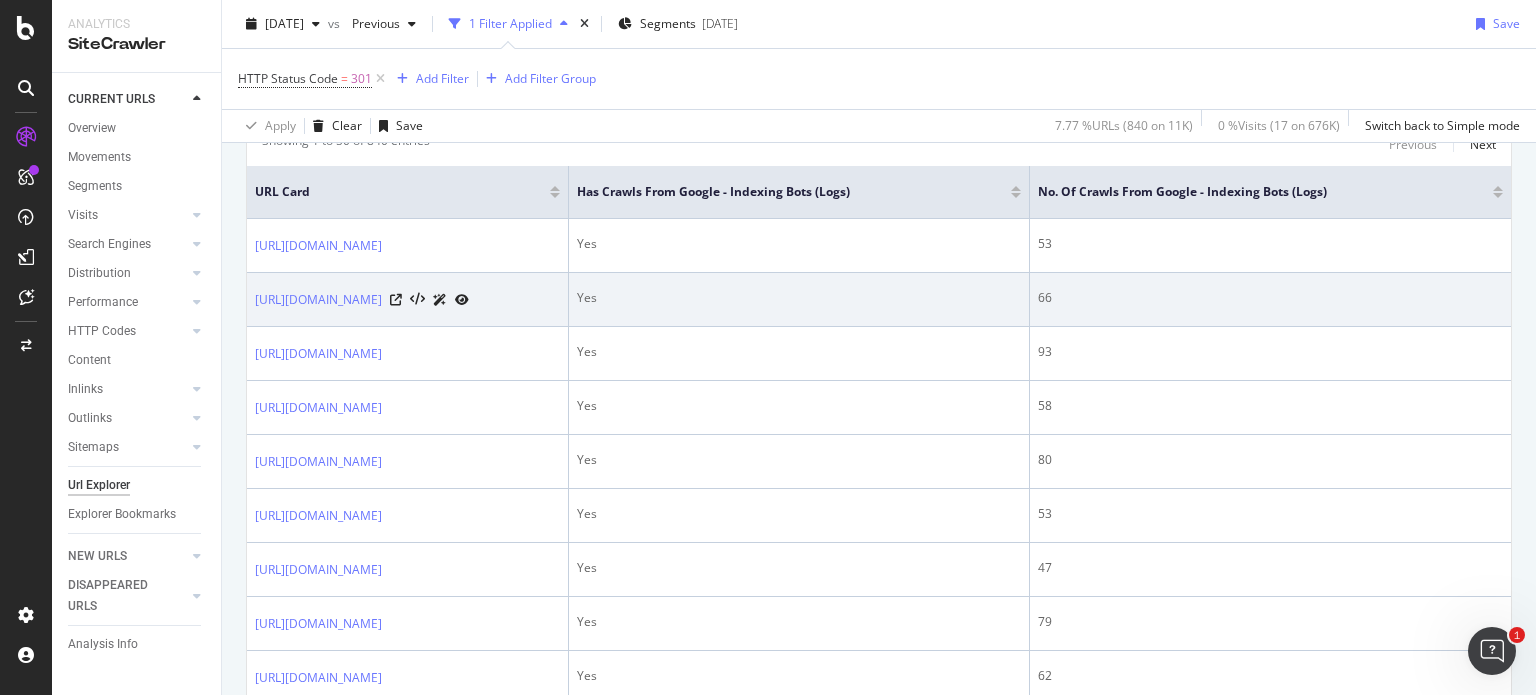 scroll, scrollTop: 473, scrollLeft: 0, axis: vertical 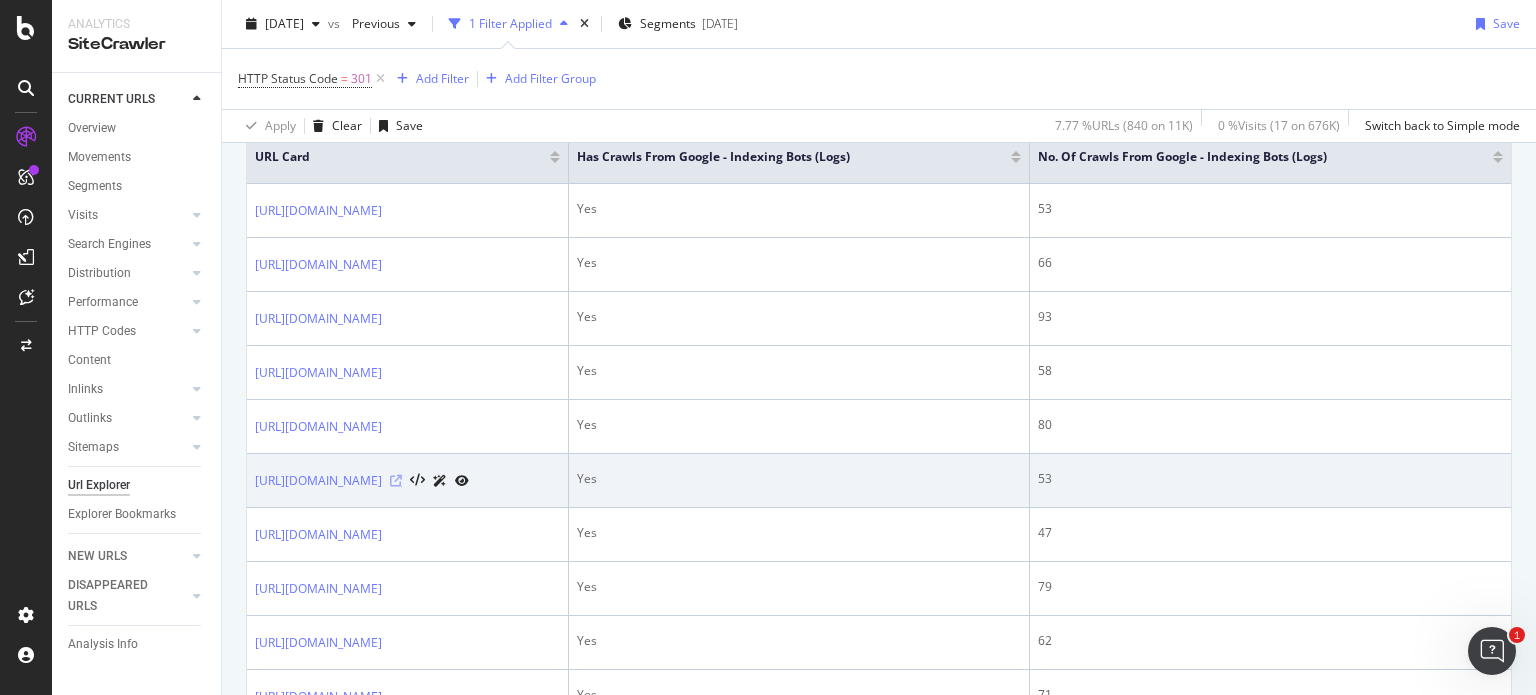 click at bounding box center (396, 481) 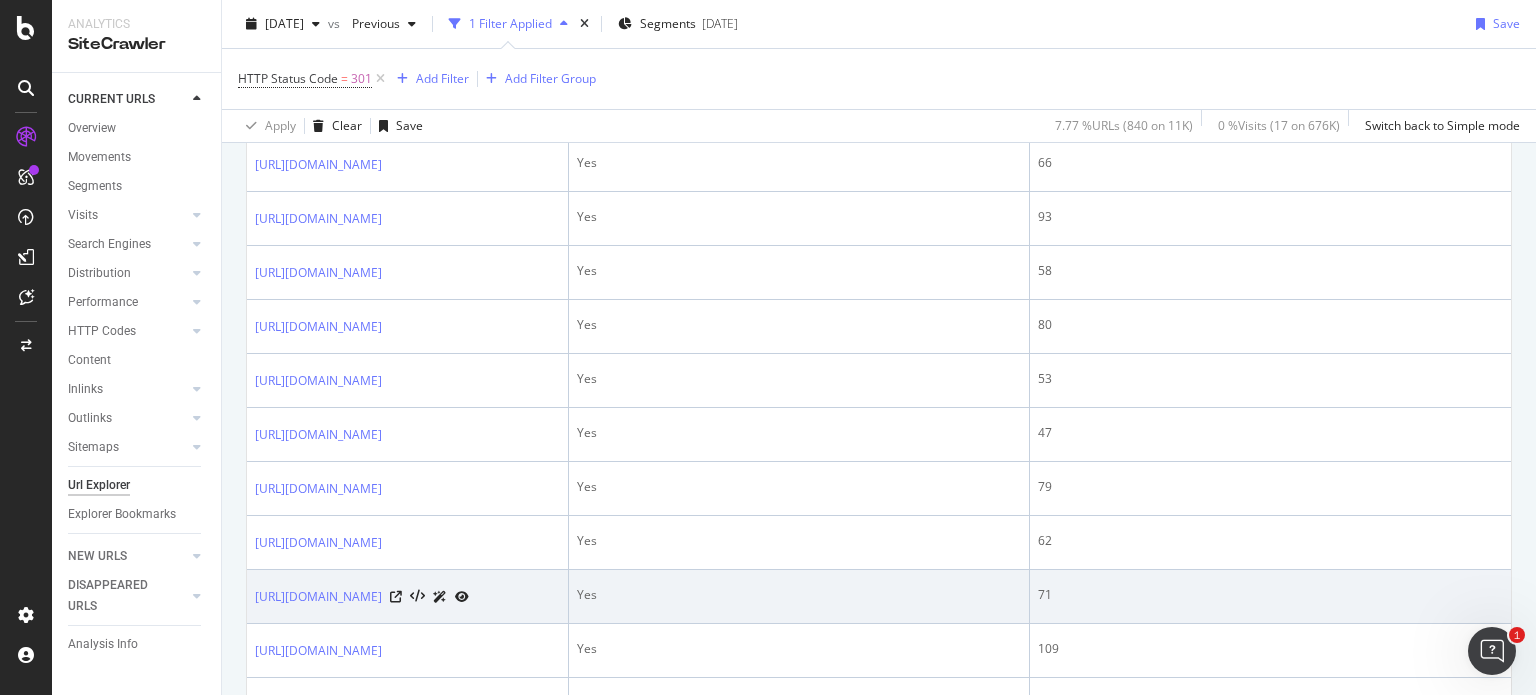 scroll, scrollTop: 473, scrollLeft: 0, axis: vertical 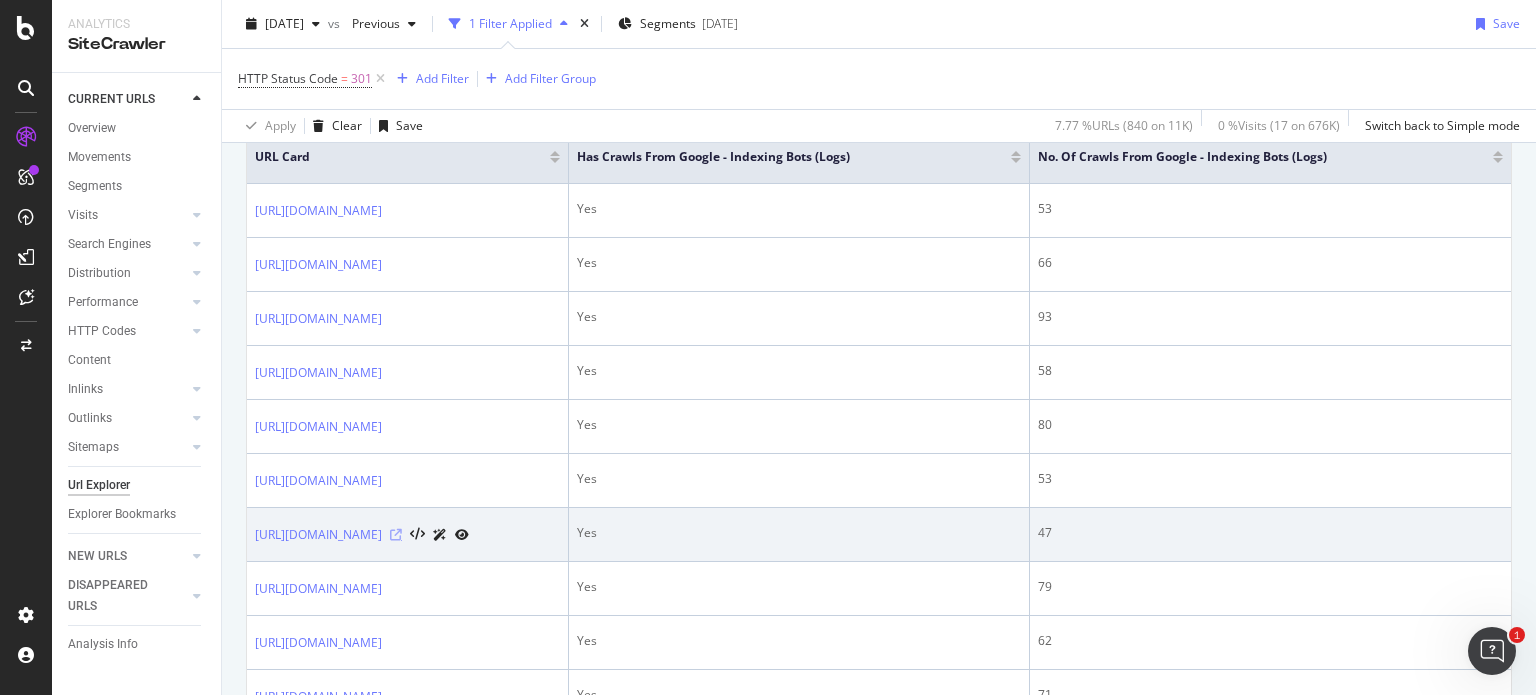 click at bounding box center (396, 535) 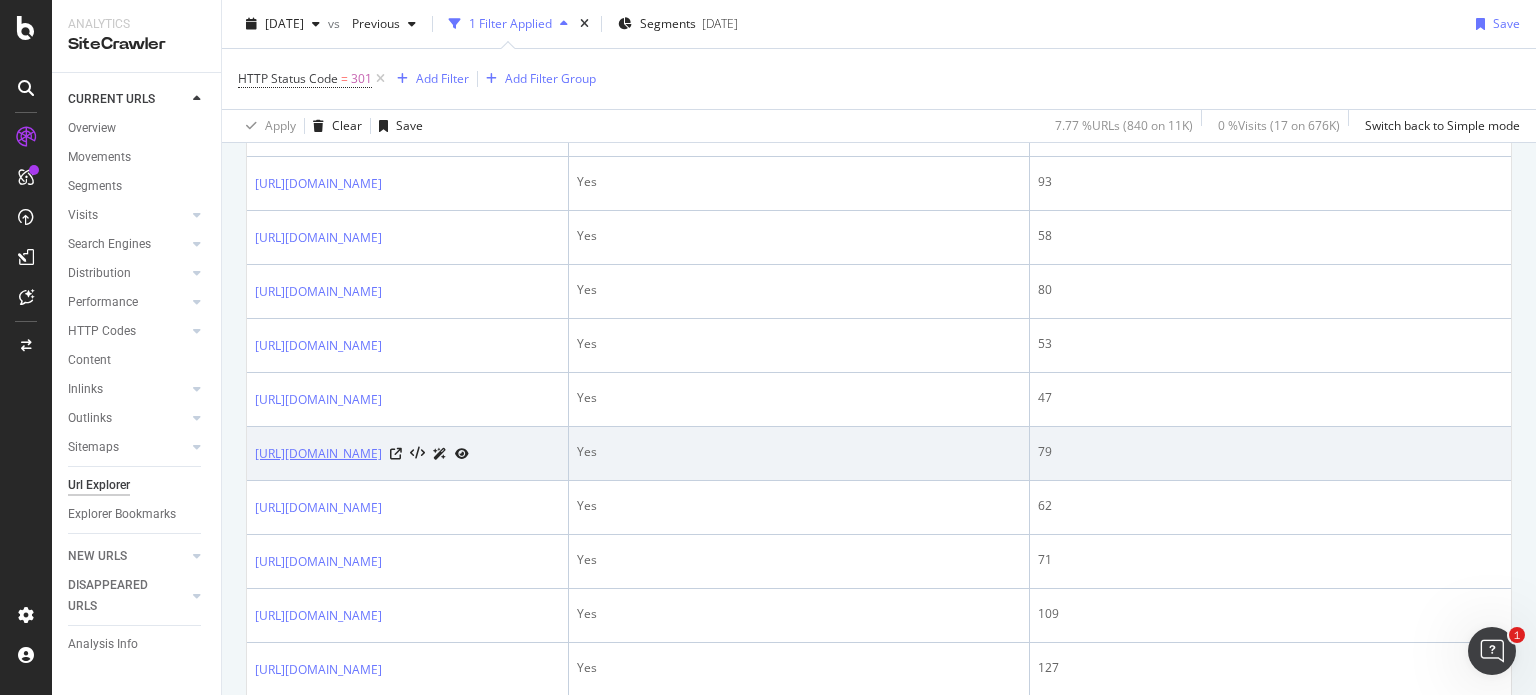 scroll, scrollTop: 573, scrollLeft: 0, axis: vertical 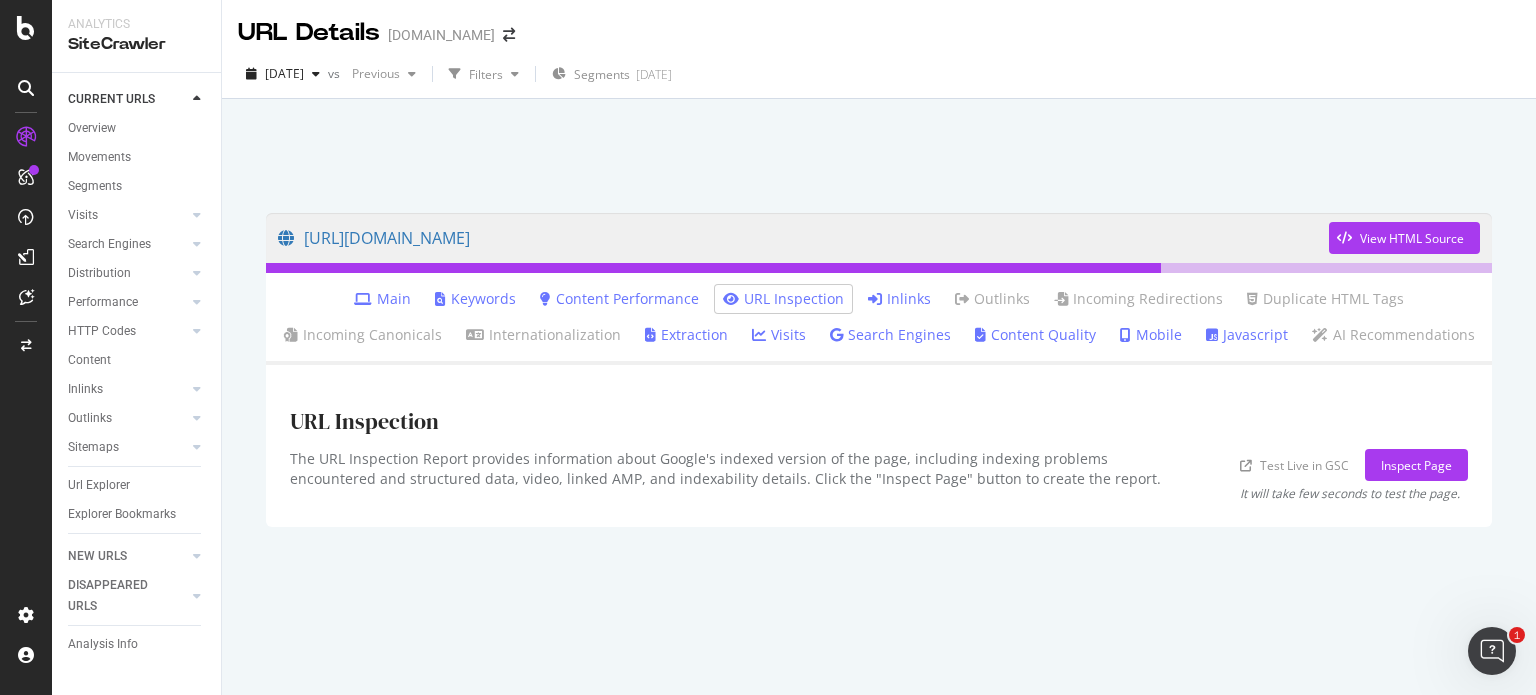 click on "Inlinks" at bounding box center [899, 299] 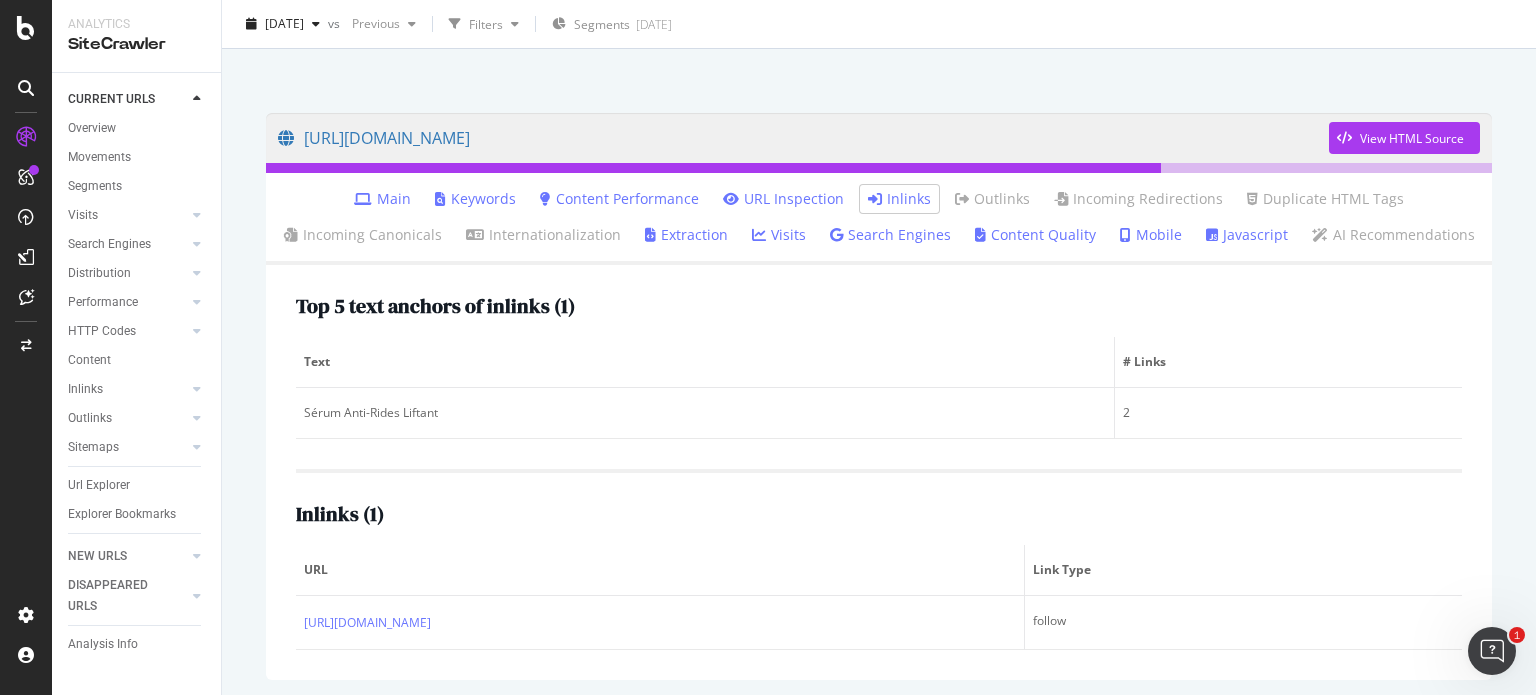 scroll, scrollTop: 104, scrollLeft: 0, axis: vertical 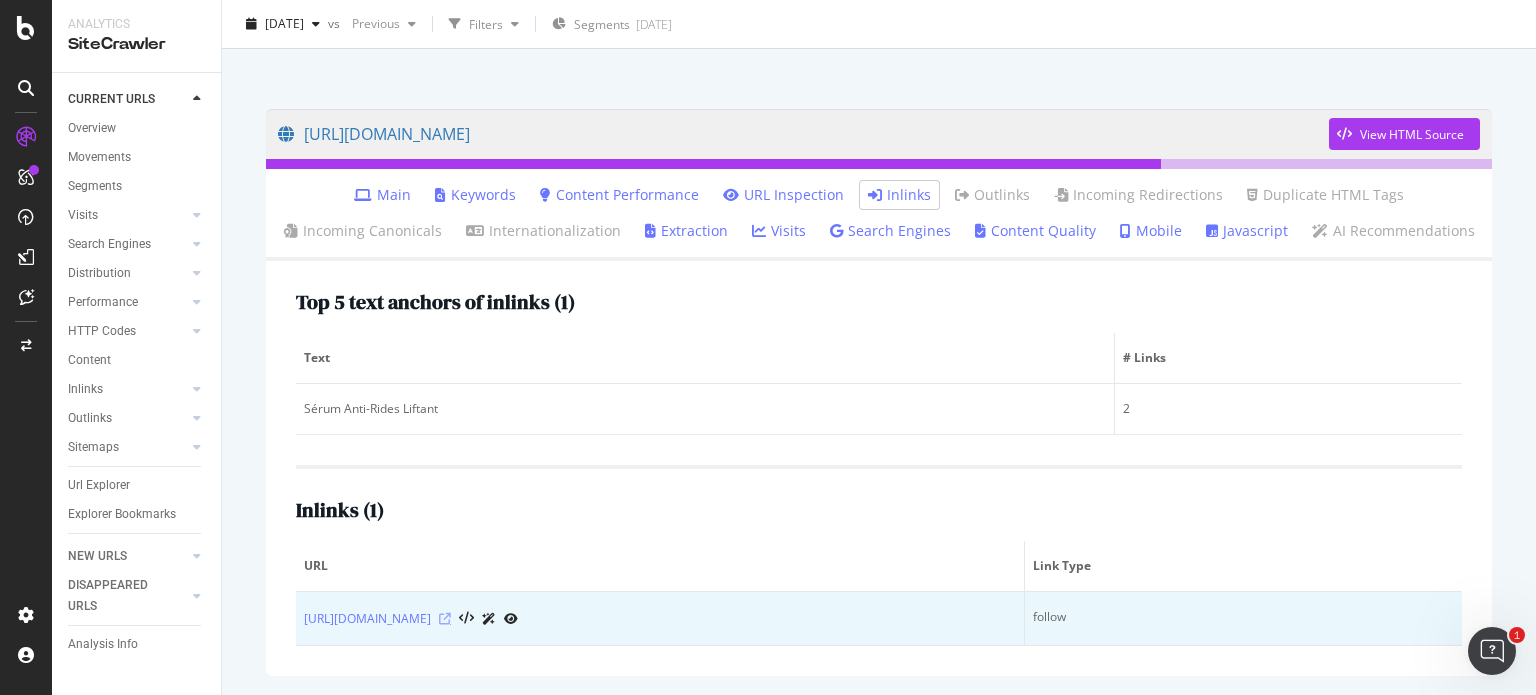 click at bounding box center [445, 619] 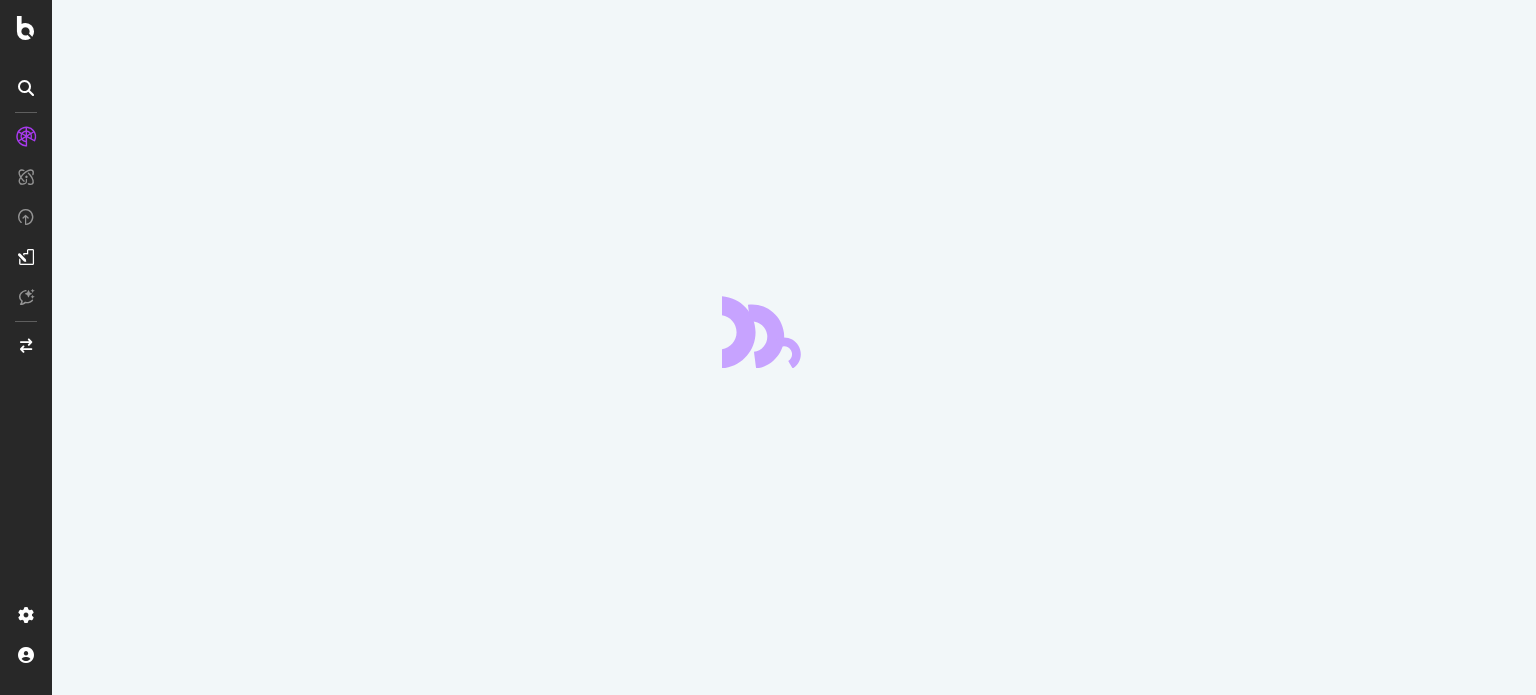 scroll, scrollTop: 0, scrollLeft: 0, axis: both 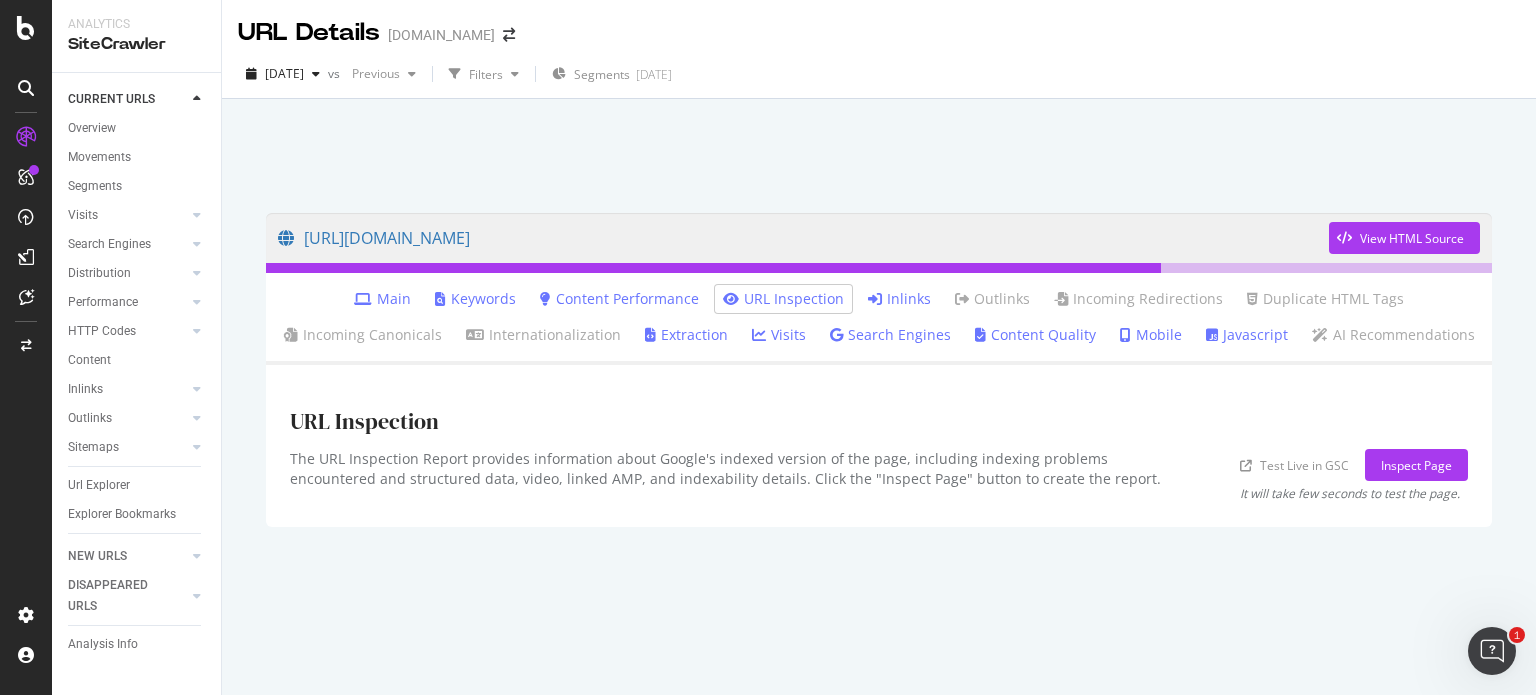 click on "Inlinks" at bounding box center (899, 299) 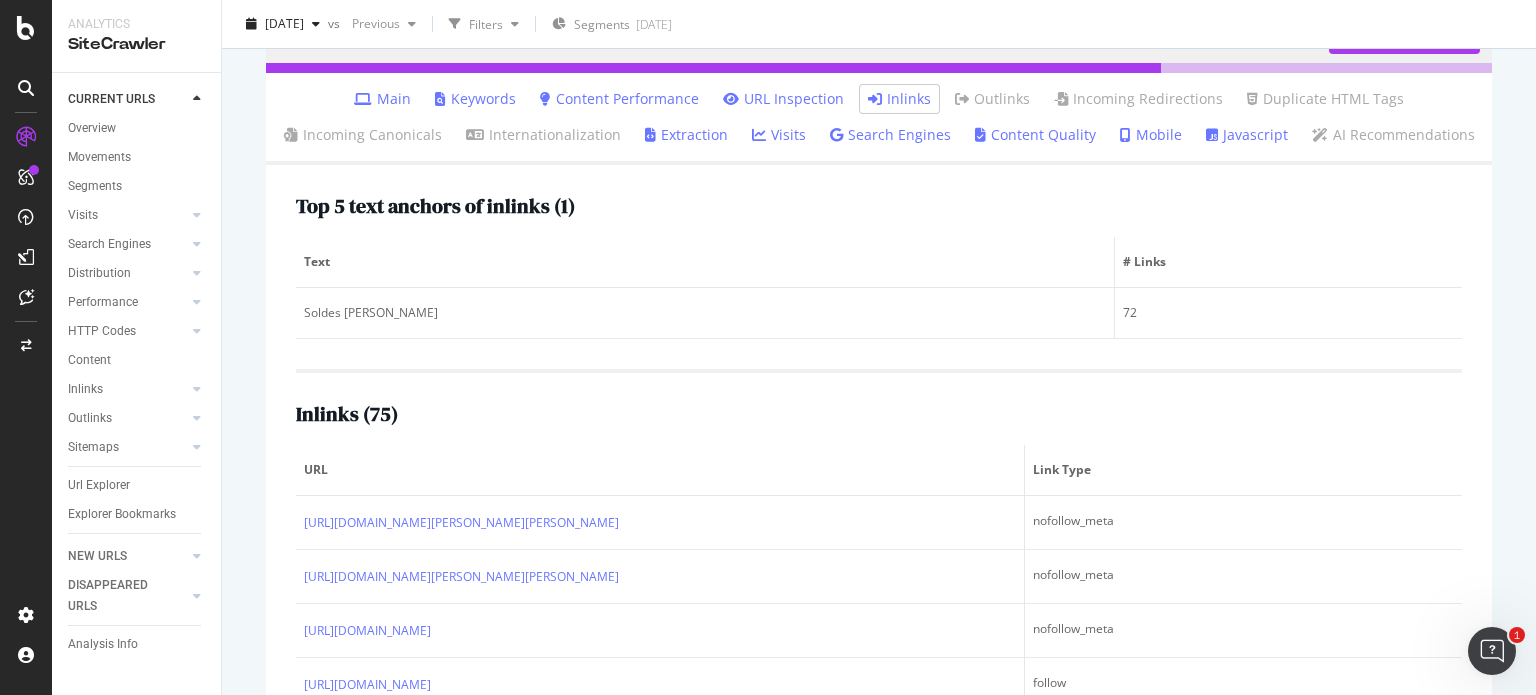scroll, scrollTop: 300, scrollLeft: 0, axis: vertical 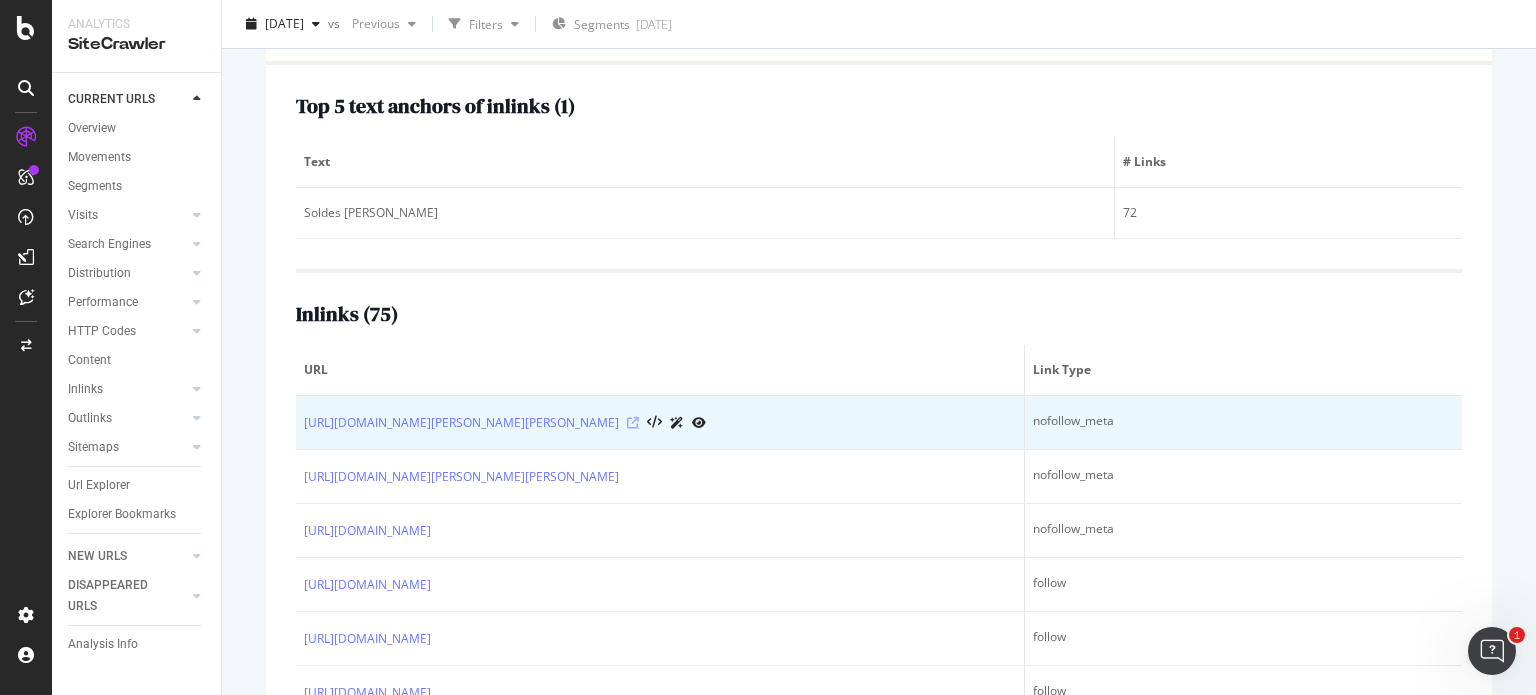 click at bounding box center (633, 423) 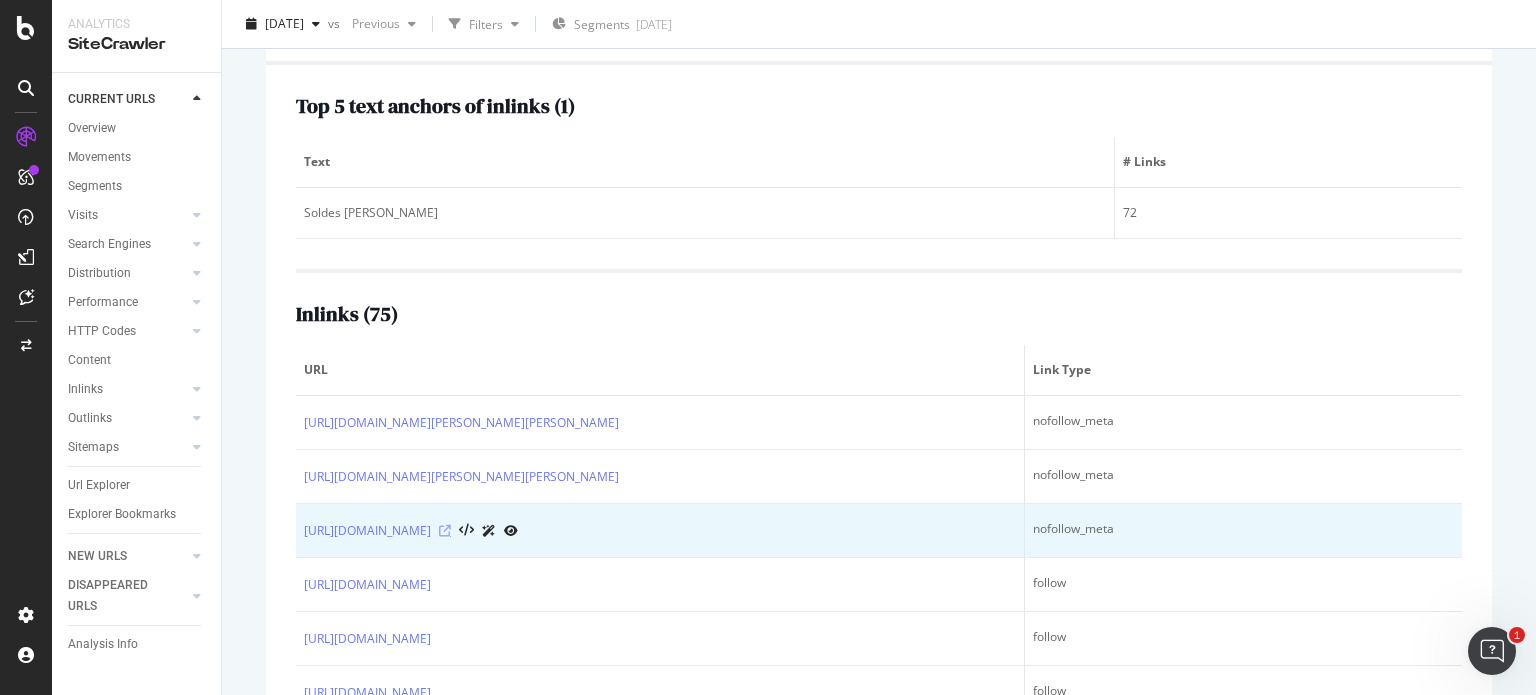 click at bounding box center [445, 531] 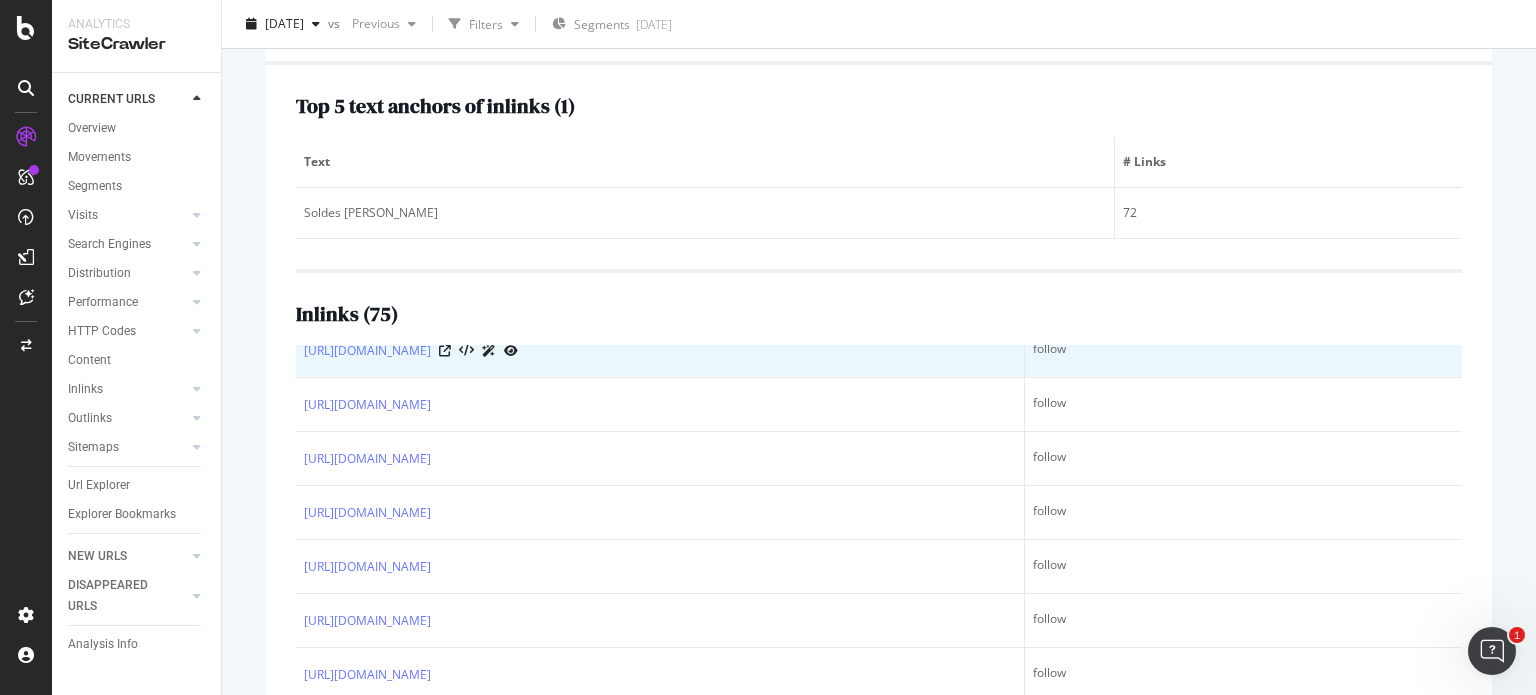 scroll, scrollTop: 2100, scrollLeft: 0, axis: vertical 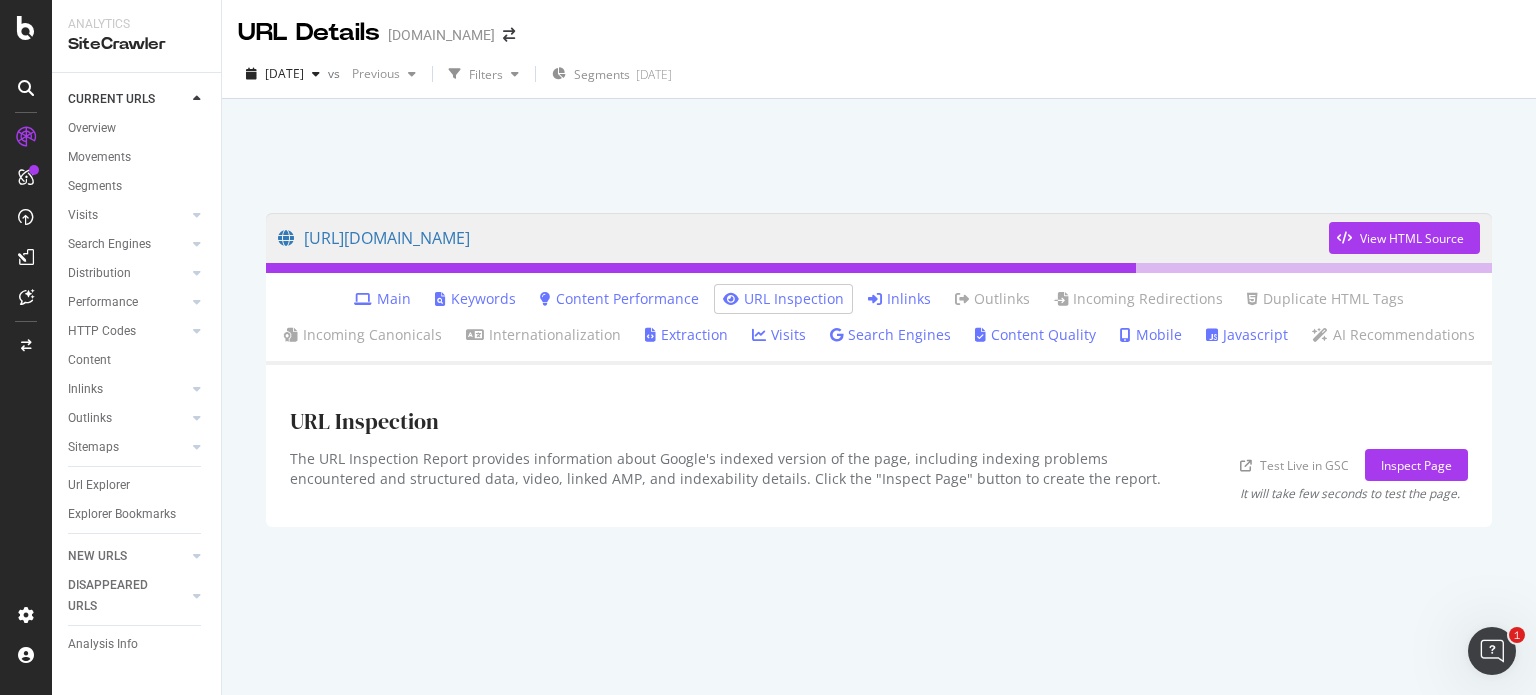 click on "Inlinks" at bounding box center (899, 299) 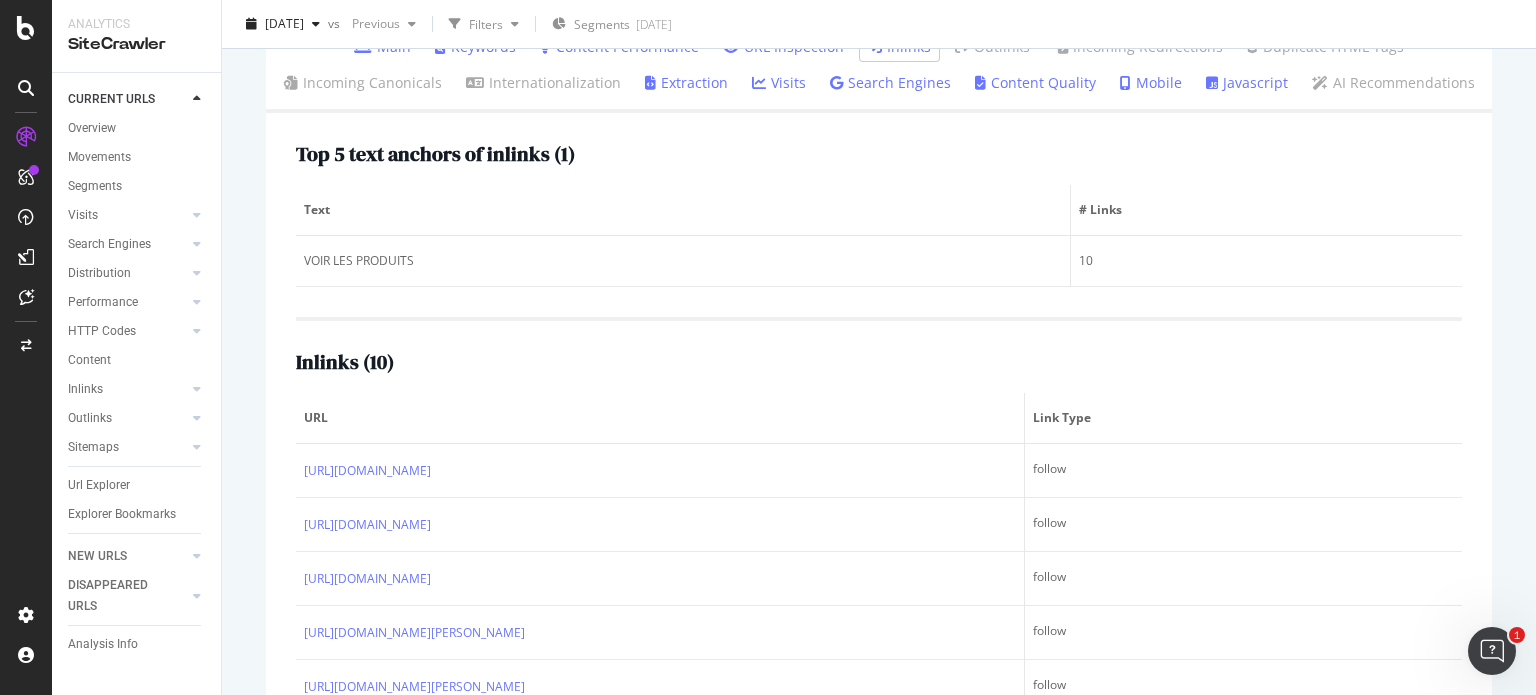 scroll, scrollTop: 300, scrollLeft: 0, axis: vertical 